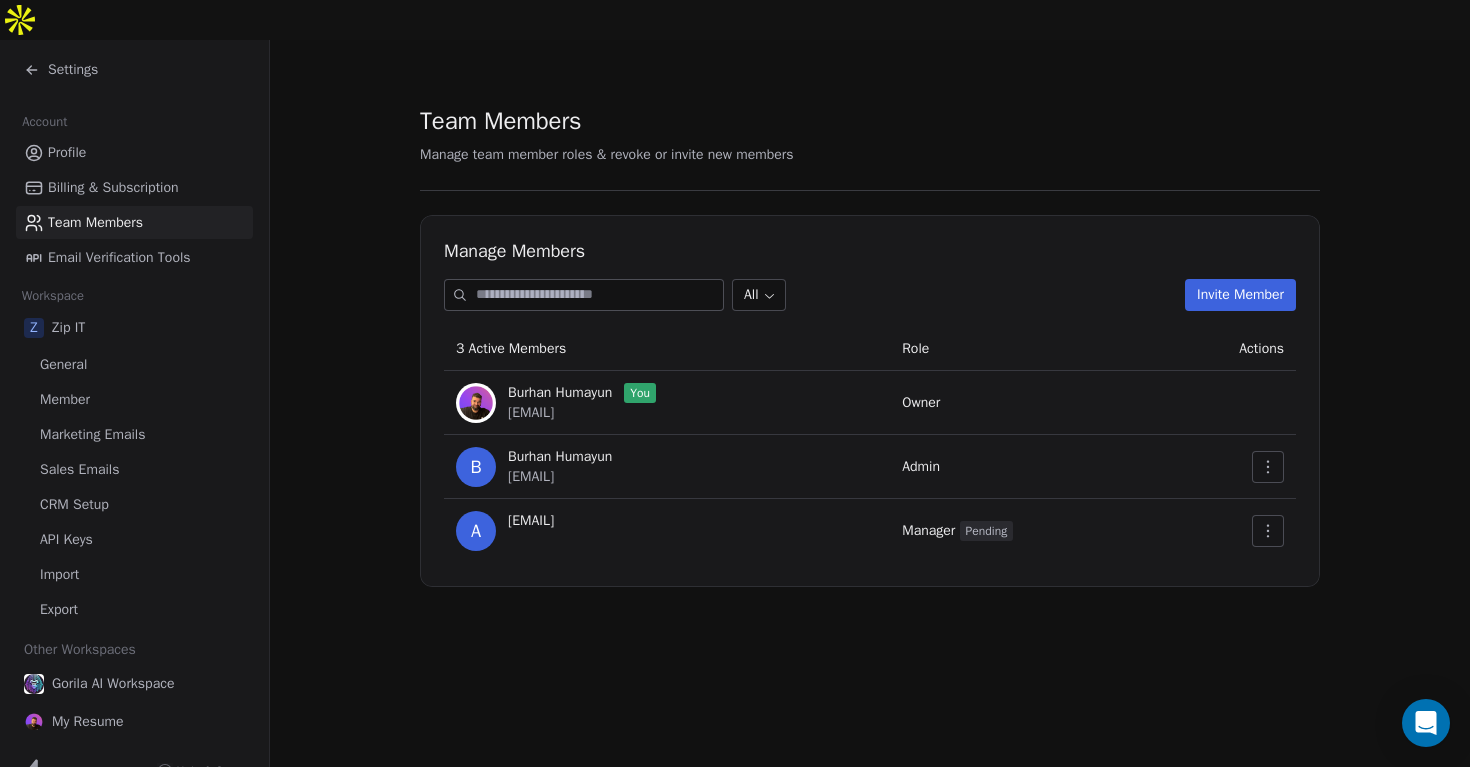 scroll, scrollTop: 0, scrollLeft: 0, axis: both 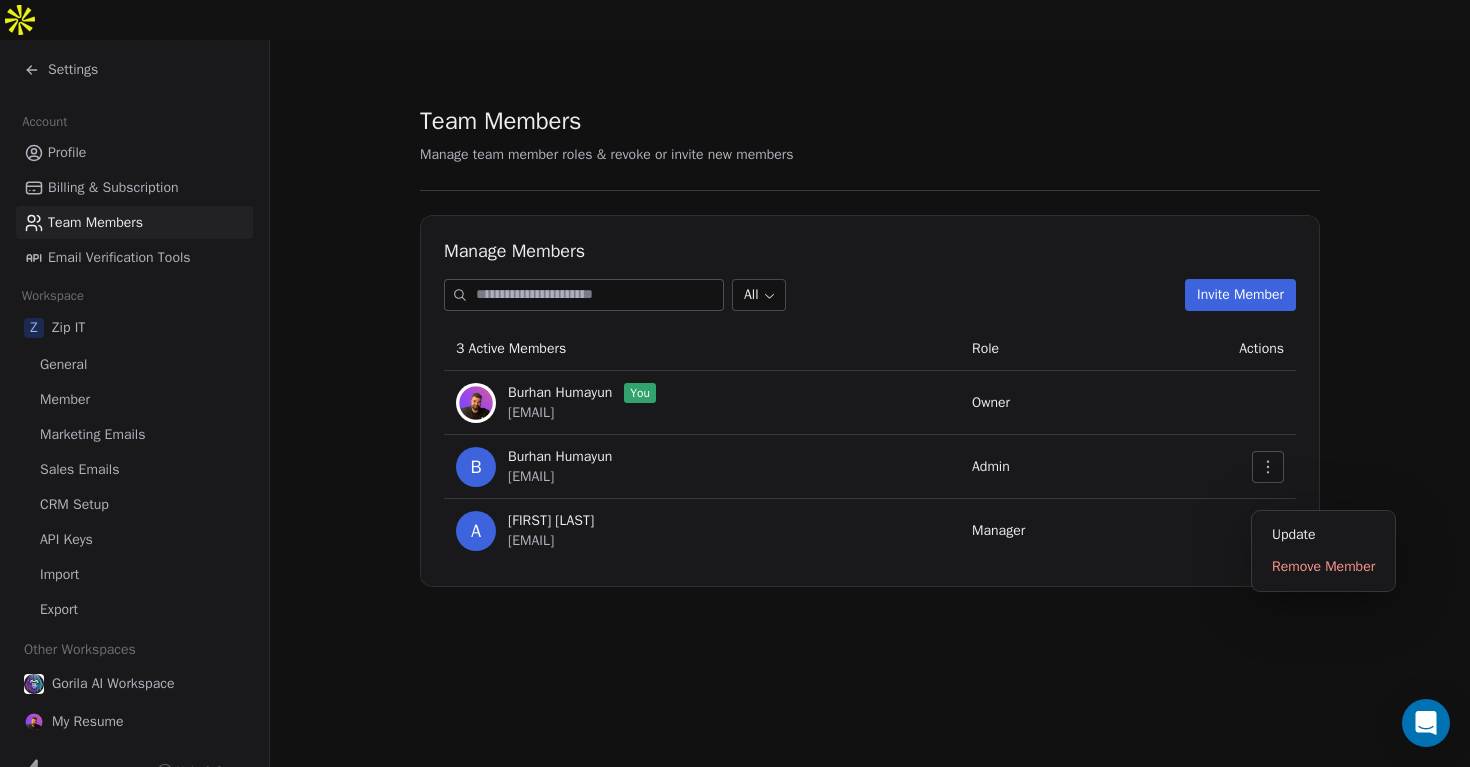 click at bounding box center [1268, 531] 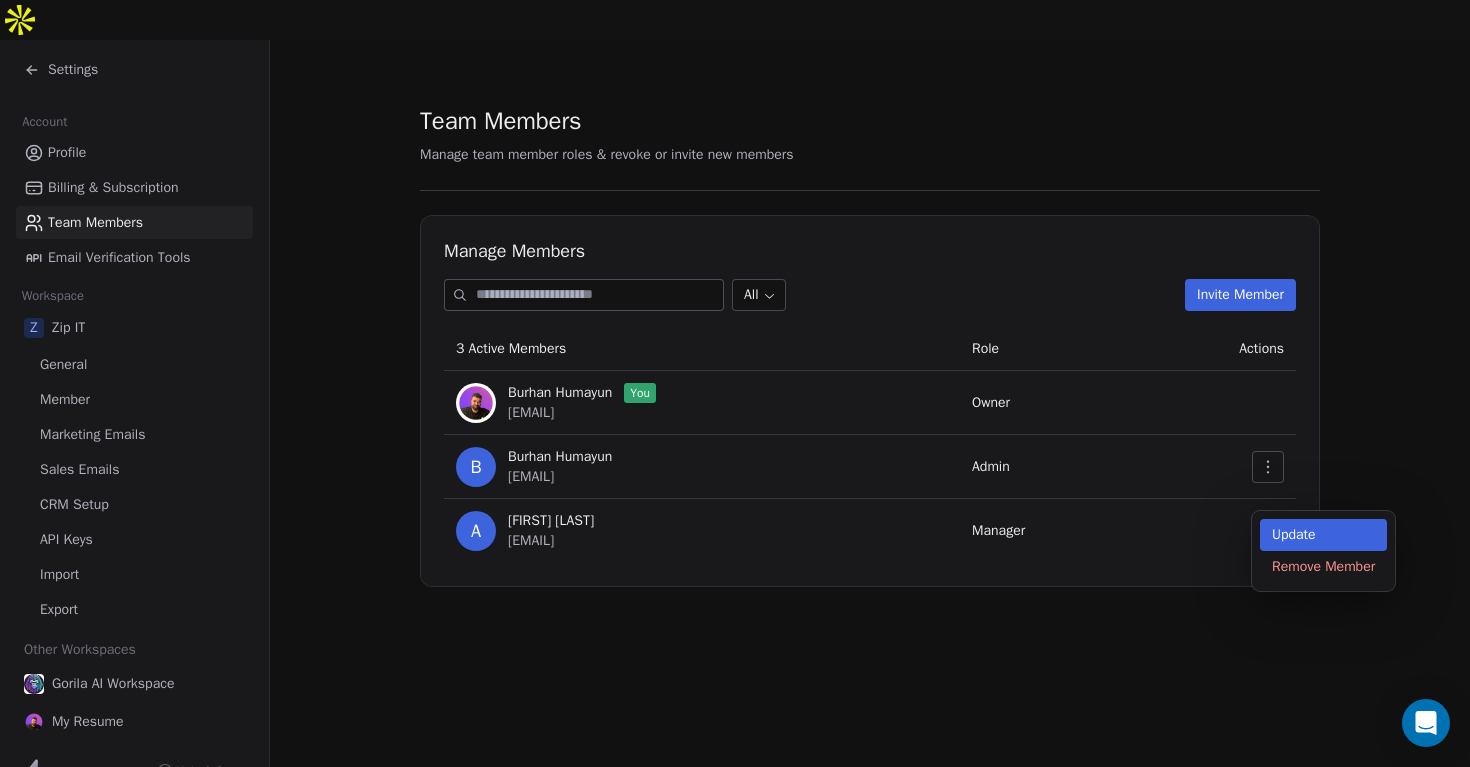 click on "Update" at bounding box center (1323, 535) 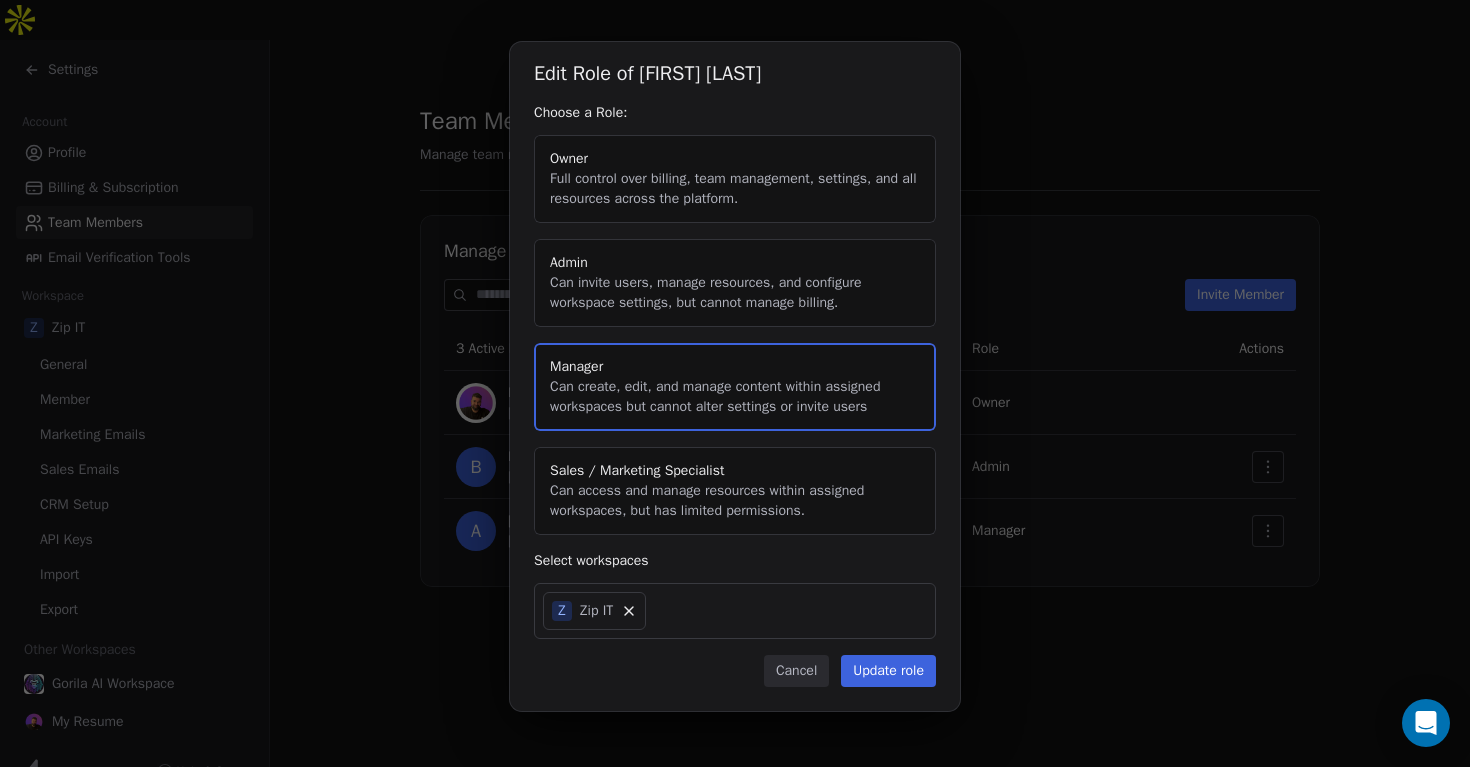 click on "Cancel" at bounding box center (796, 671) 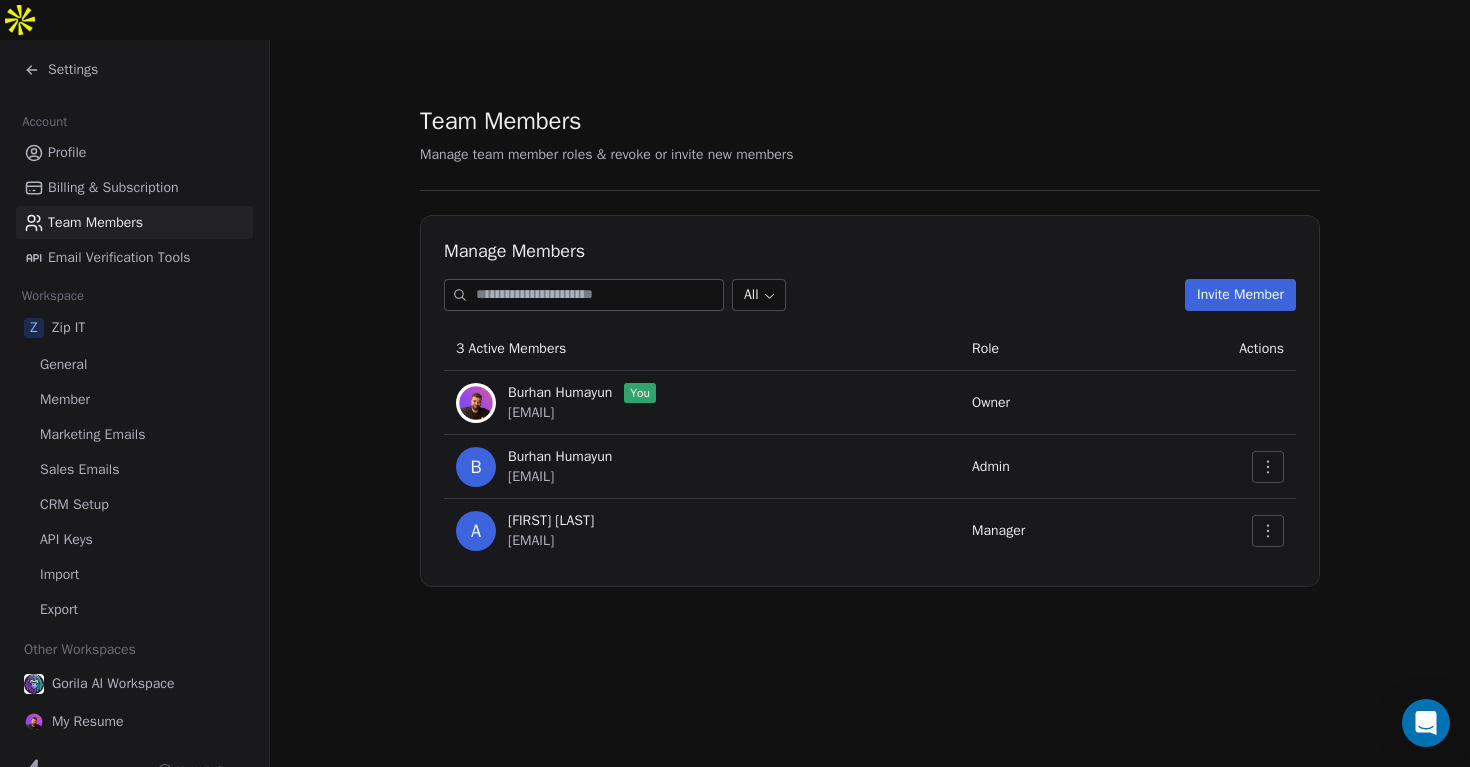 click 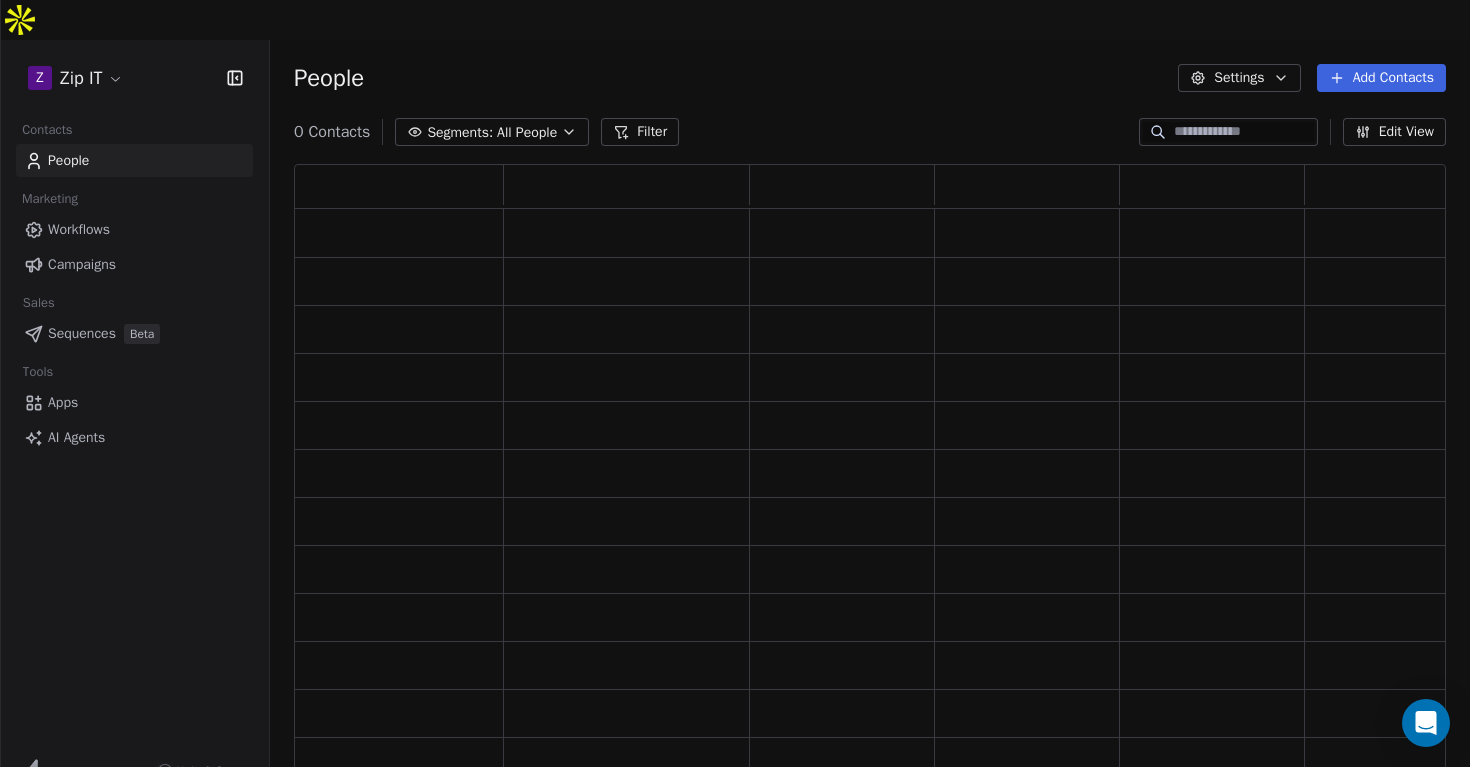 scroll, scrollTop: 1, scrollLeft: 1, axis: both 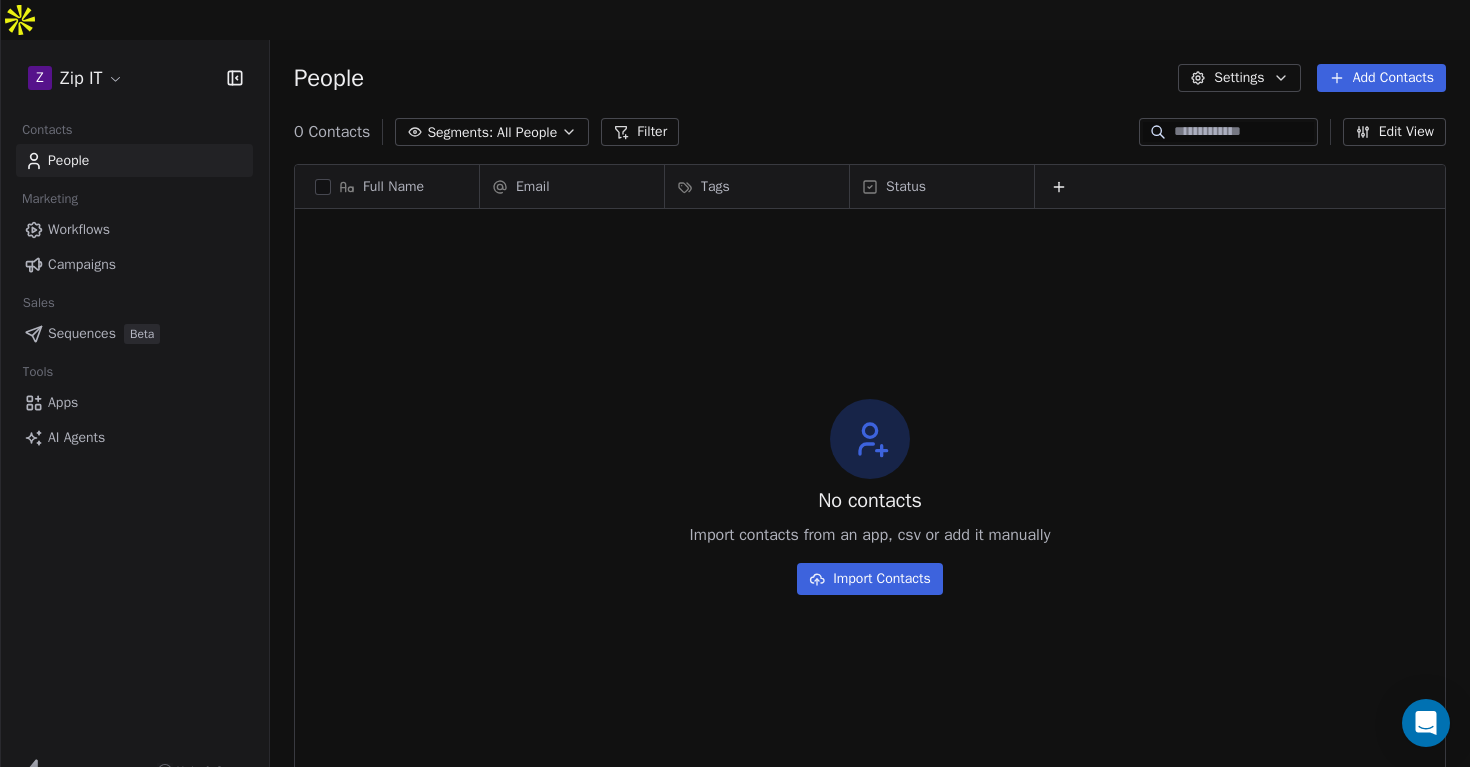click on "AI Agents" at bounding box center (76, 437) 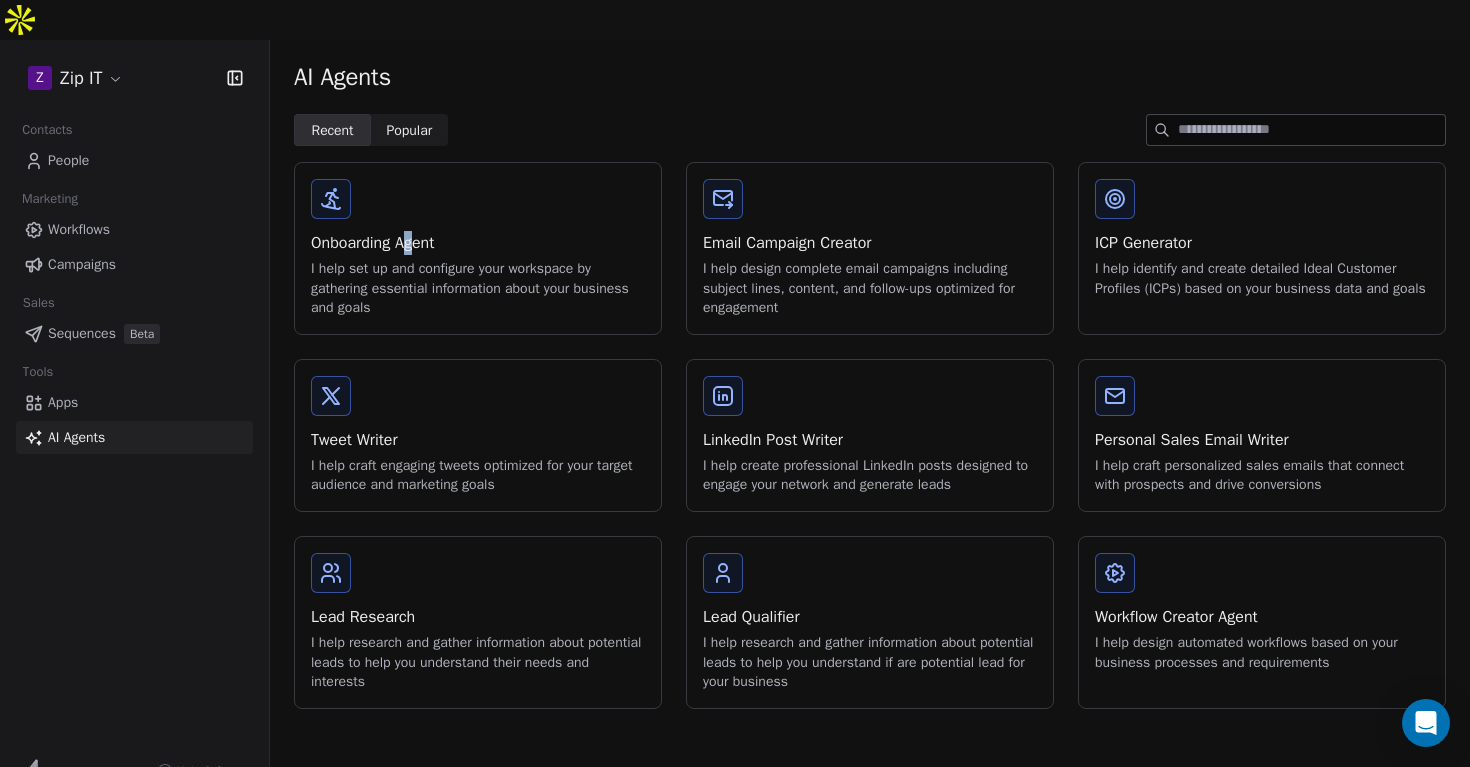 click on "Onboarding Agent" at bounding box center [478, 243] 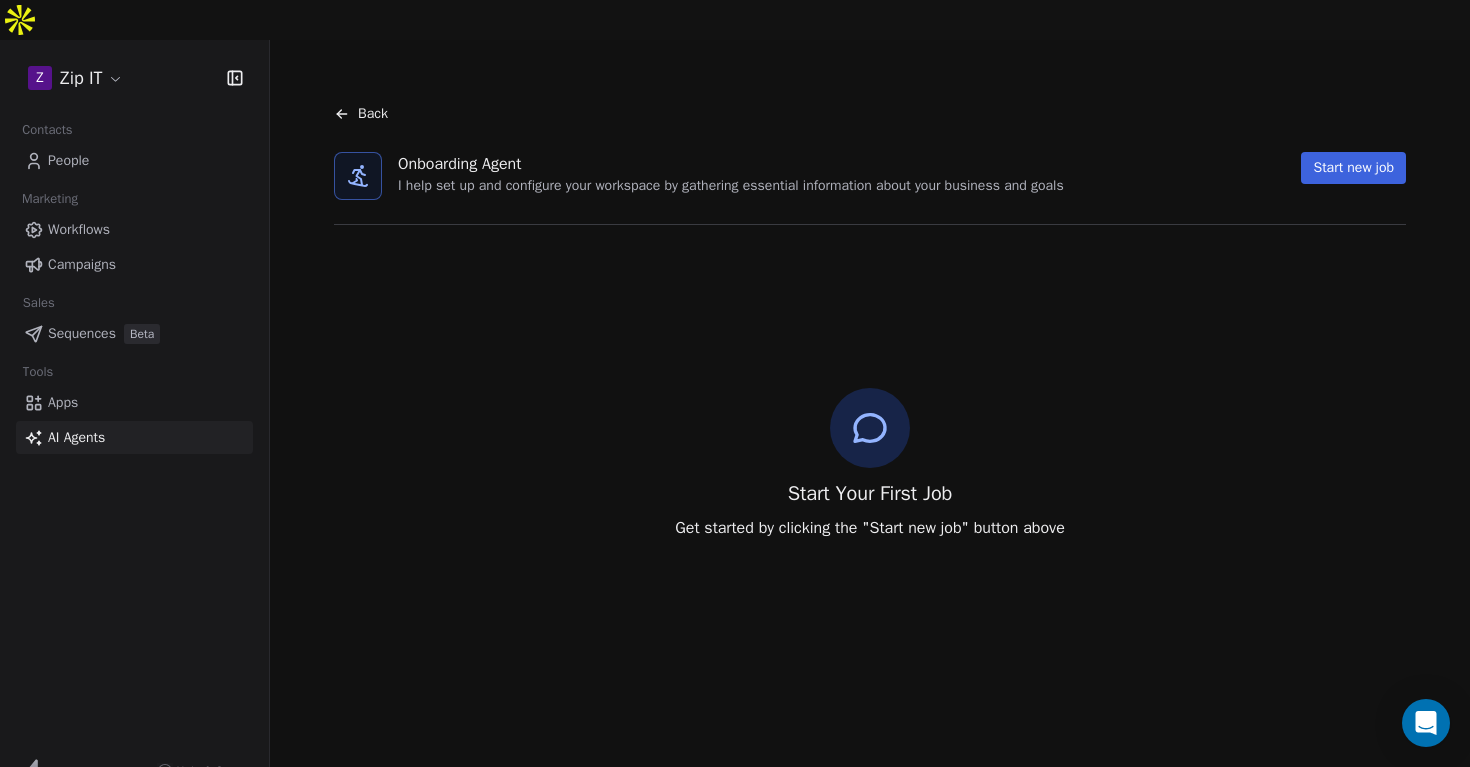 click on "People" at bounding box center [68, 160] 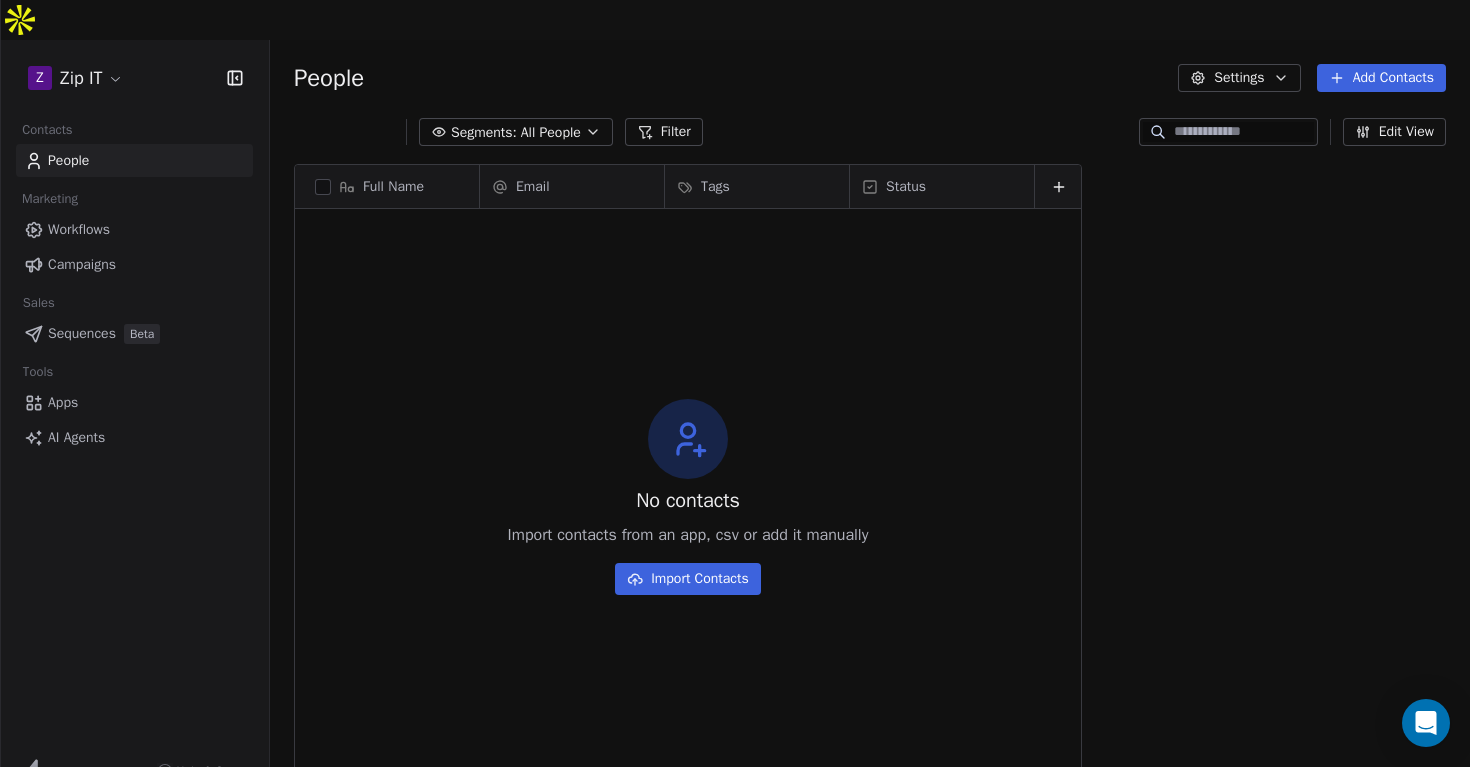scroll, scrollTop: 1, scrollLeft: 1, axis: both 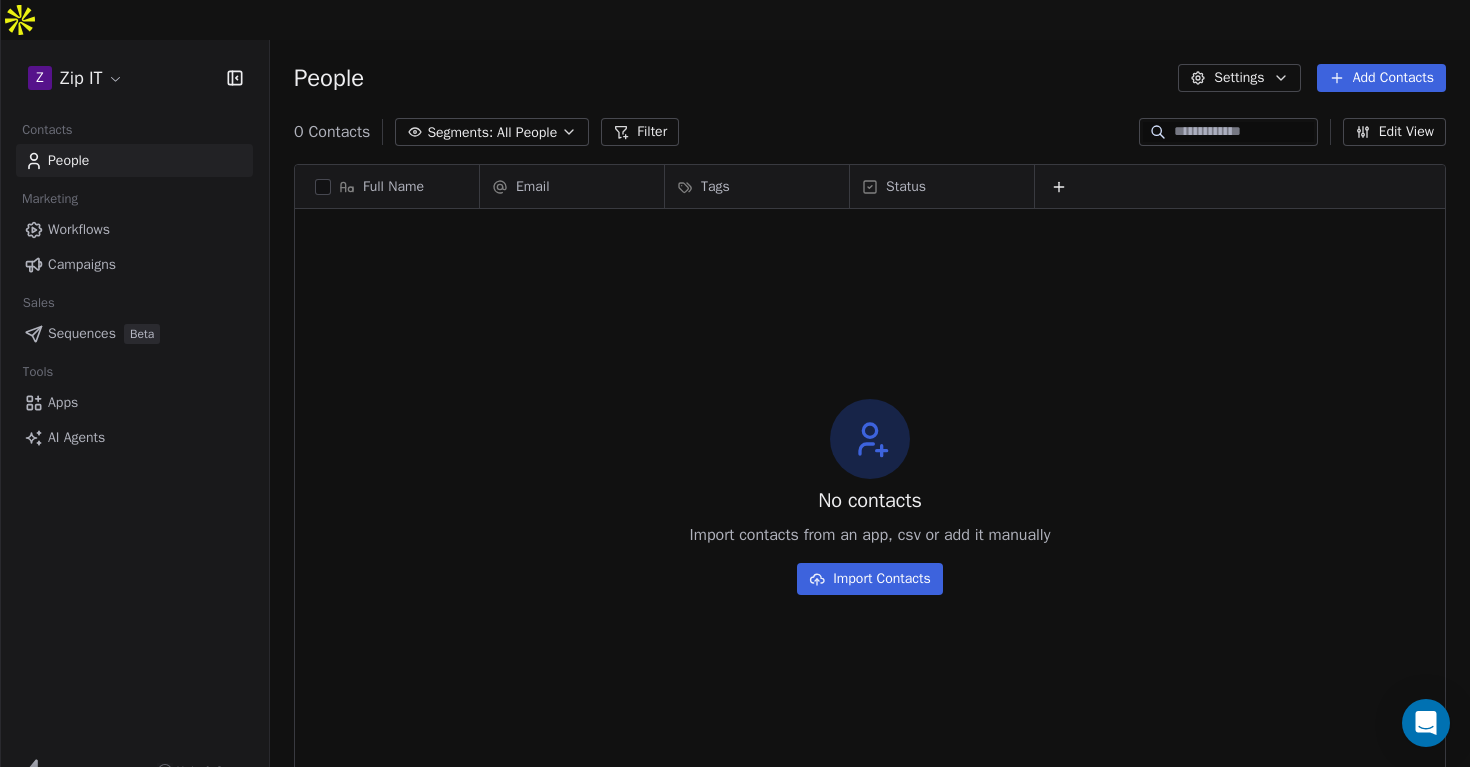 click on "AI Agents" at bounding box center (134, 437) 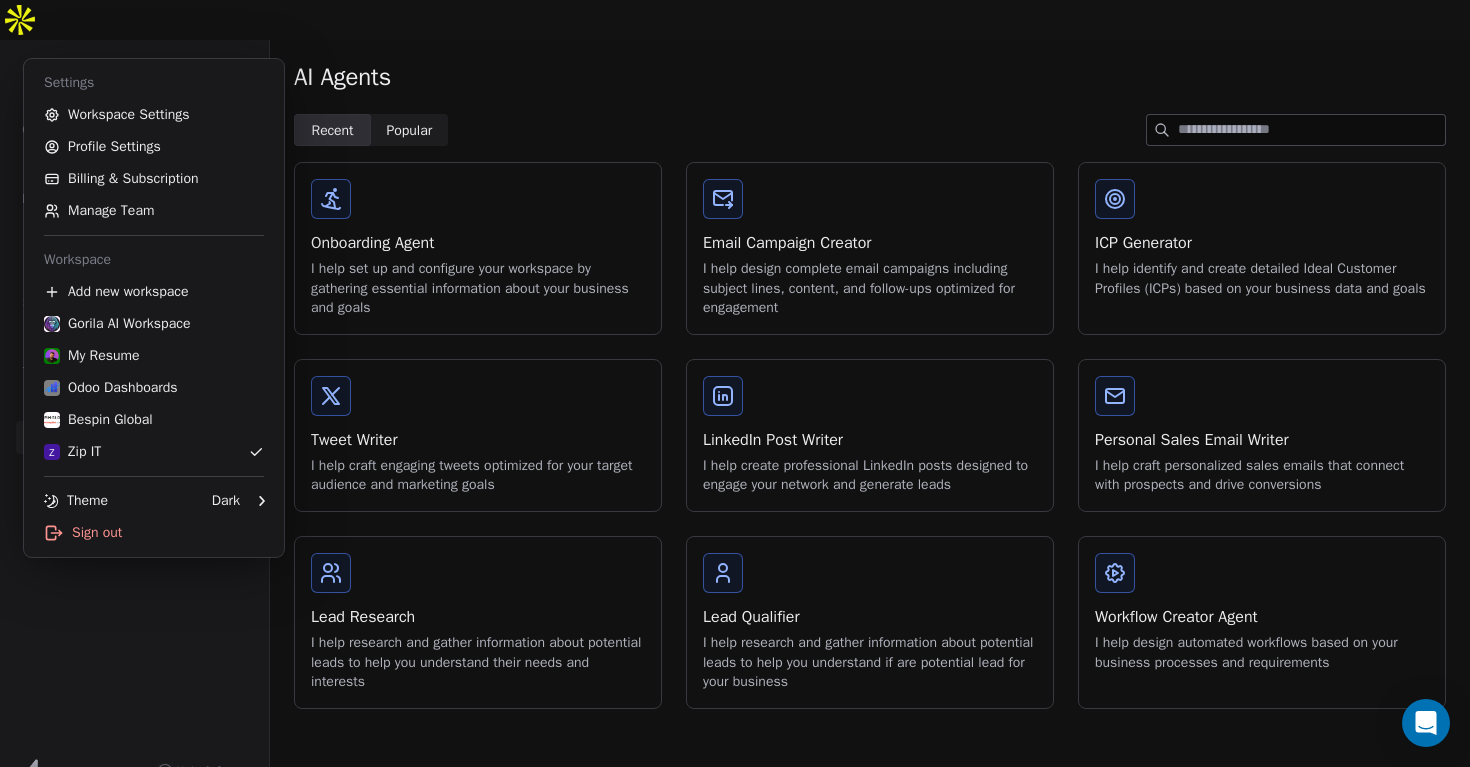 click on "Z Zip IT Contacts People Marketing Workflows Campaigns Sales Sequences Beta Tools Apps AI Agents Help & Support AI Agents Recent Recent Popular Popular Onboarding Agent I help set up and configure your workspace by gathering essential information about your business and goals Email Campaign Creator I help design complete email campaigns including subject lines, content, and follow-ups optimized for engagement ICP Generator I help identify and create detailed Ideal Customer Profiles (ICPs) based on your business data and goals Tweet Writer I help craft engaging tweets optimized for your target audience and marketing goals LinkedIn Post Writer I help create professional LinkedIn posts designed to engage your network and generate leads Personal Sales Email Writer I help craft personalized sales emails that connect with prospects and drive conversions Lead Research I help research and gather information about potential leads to help you understand their needs and interests Lead Qualifier Workflow Creator Agent" at bounding box center (735, 403) 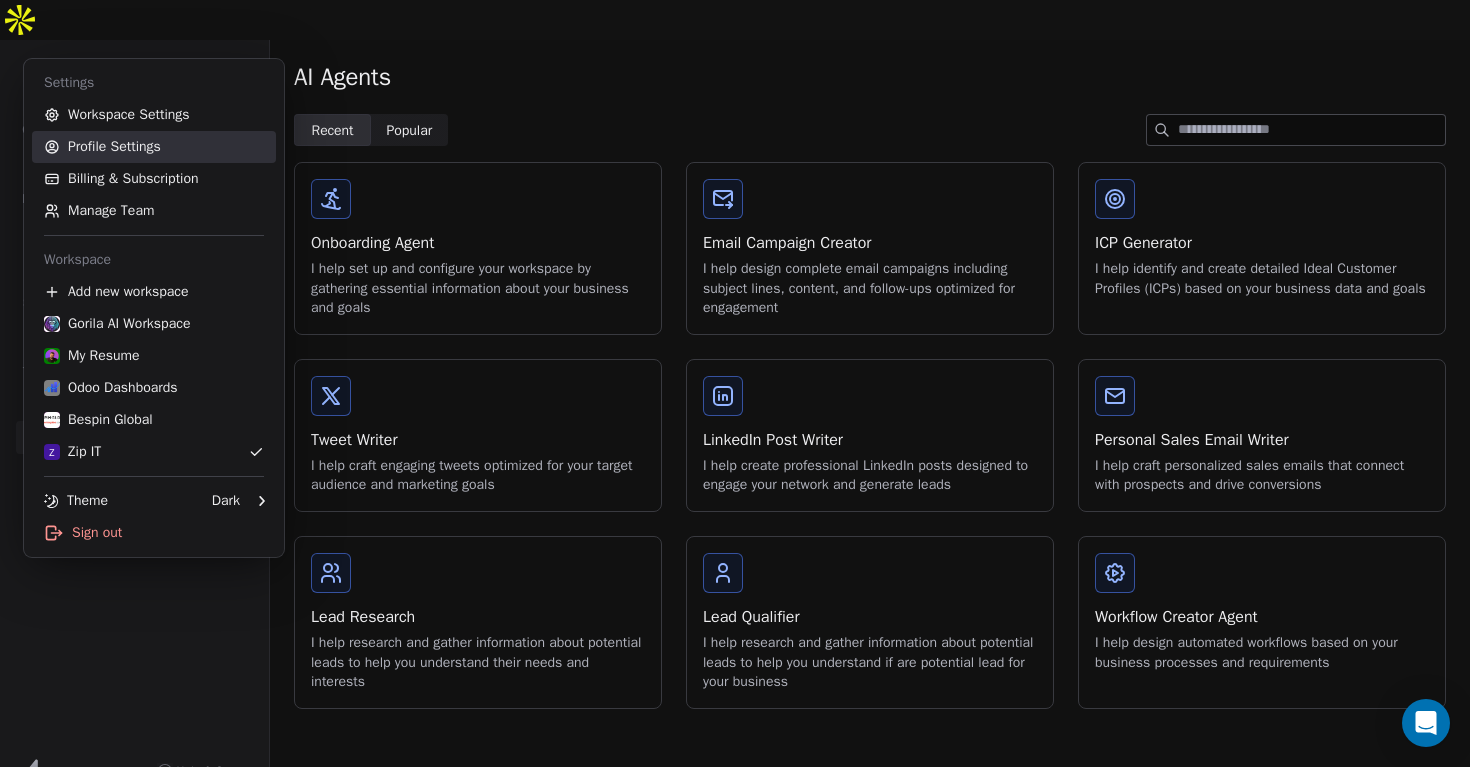 click on "Profile Settings" at bounding box center (154, 147) 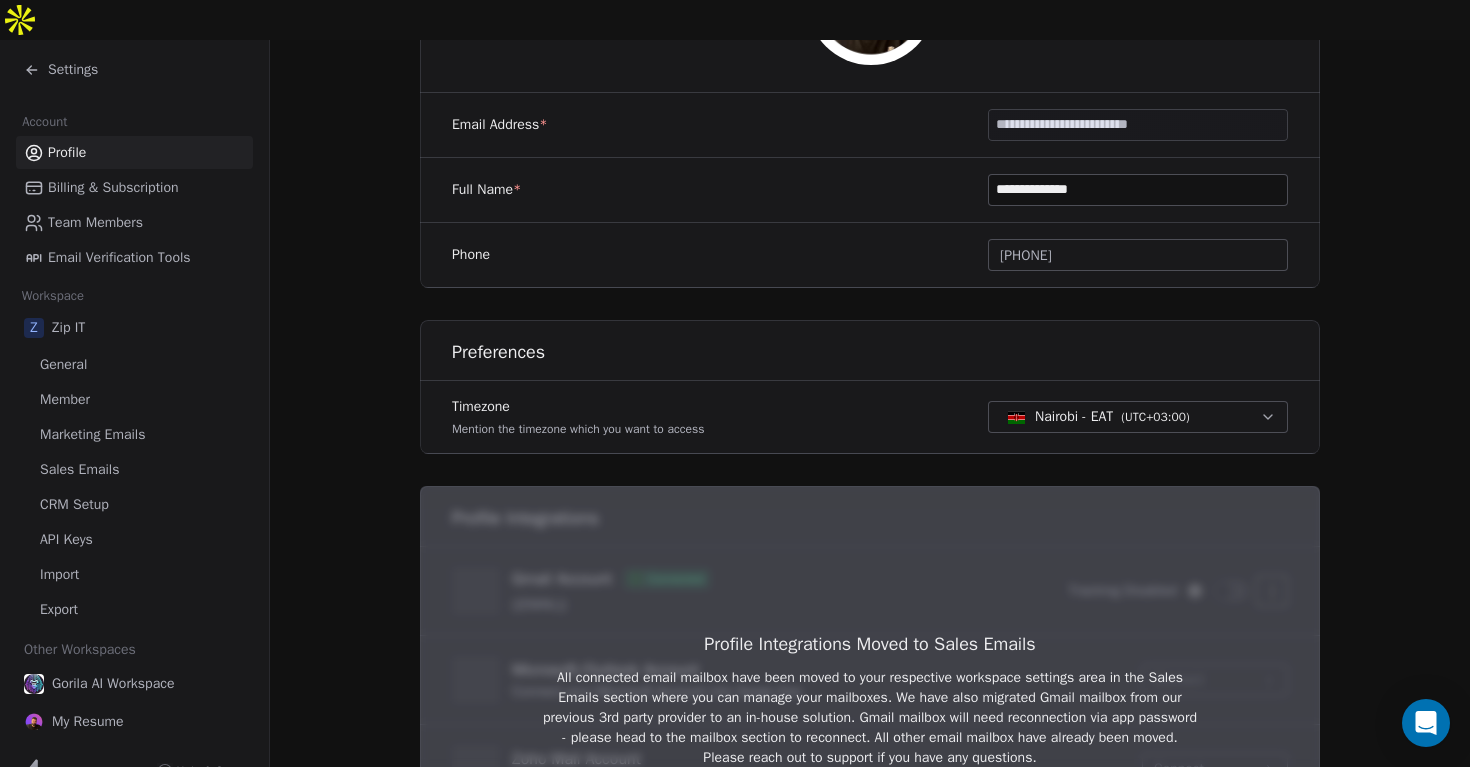 scroll, scrollTop: 335, scrollLeft: 0, axis: vertical 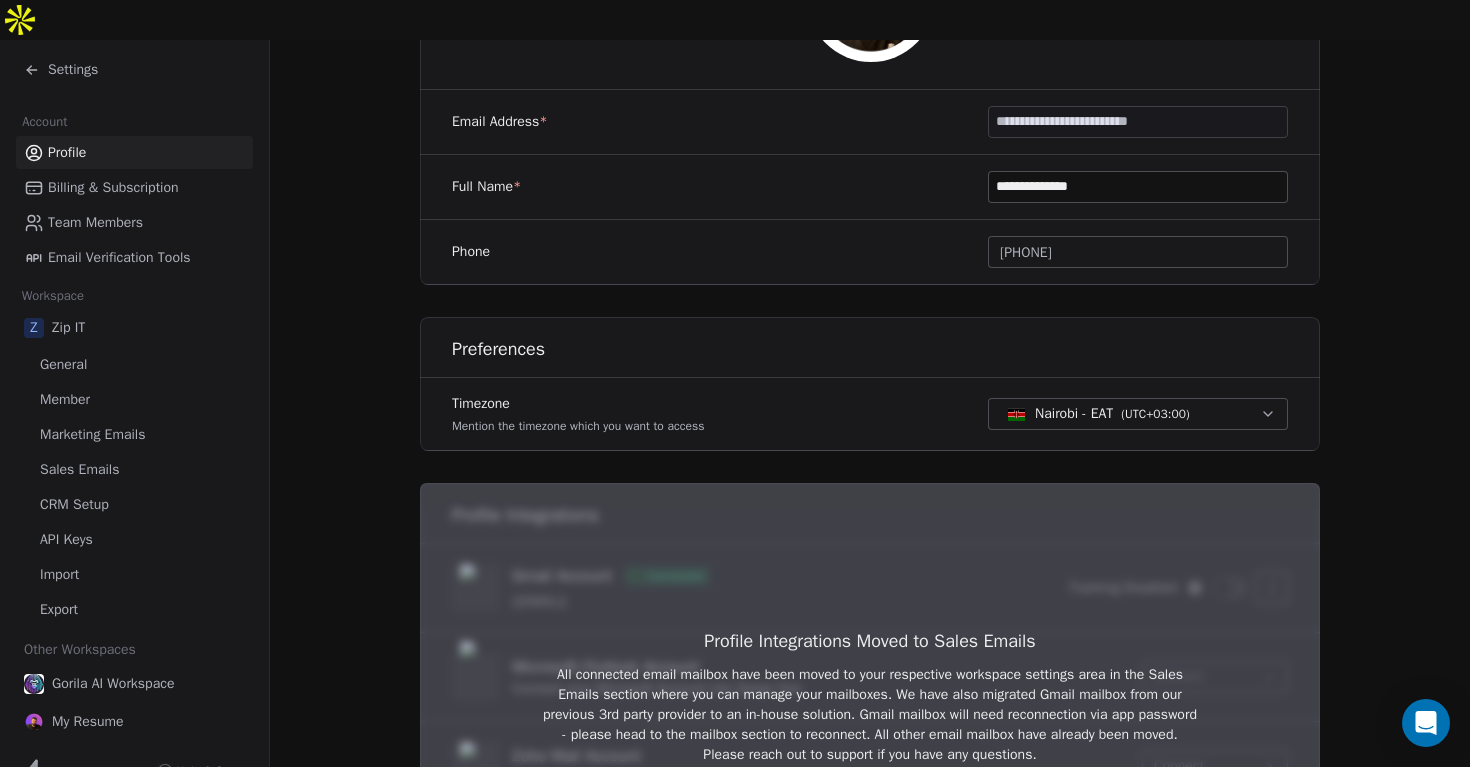 click on "Billing & Subscription" at bounding box center (113, 187) 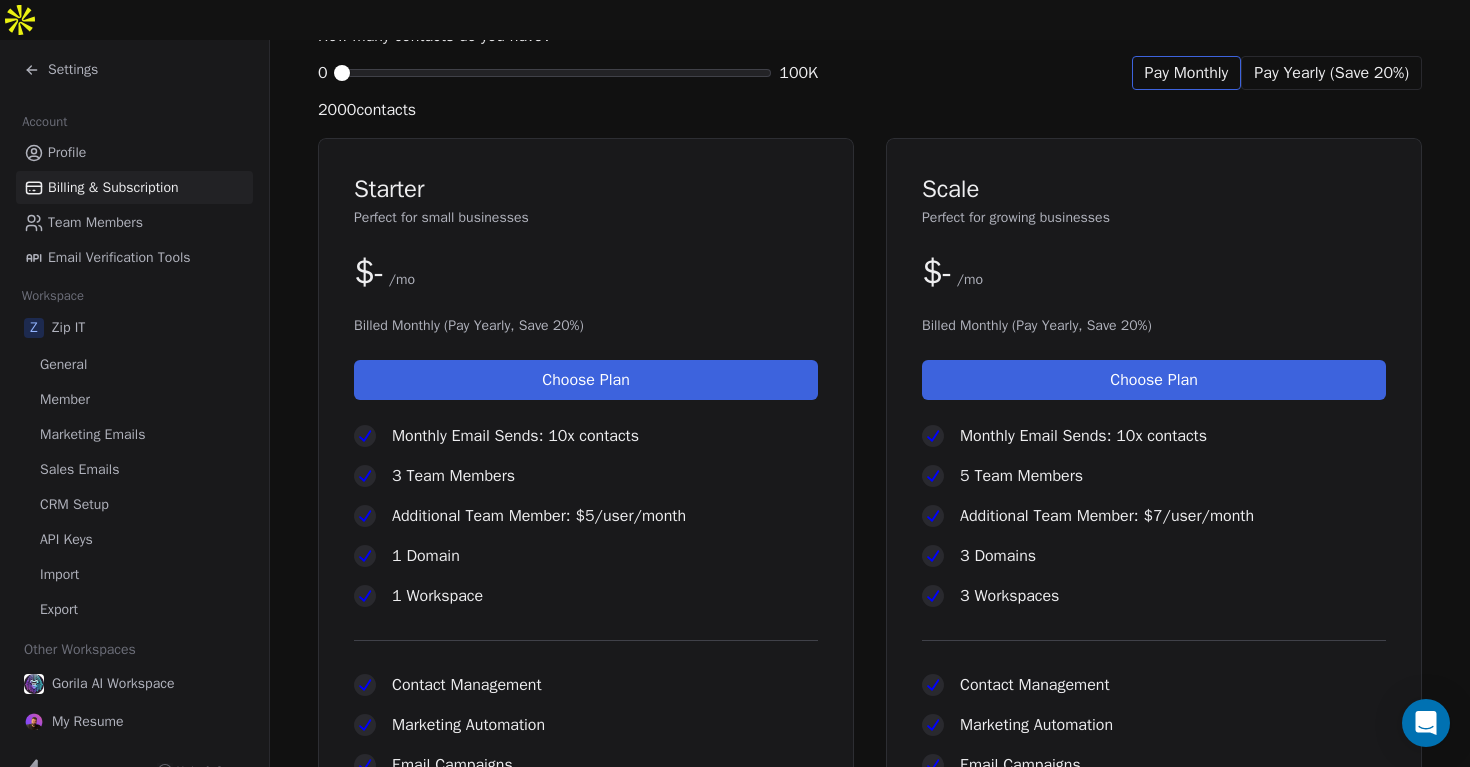 scroll, scrollTop: 0, scrollLeft: 0, axis: both 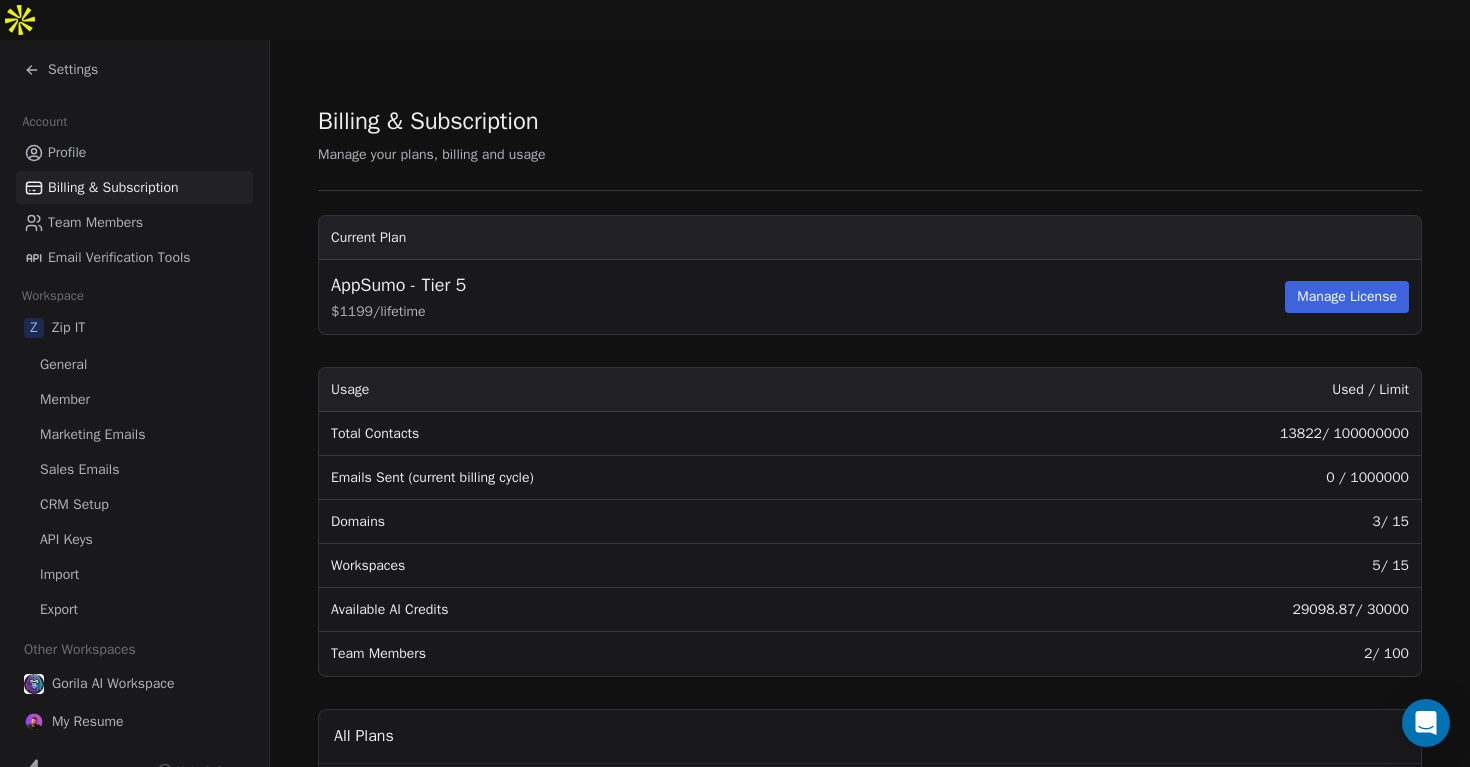 click on "Team Members" at bounding box center (95, 222) 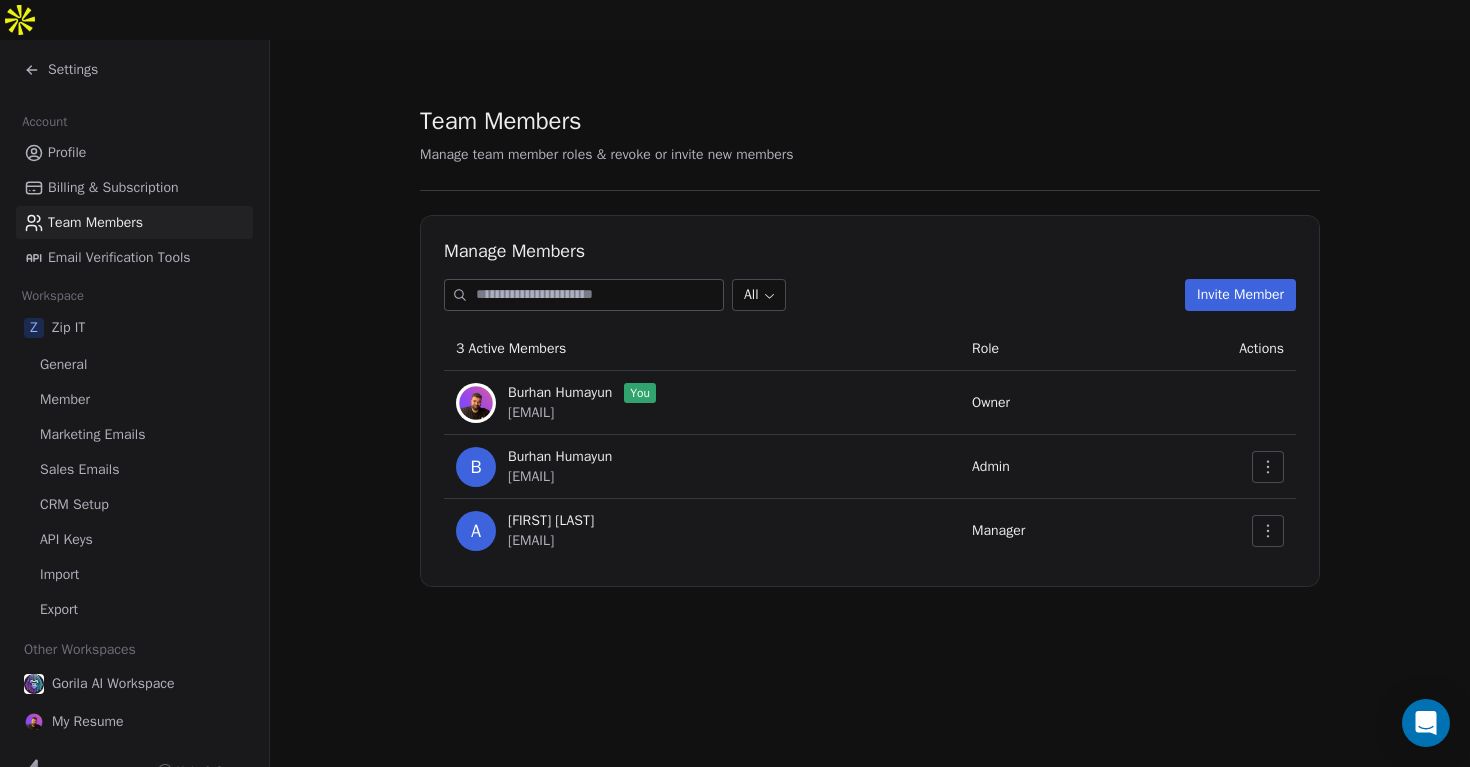 click on "Email Verification Tools" at bounding box center (119, 257) 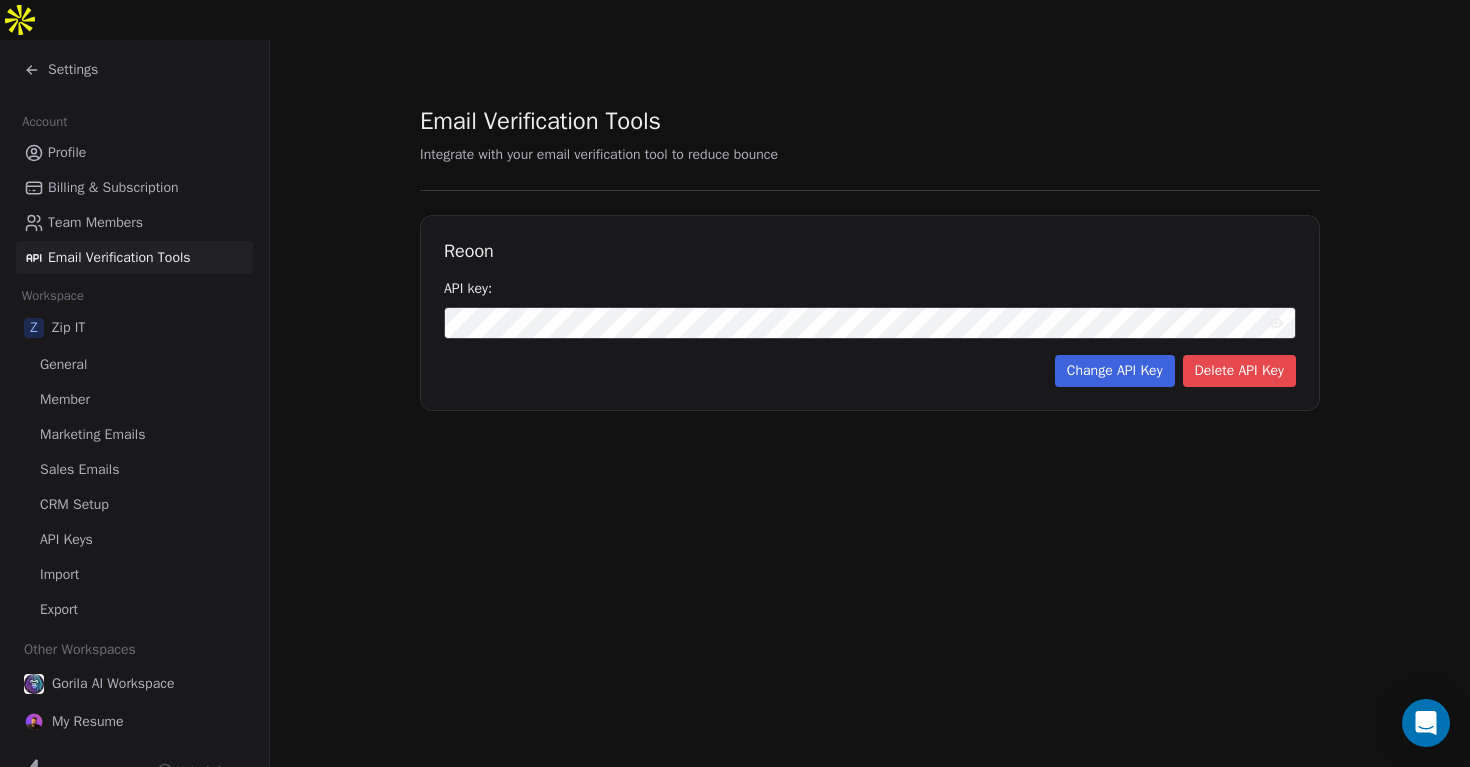 click 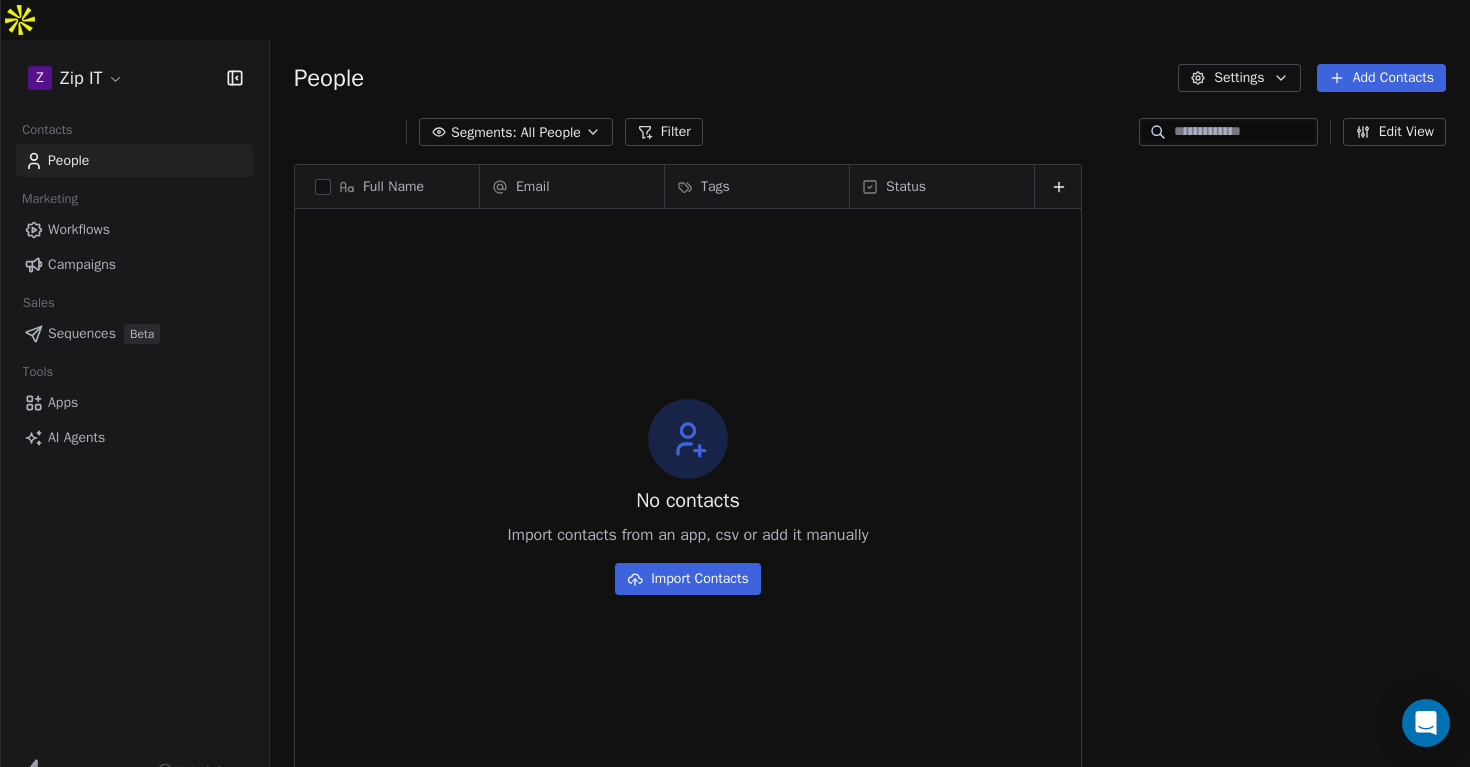 scroll, scrollTop: 1, scrollLeft: 1, axis: both 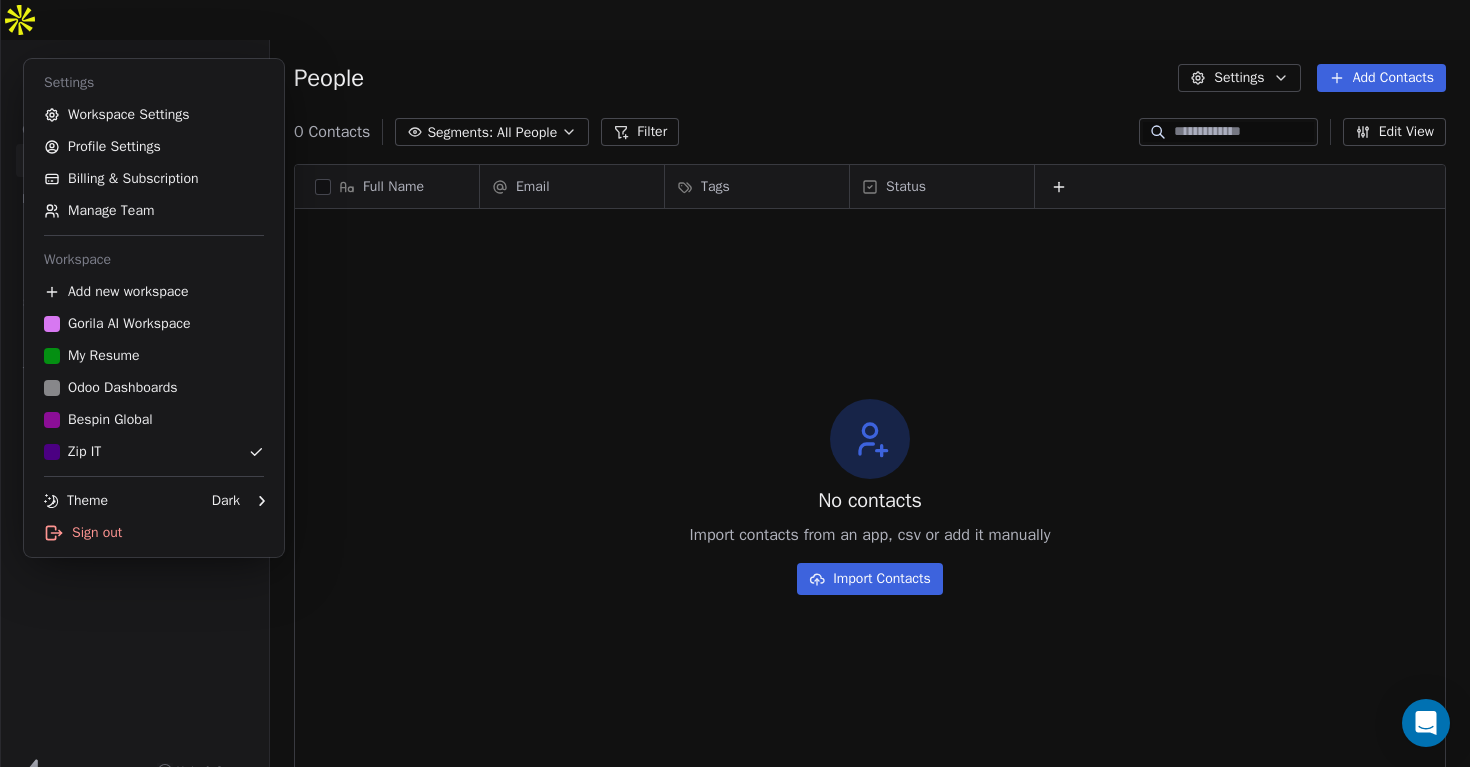 click on "Z Zip IT Contacts People Marketing Workflows Campaigns Sales Sequences Beta Tools Apps AI Agents Help & Support People Settings  Add Contacts 0 Contacts Segments: All People Filter  Edit View Tag Add to Sequence Export Full Name Email Tags Status
To pick up a draggable item, press the space bar.
While dragging, use the arrow keys to move the item.
Press space again to drop the item in its new position, or press escape to cancel.
No contacts Import contacts from an app, csv or add it manually   Import Contacts
Settings Workspace Settings Profile Settings Billing & Subscription Manage Team   Workspace Add new workspace Gorila AI Workspace My Resume Odoo Dashboards Bespin Global Zip IT Theme Dark Sign out" at bounding box center (735, 403) 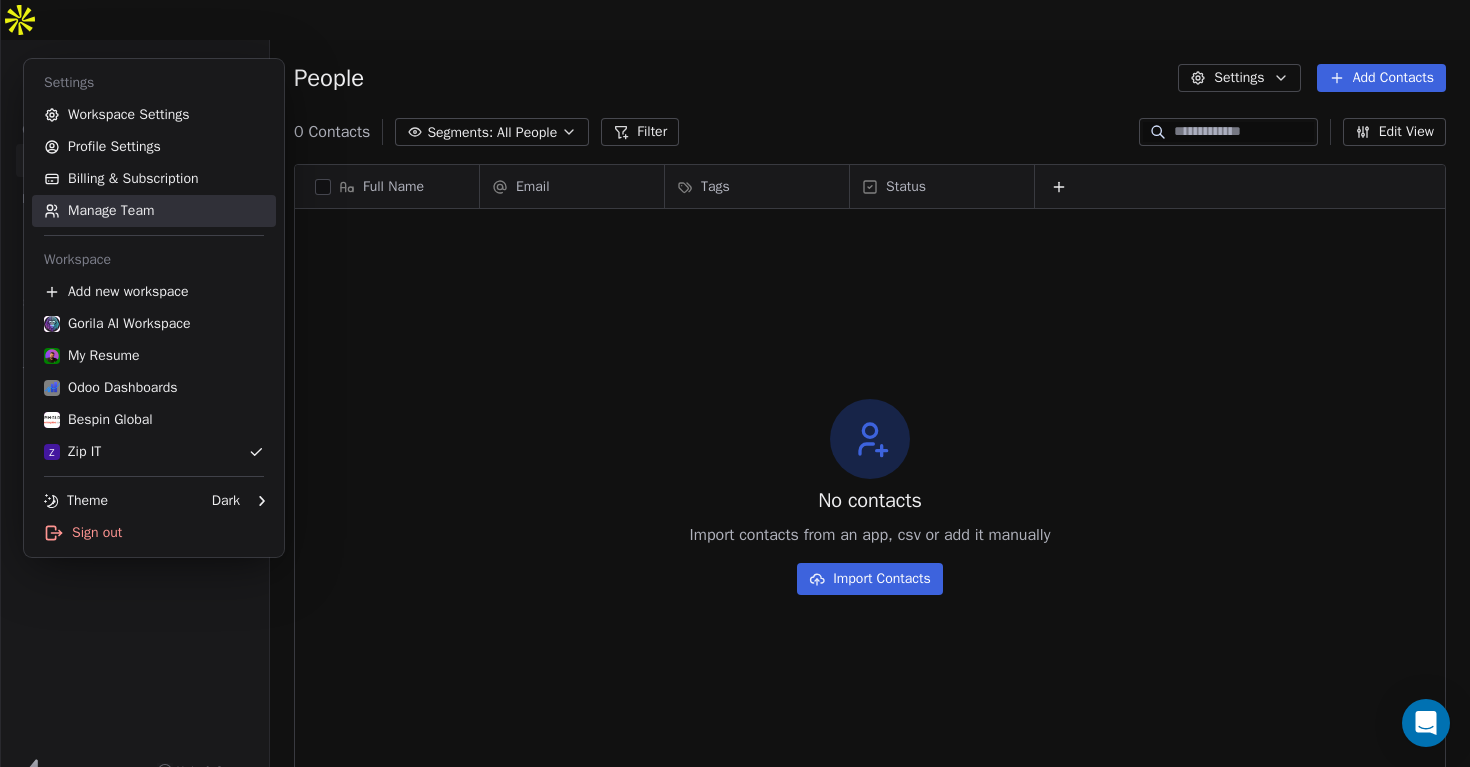 click on "Manage Team" at bounding box center (154, 211) 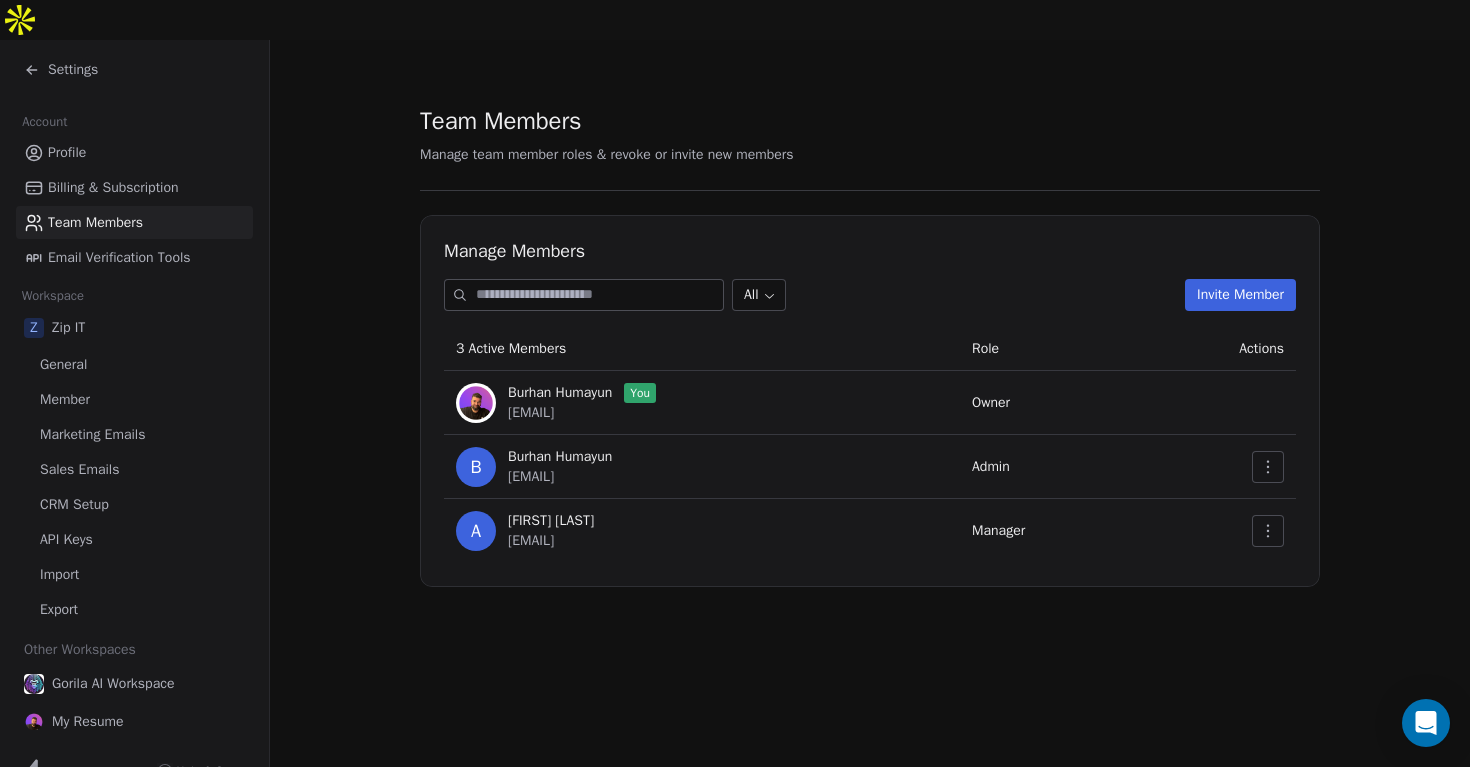 click at bounding box center (1268, 531) 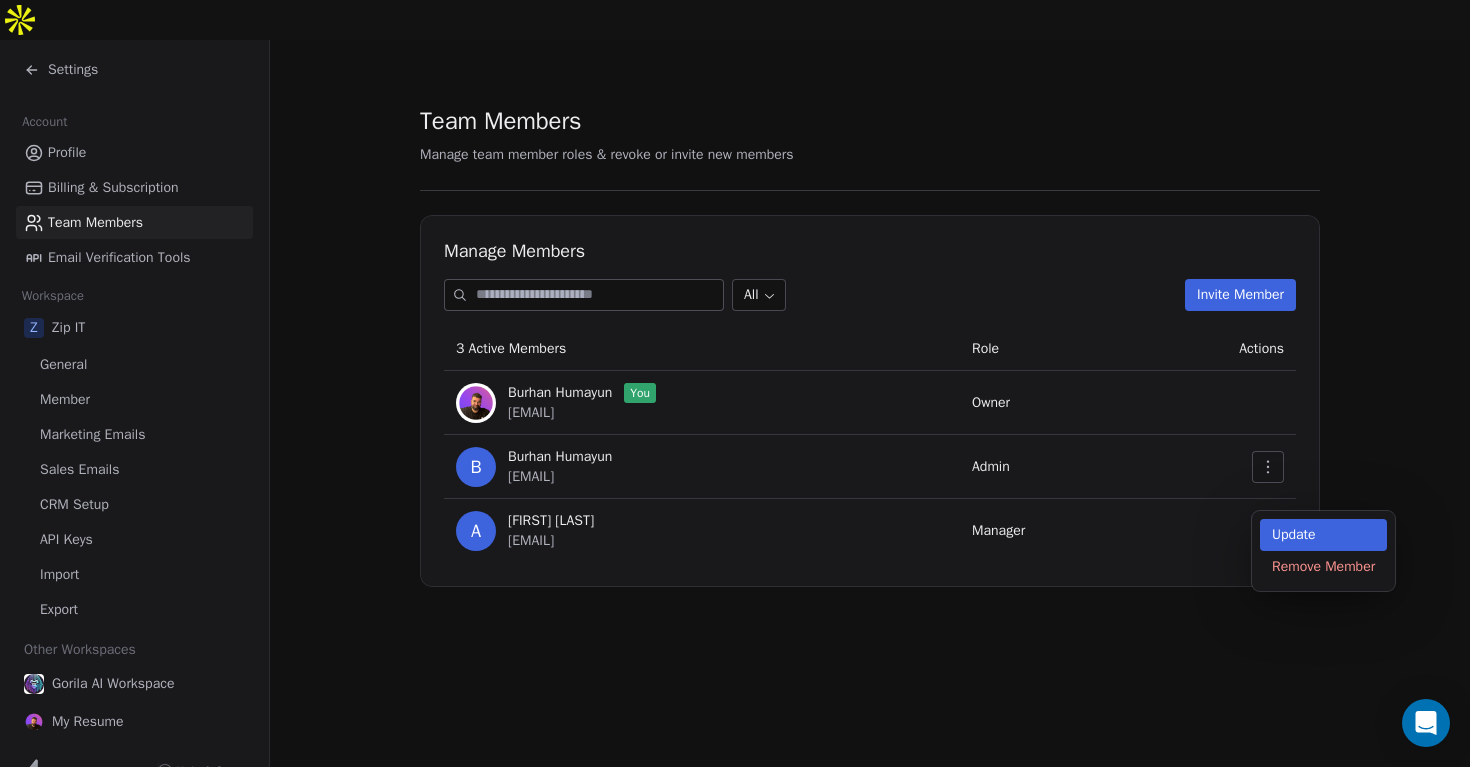click on "Update" at bounding box center (1323, 535) 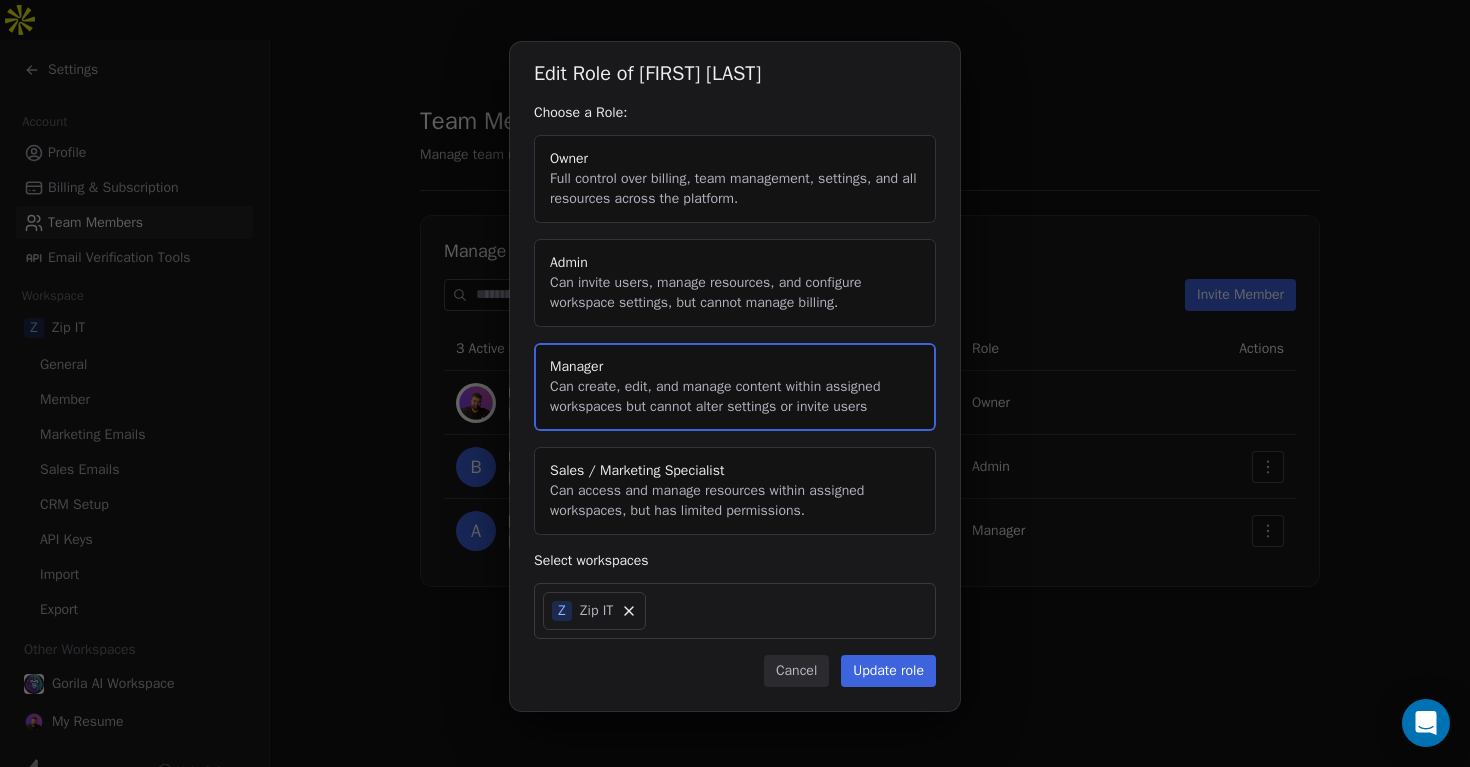 click on "Cancel" at bounding box center (796, 671) 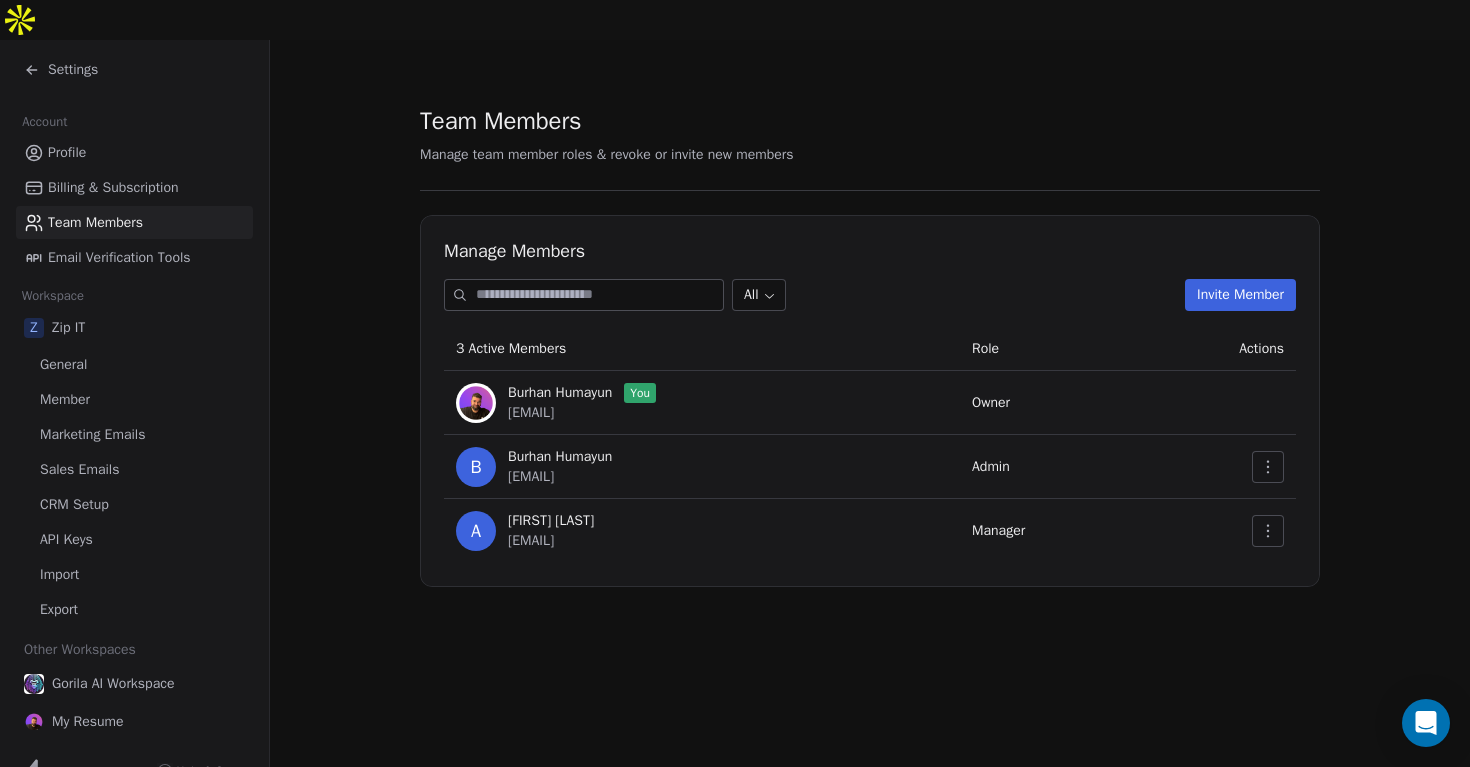 click on "Profile" at bounding box center (67, 152) 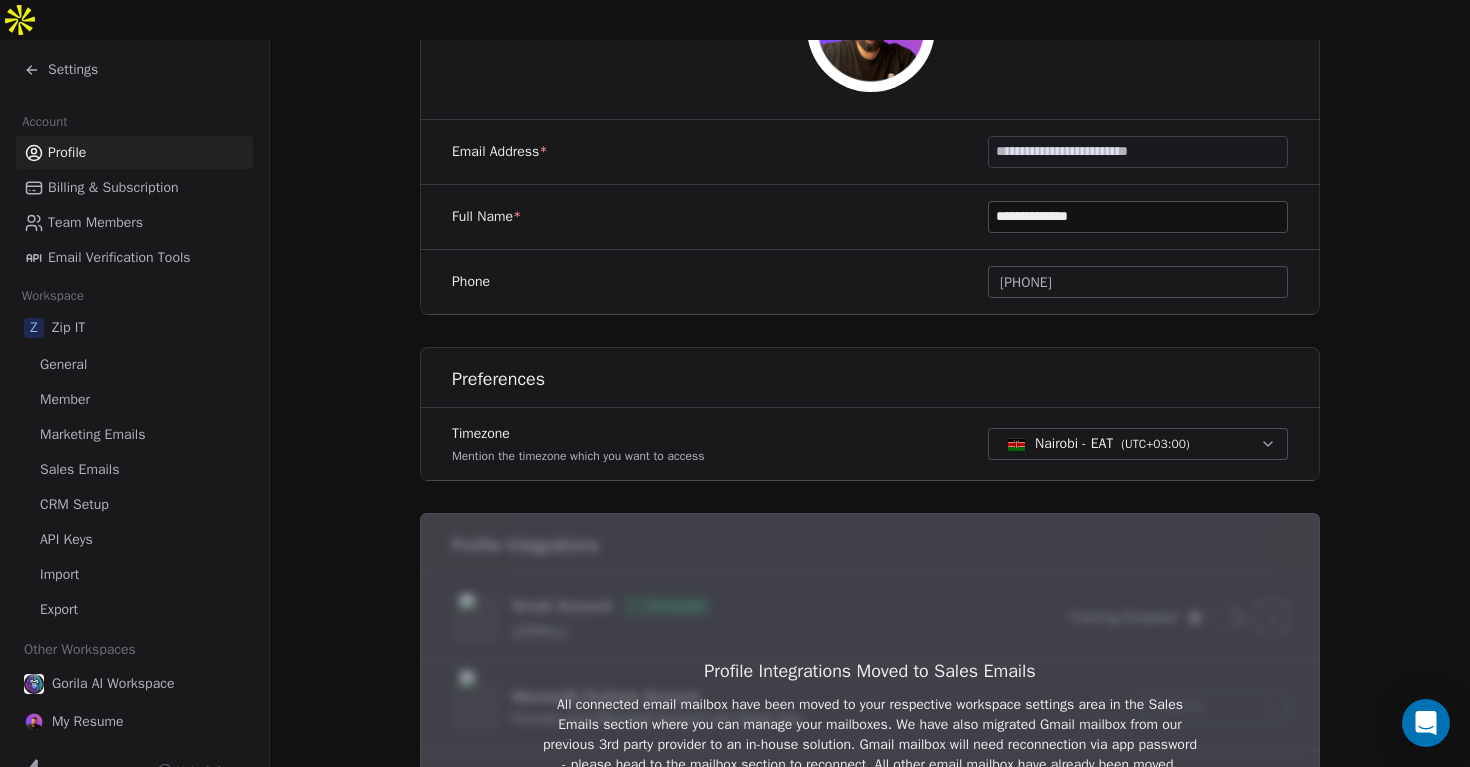 scroll, scrollTop: 309, scrollLeft: 0, axis: vertical 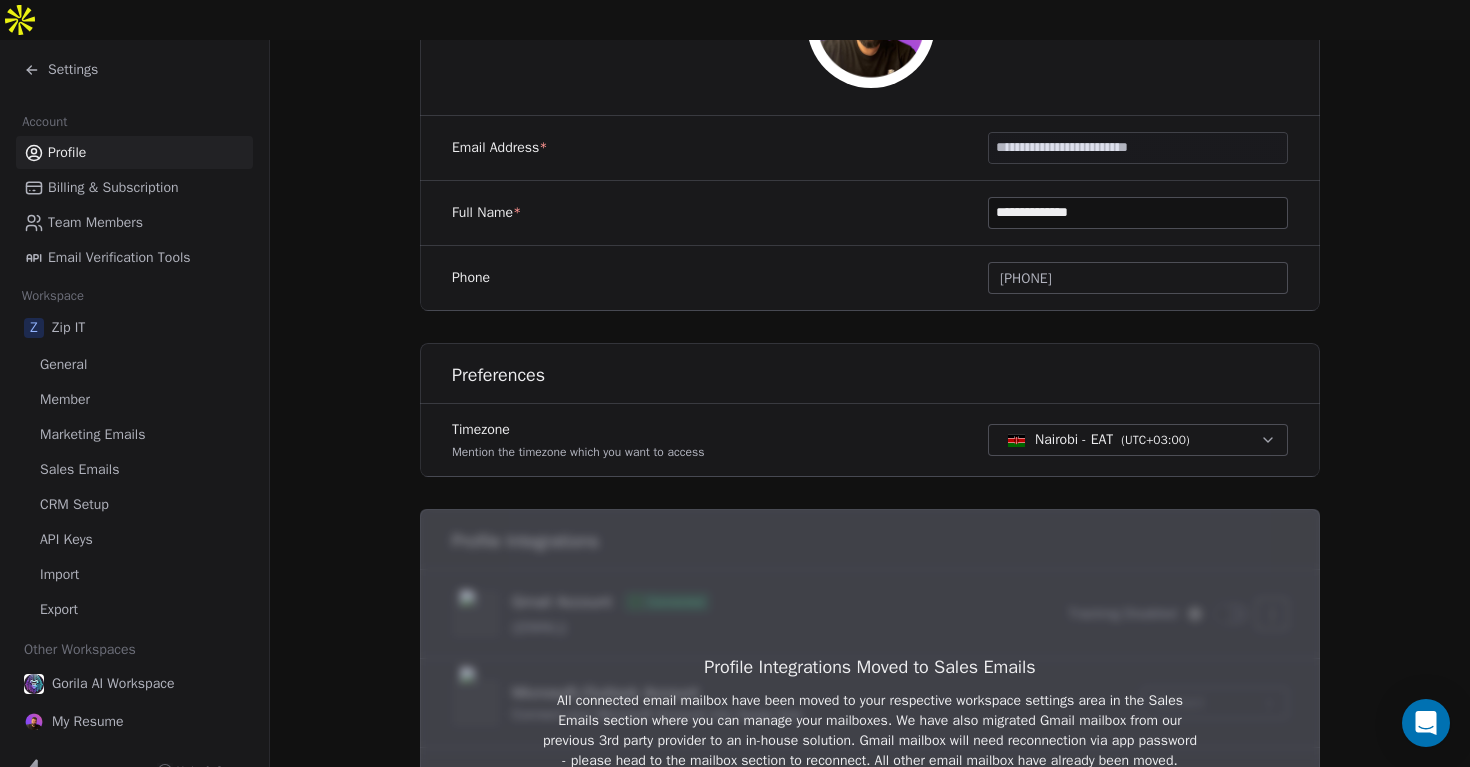 click on "Billing & Subscription" at bounding box center (113, 187) 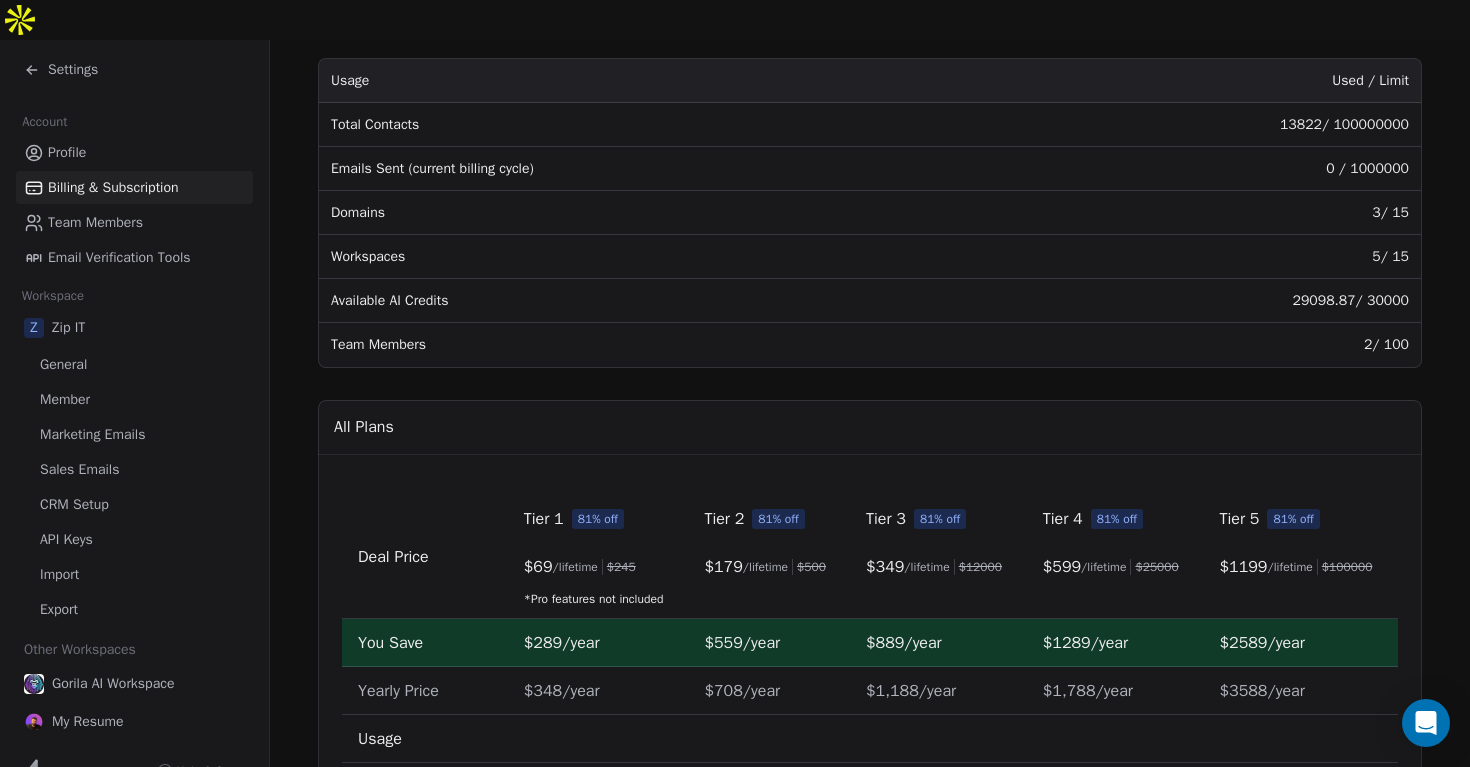 scroll, scrollTop: 0, scrollLeft: 0, axis: both 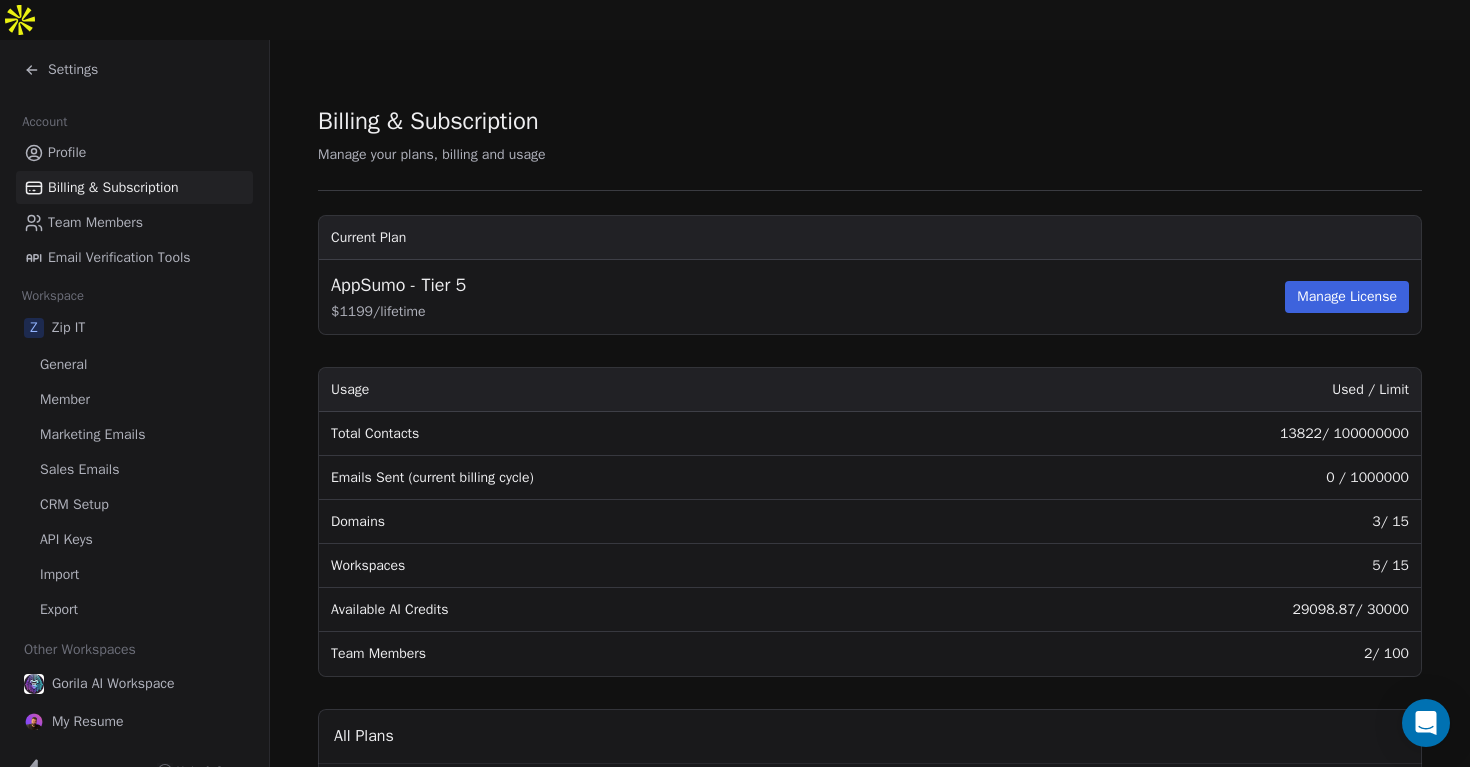 click on "Team Members" at bounding box center (95, 222) 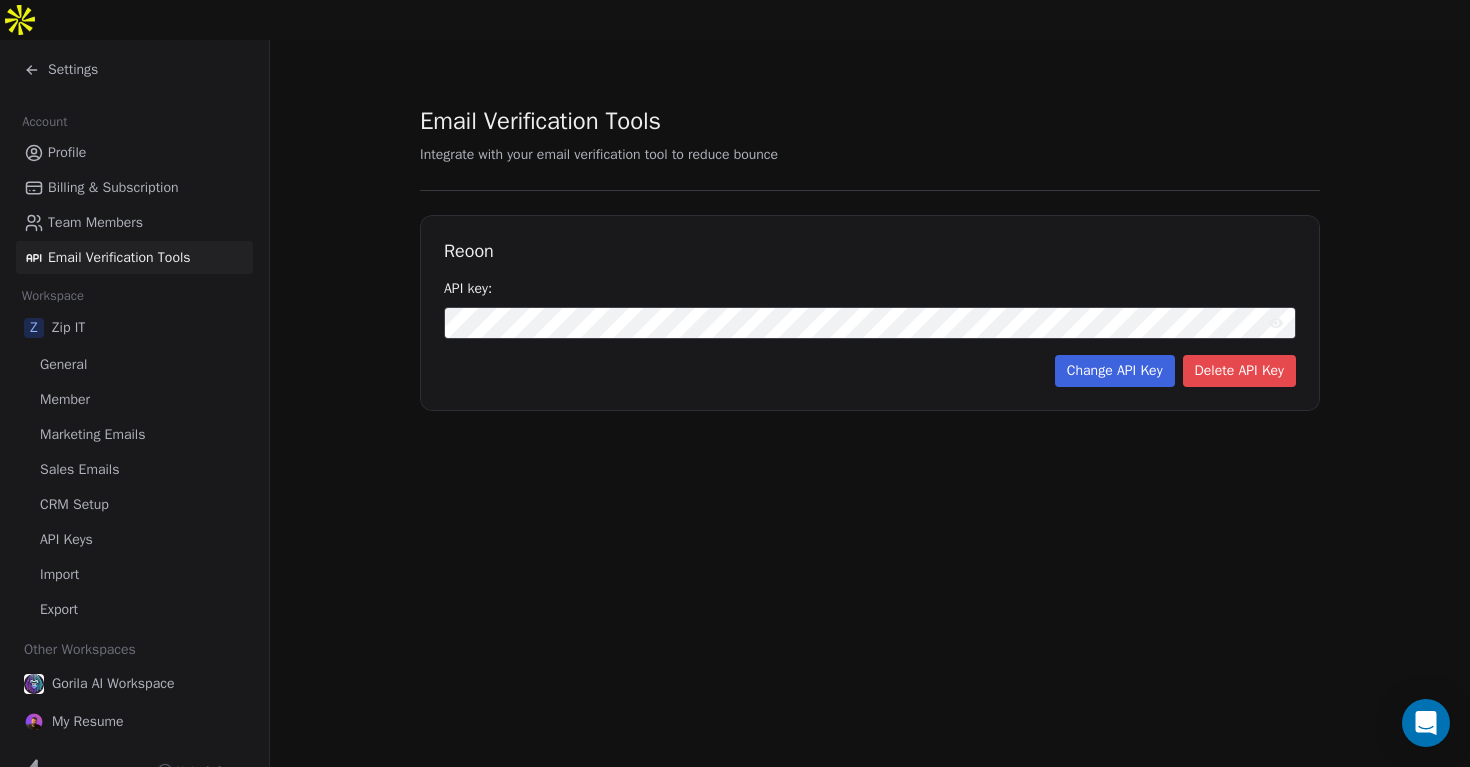 click on "Profile" at bounding box center (134, 152) 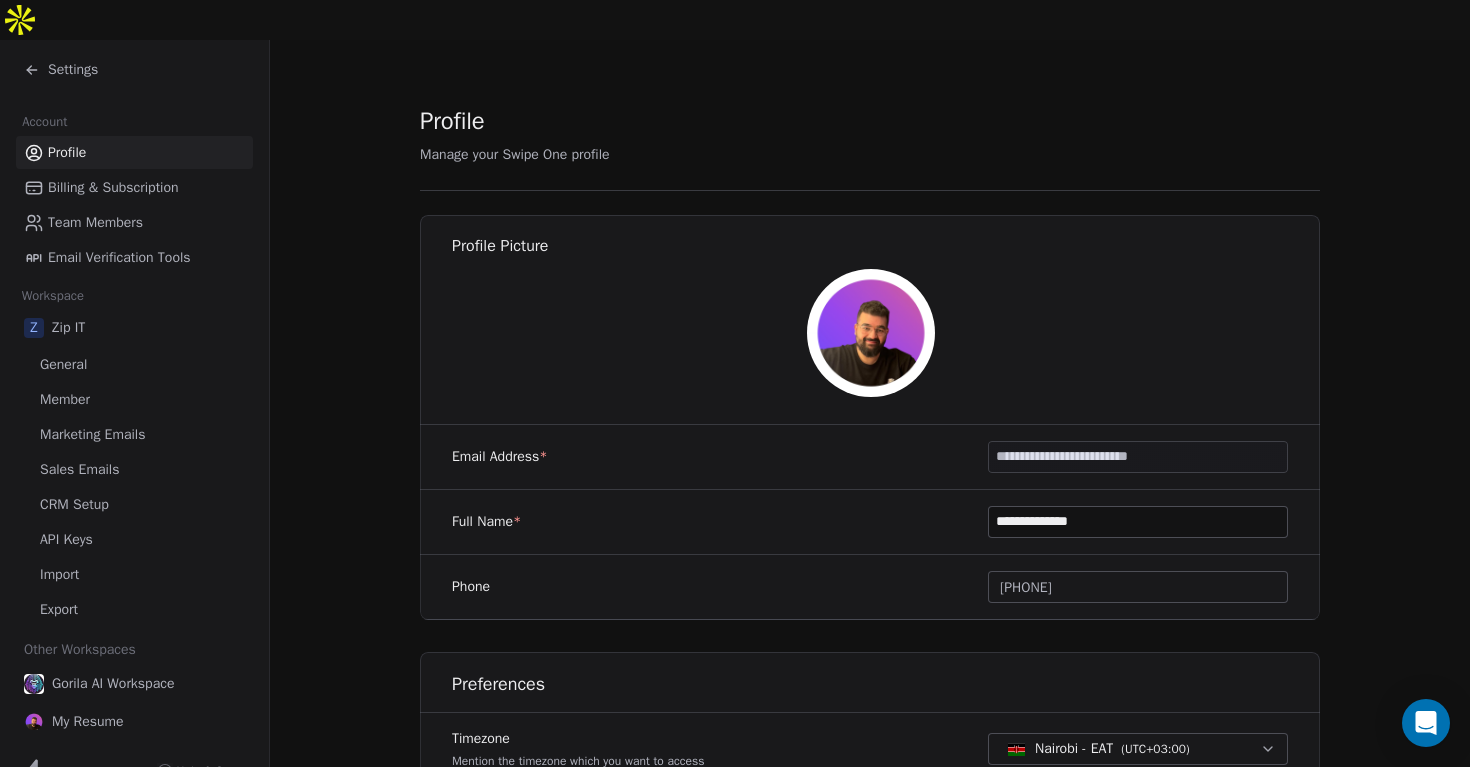click on "Billing & Subscription" at bounding box center [113, 187] 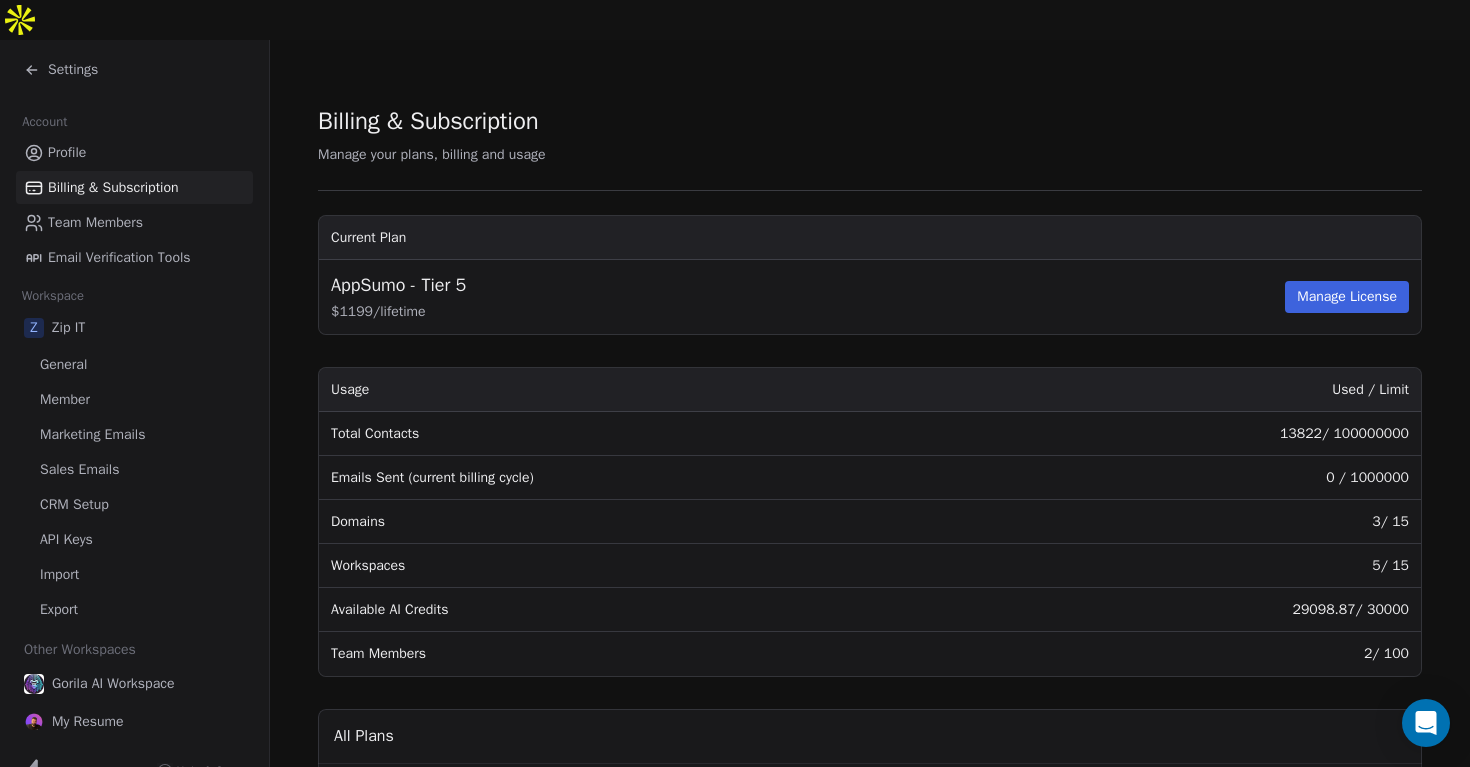 click on "Team Members" at bounding box center (95, 222) 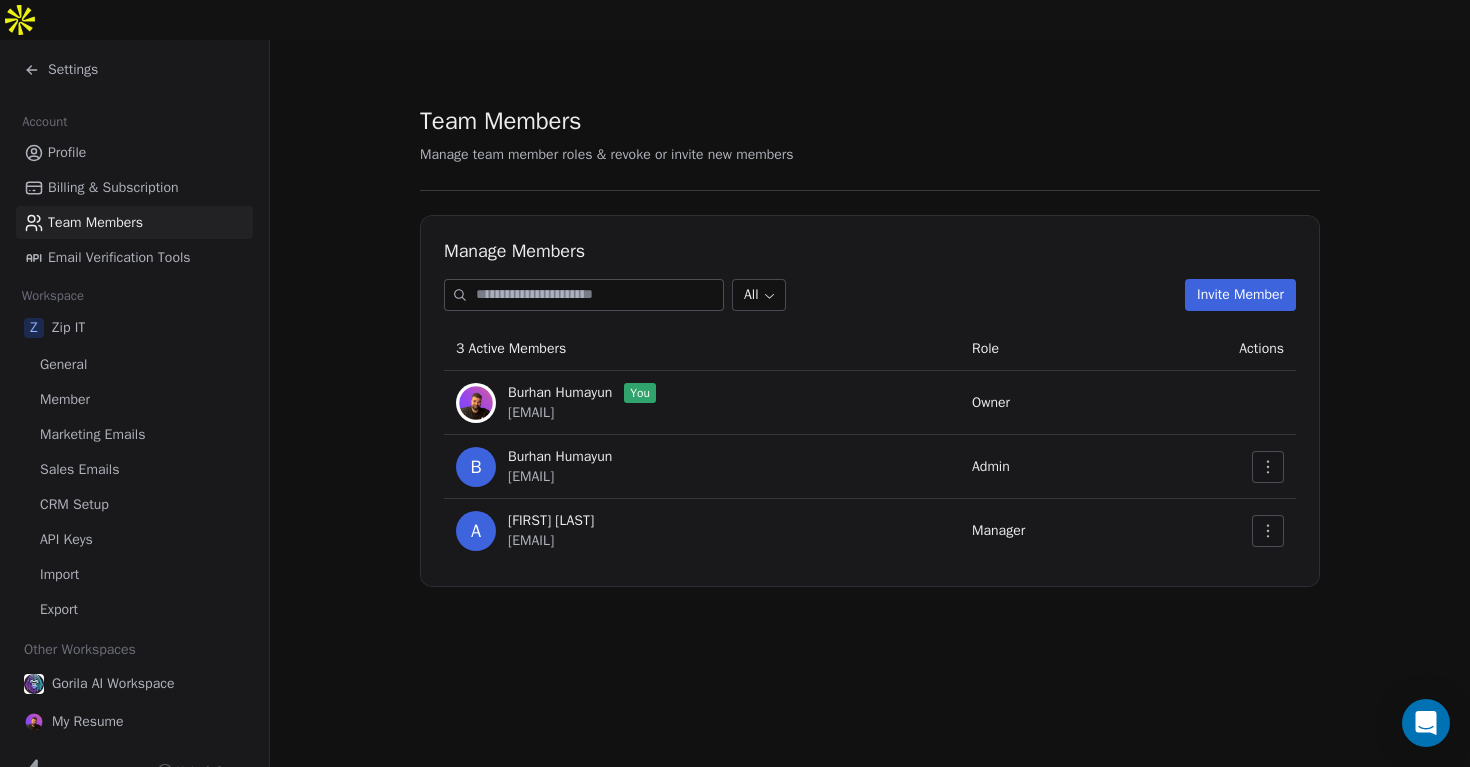 click on "General" at bounding box center [134, 364] 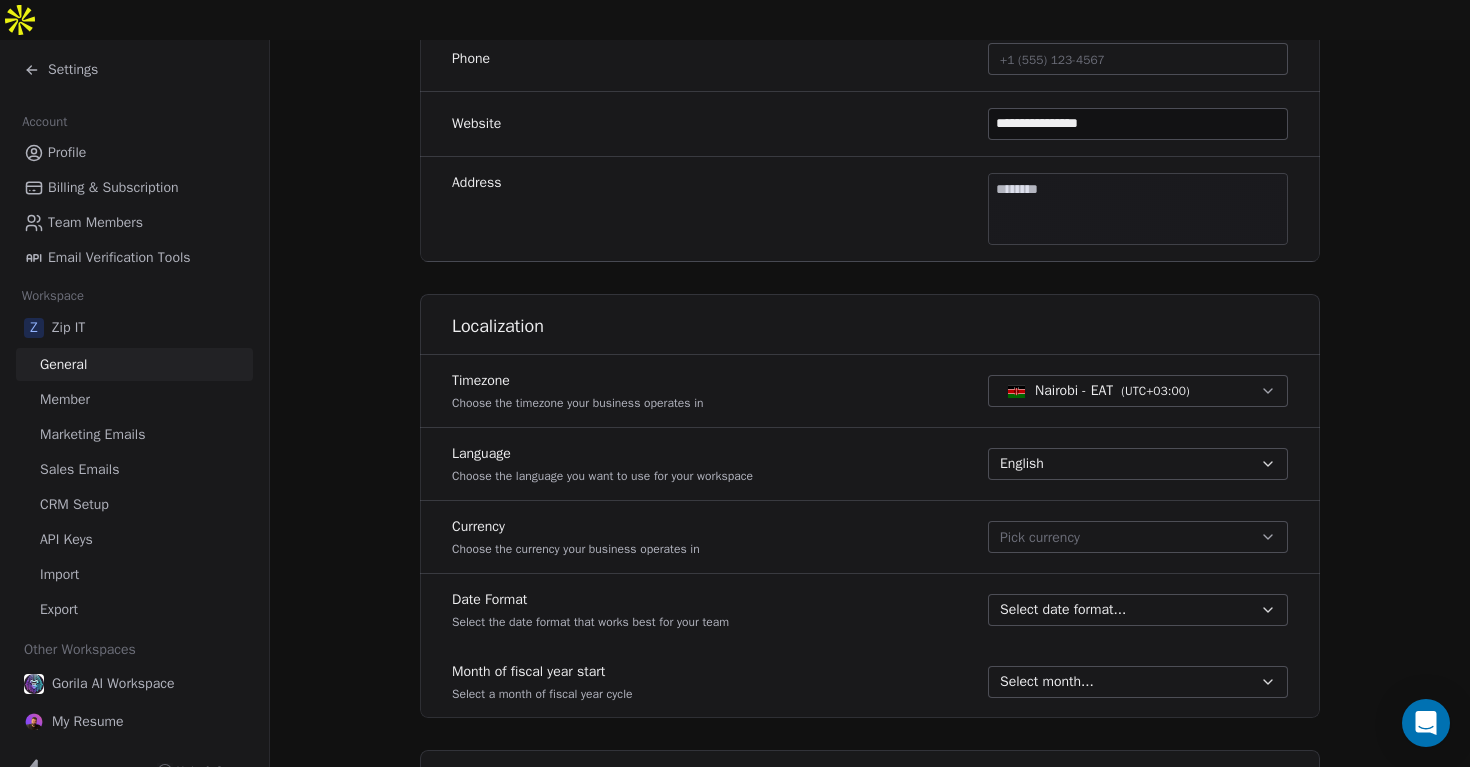 scroll, scrollTop: 597, scrollLeft: 0, axis: vertical 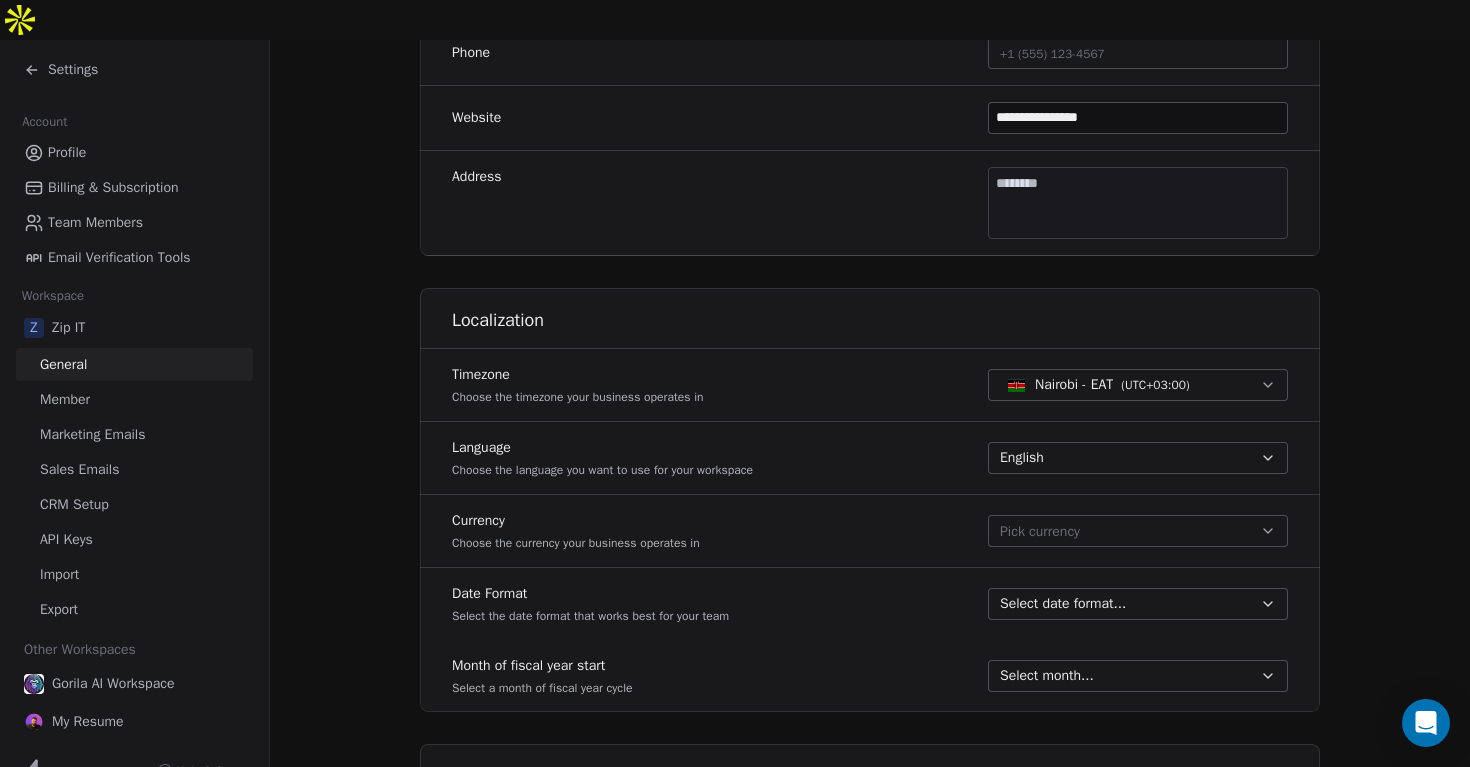 click on "Pick currency" at bounding box center [1138, 531] 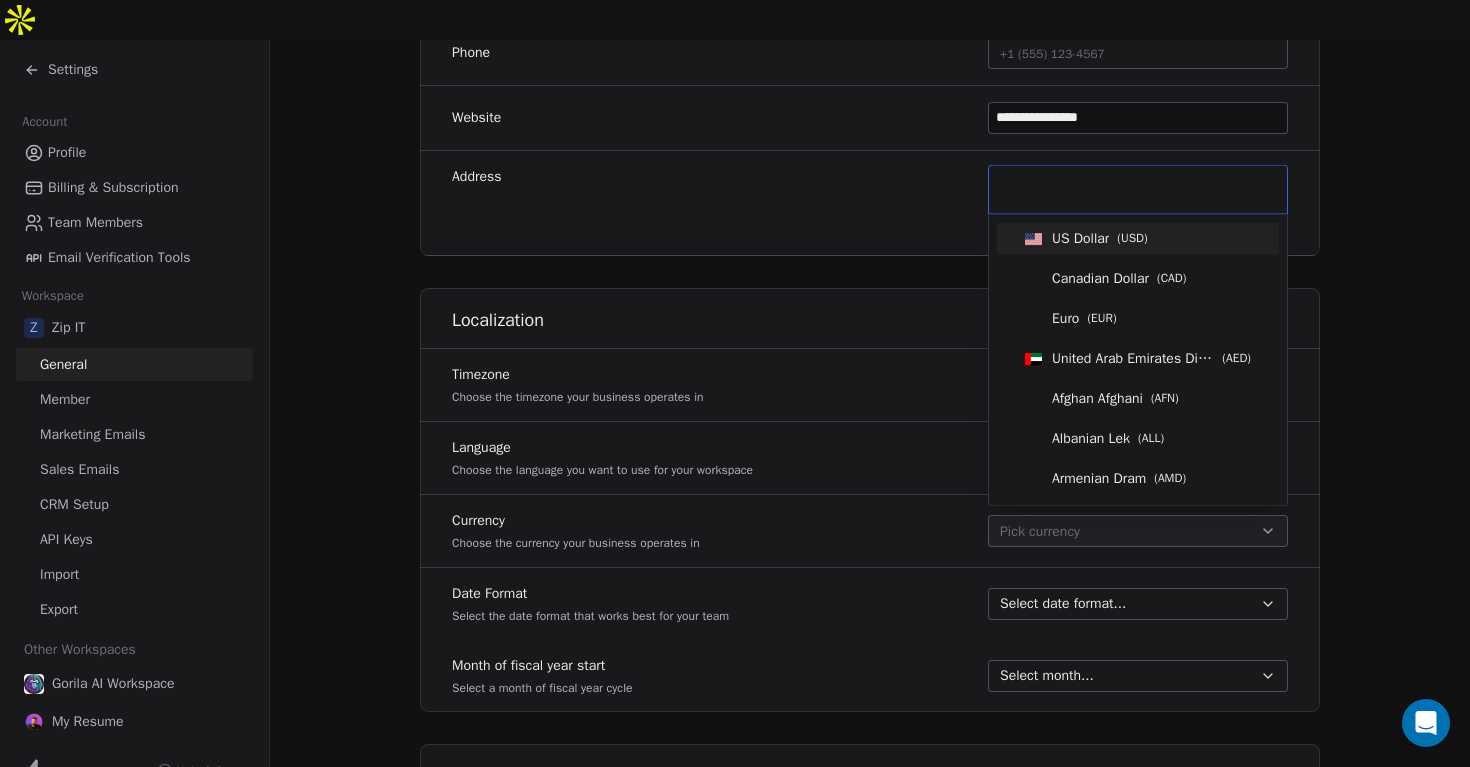 click on "( USD )" at bounding box center (1132, 239) 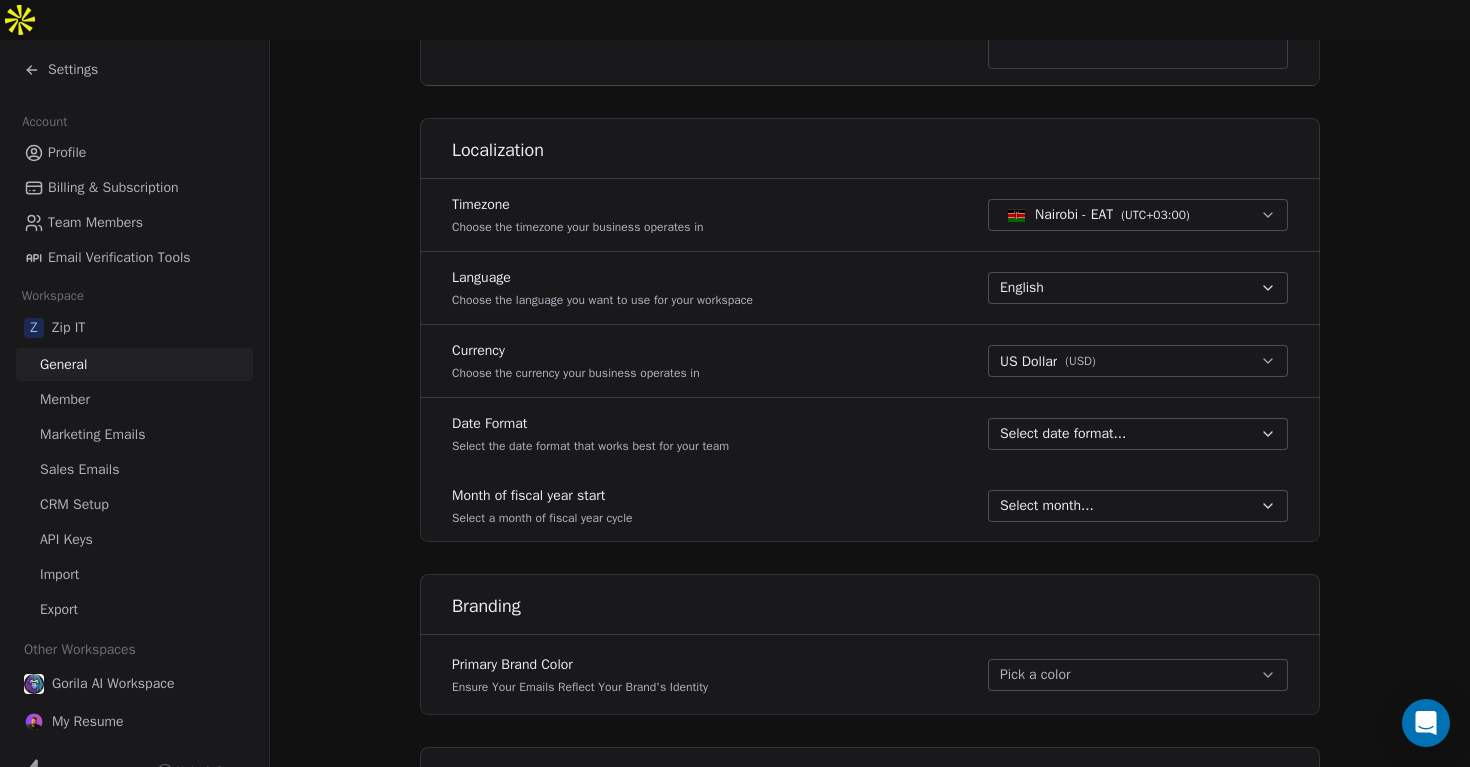 scroll, scrollTop: 771, scrollLeft: 0, axis: vertical 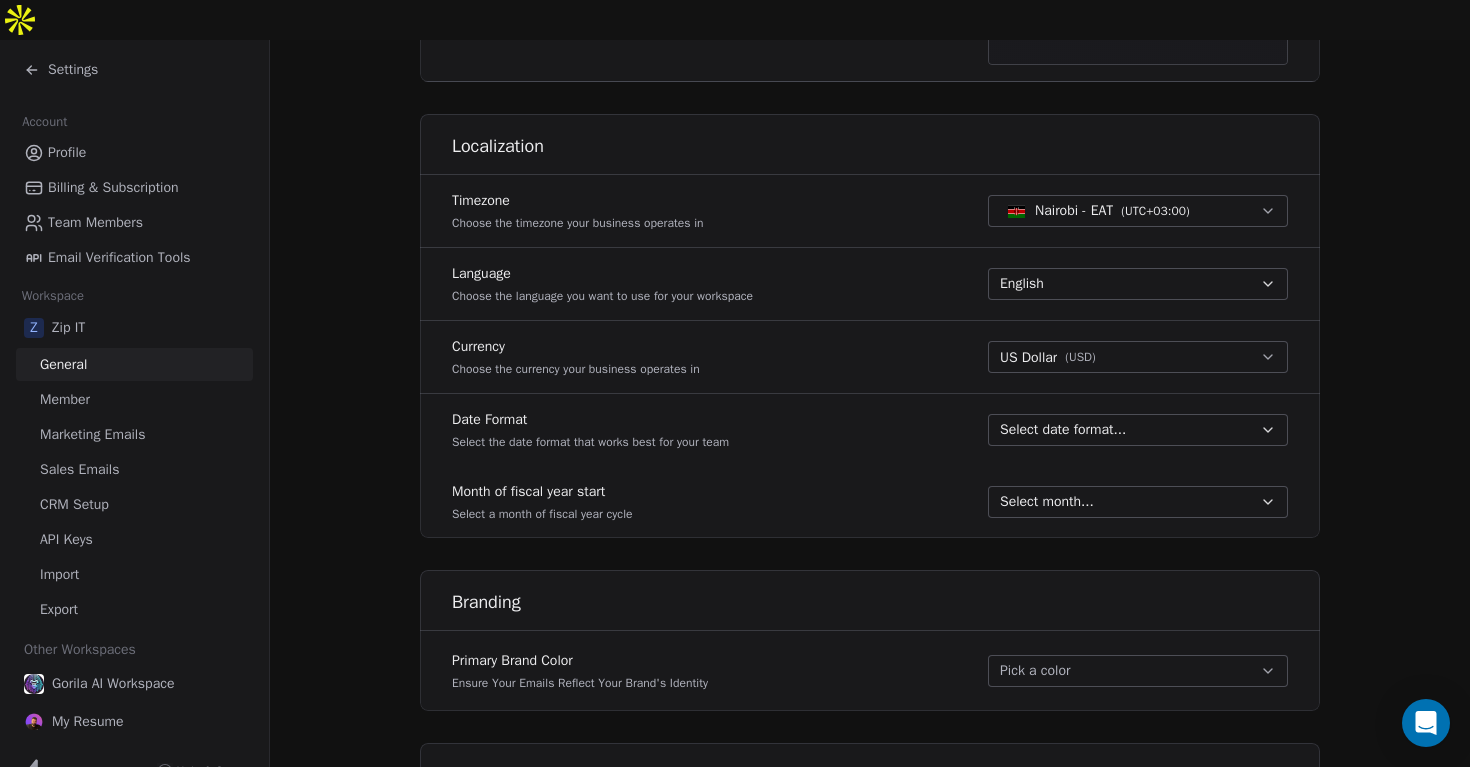 click on "Select date format..." at bounding box center [1063, 430] 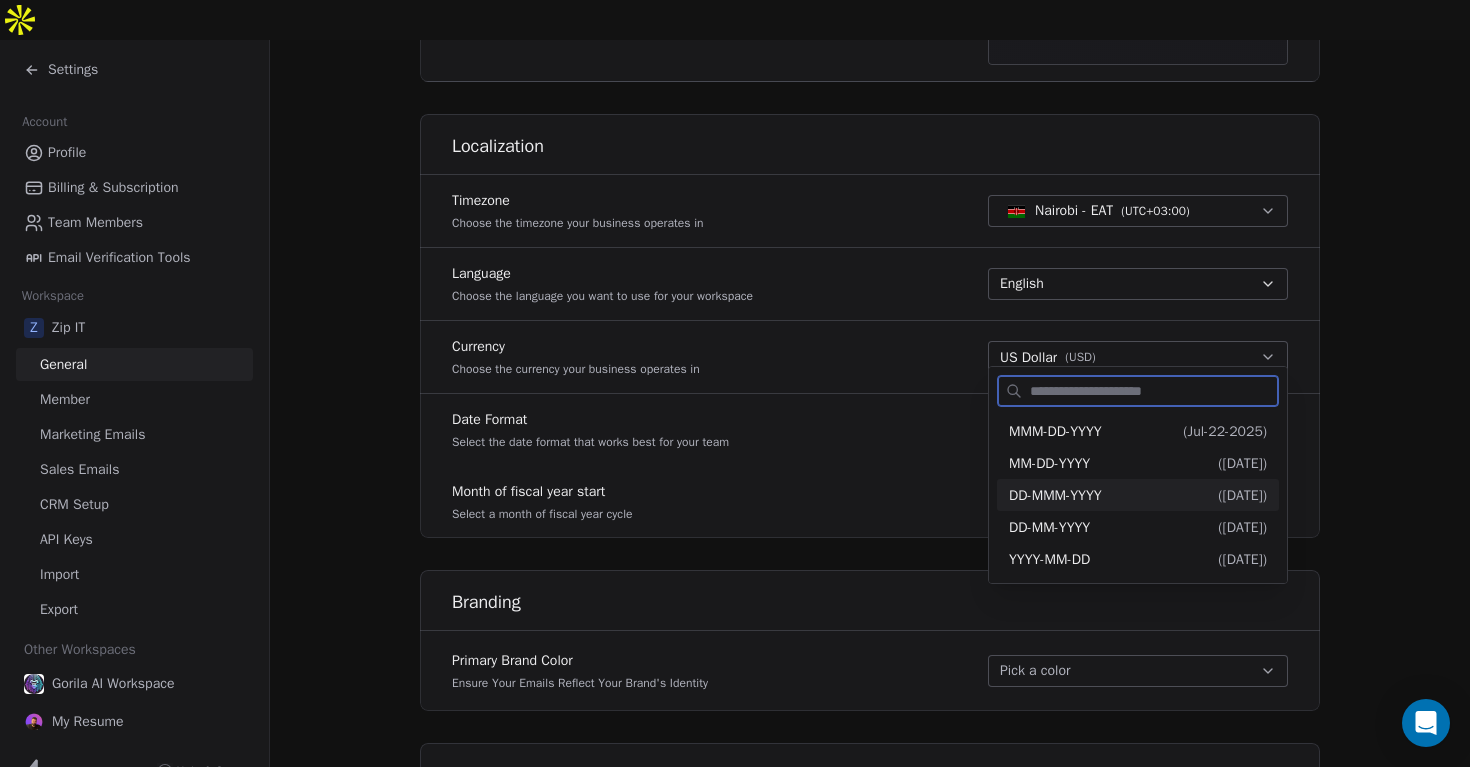 click on "DD-MMM-YYYY" at bounding box center (1055, 495) 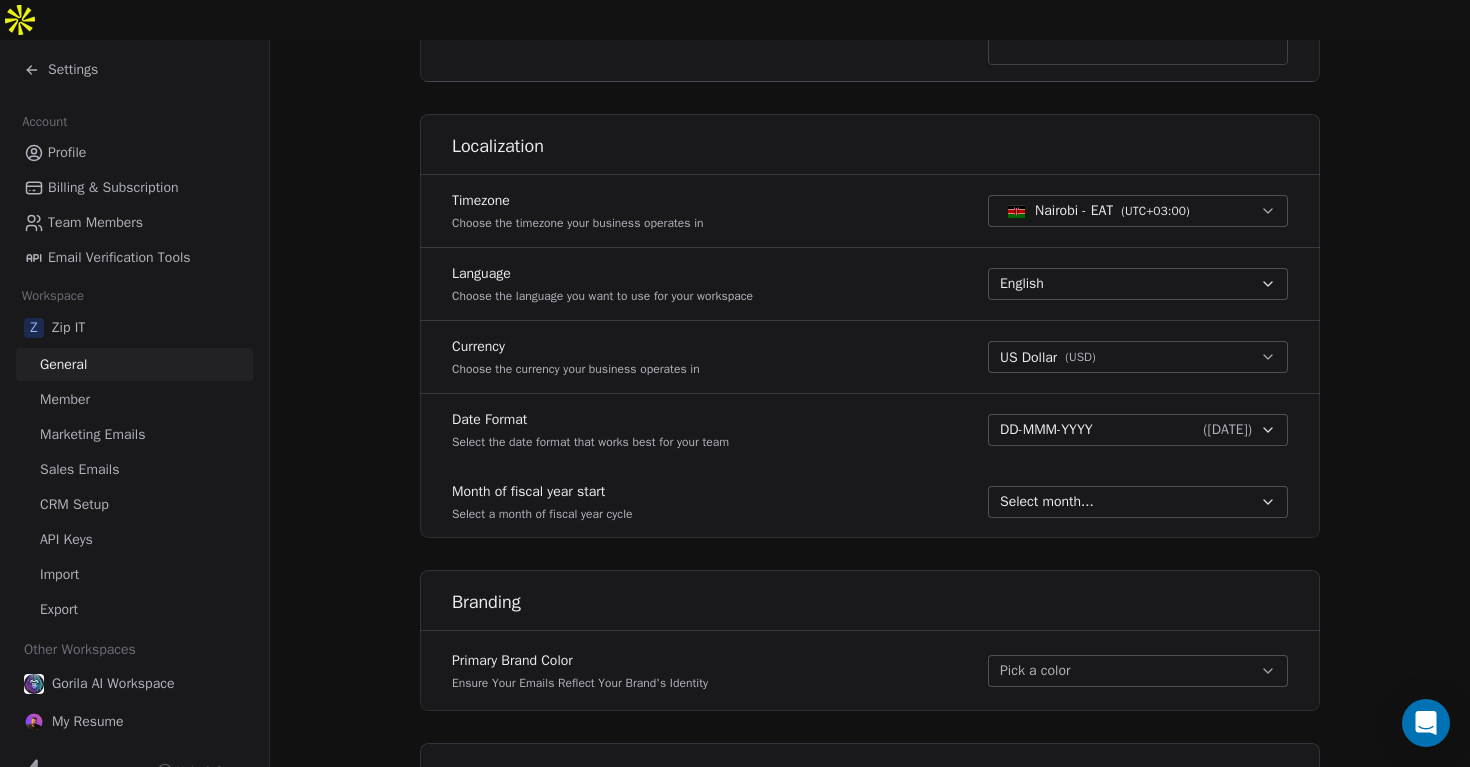 click on "Select month..." at bounding box center [1047, 502] 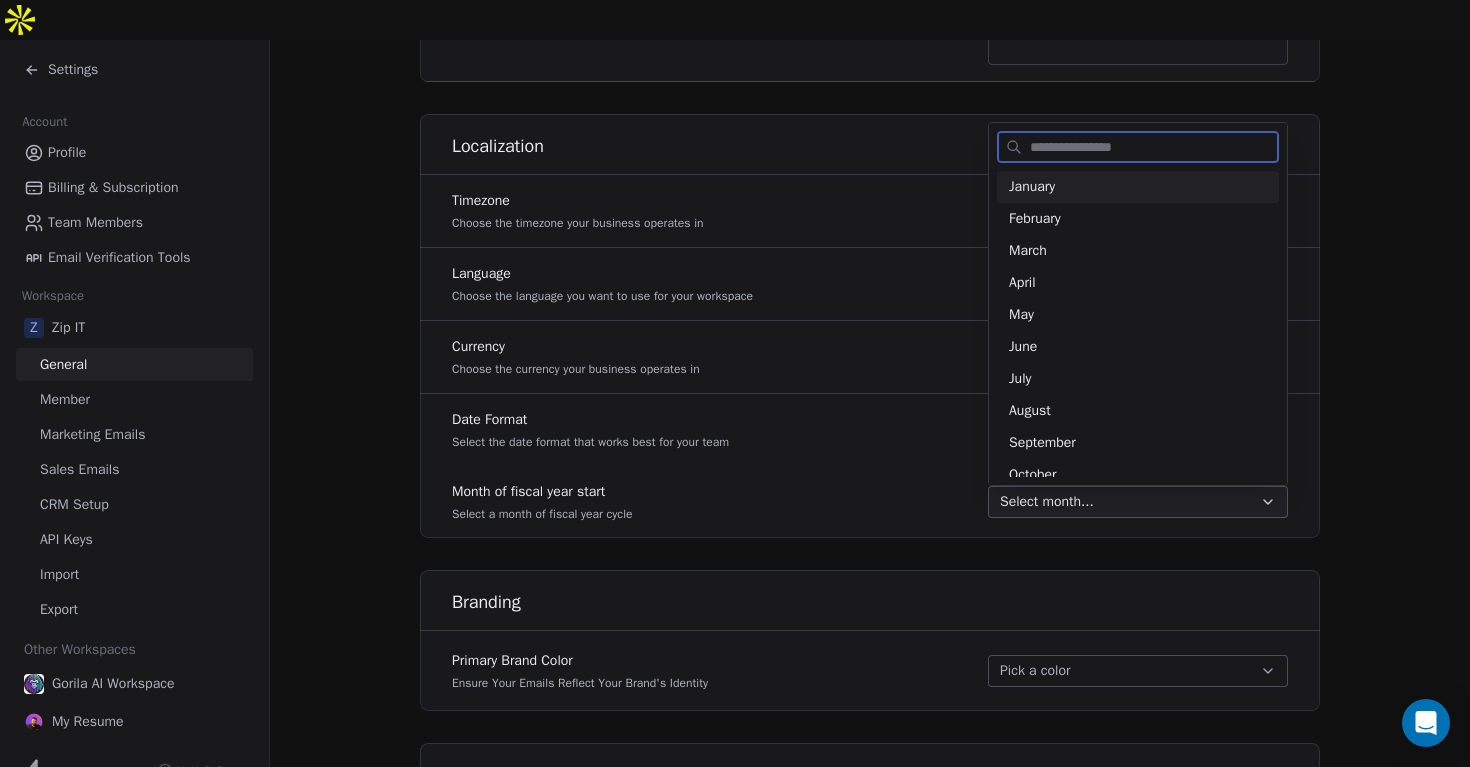 click on "January" at bounding box center (1138, 187) 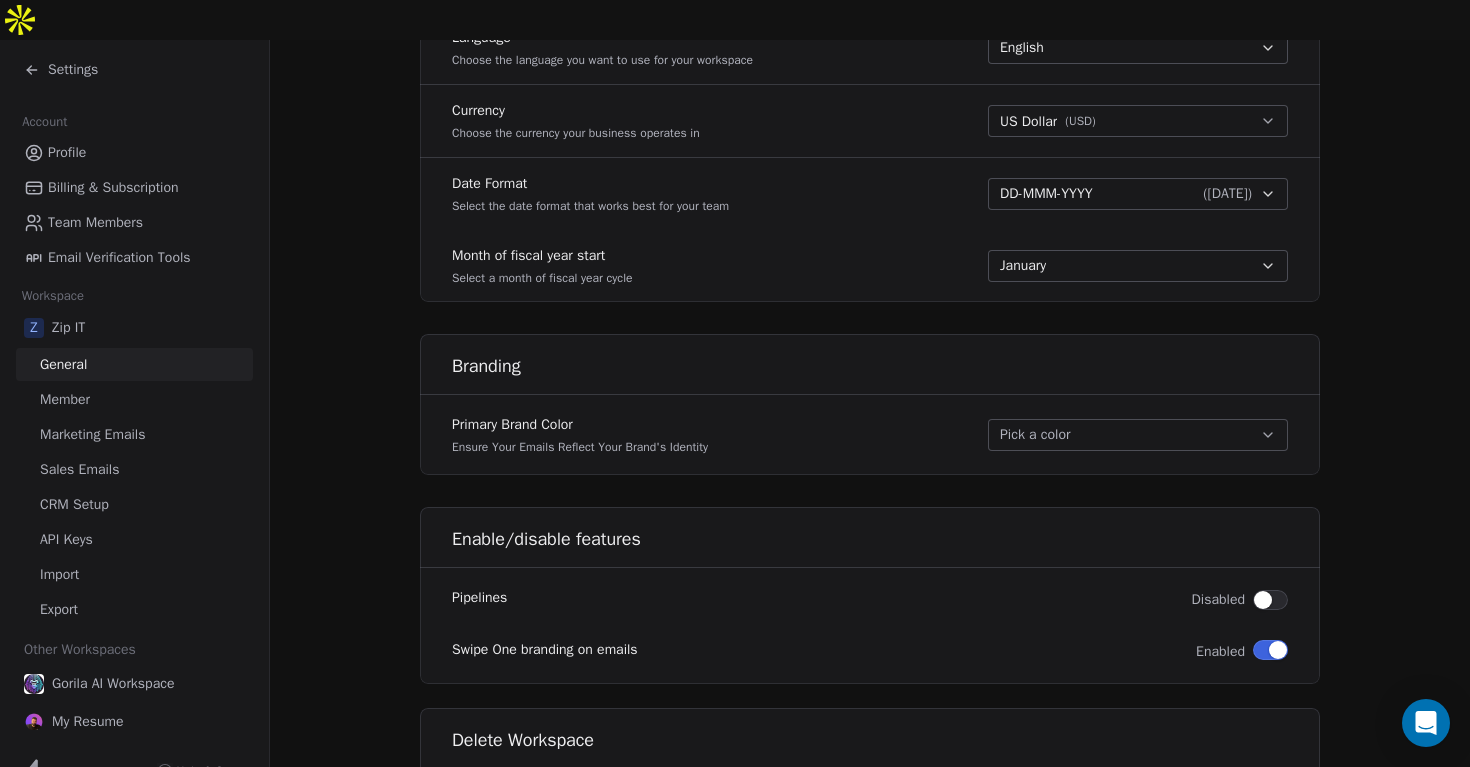 scroll, scrollTop: 1013, scrollLeft: 0, axis: vertical 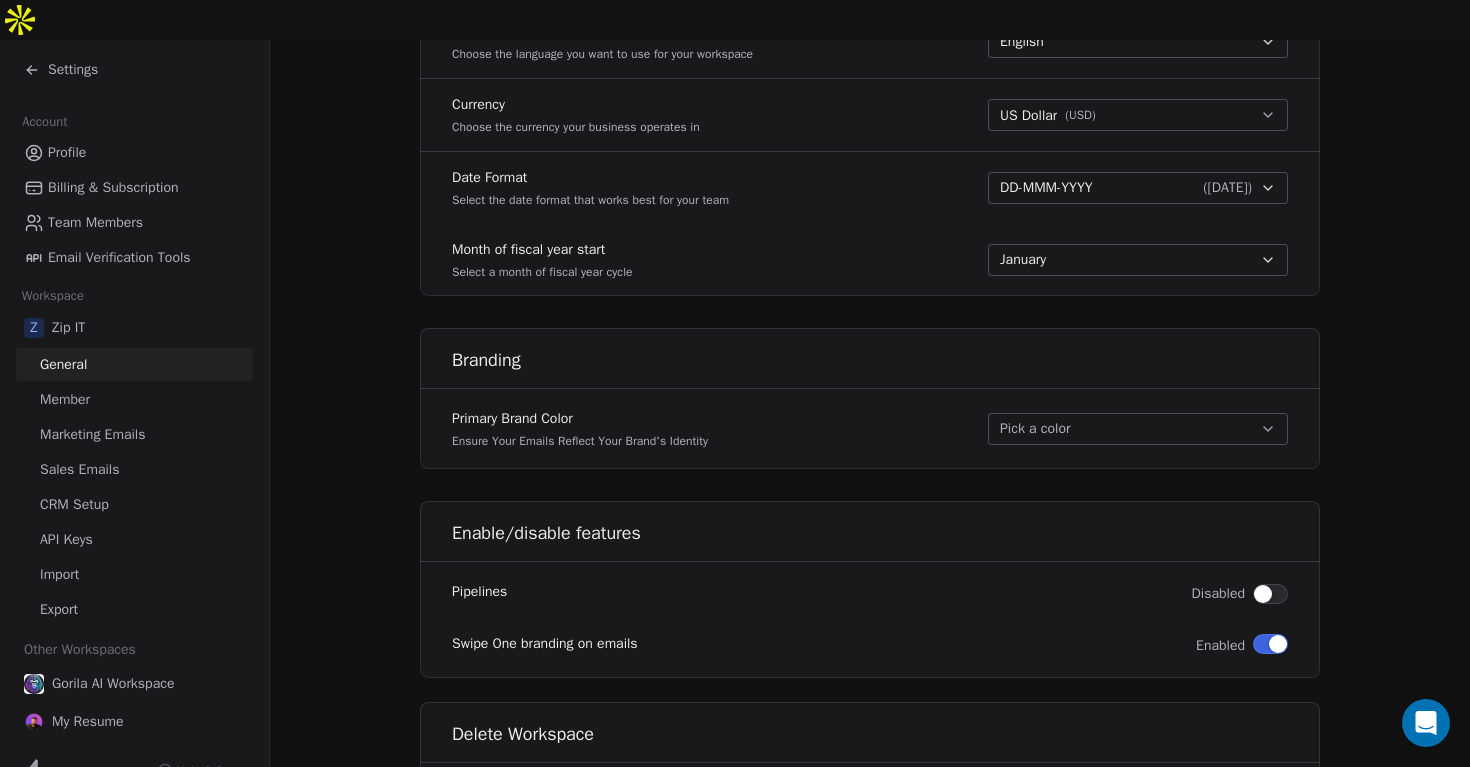 click on "Pick a color" at bounding box center [1138, 429] 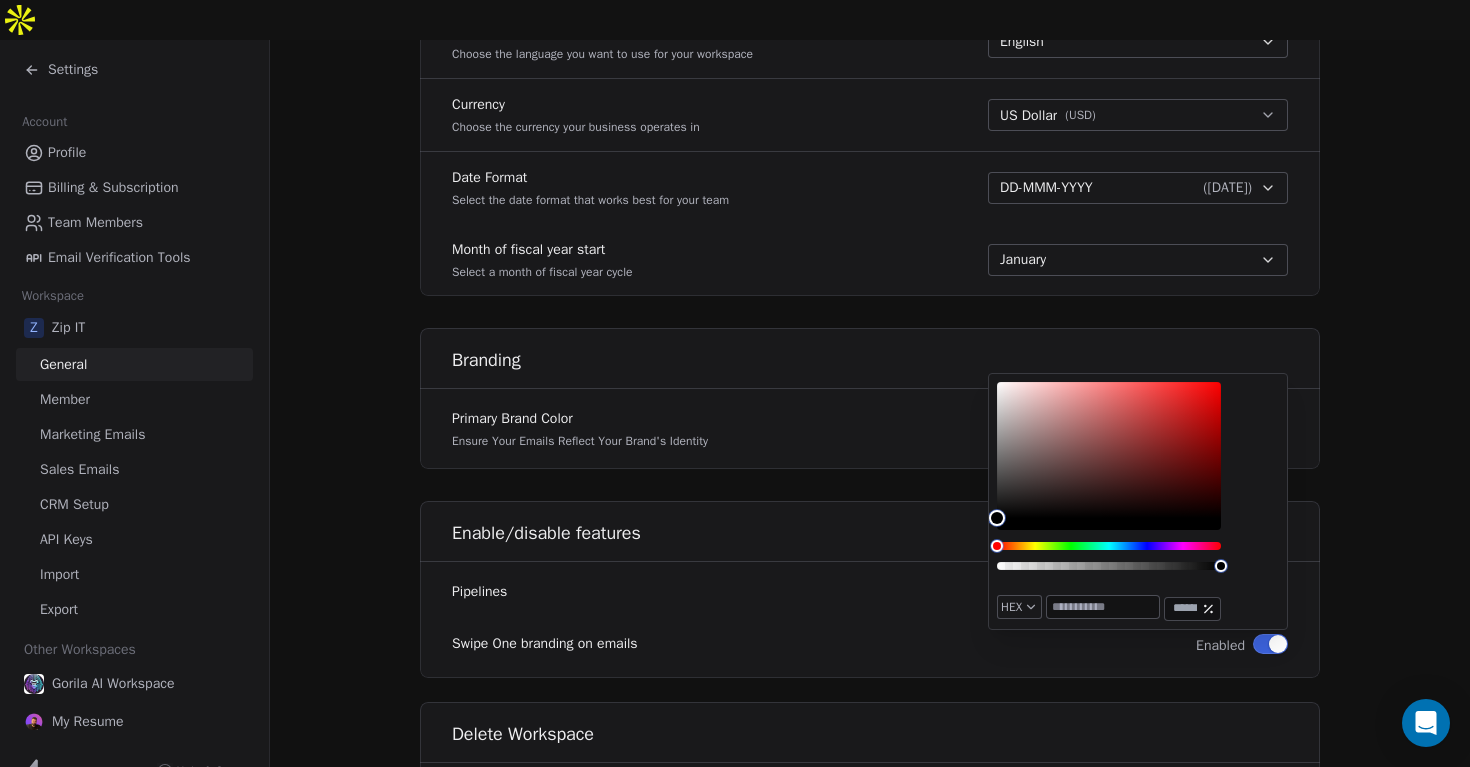click on "Primary Brand Color Ensure Your Emails Reflect Your Brand's Identity Pick a color" at bounding box center [870, 429] 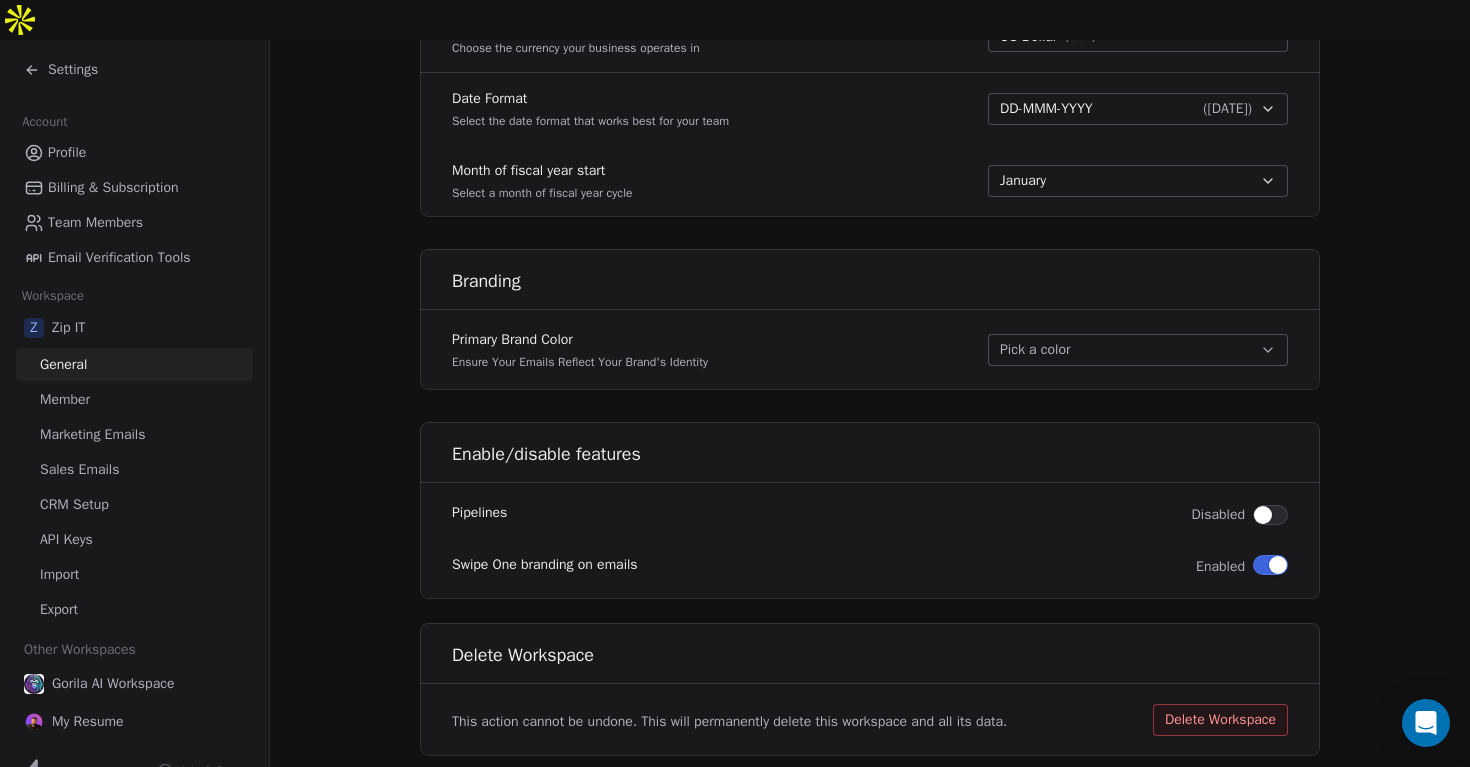 scroll, scrollTop: 1105, scrollLeft: 0, axis: vertical 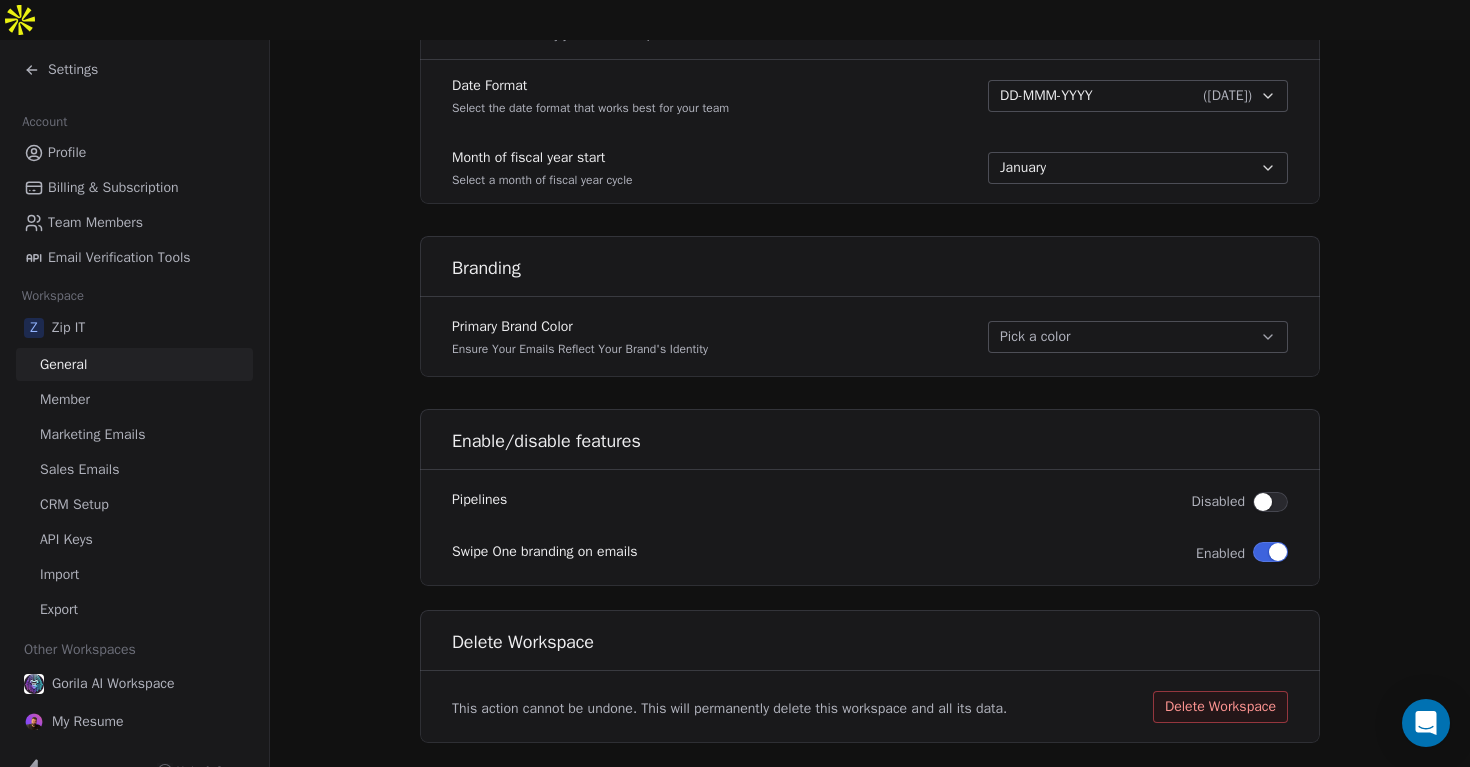 click on "Swipe One branding on emails Enabled" at bounding box center [870, 554] 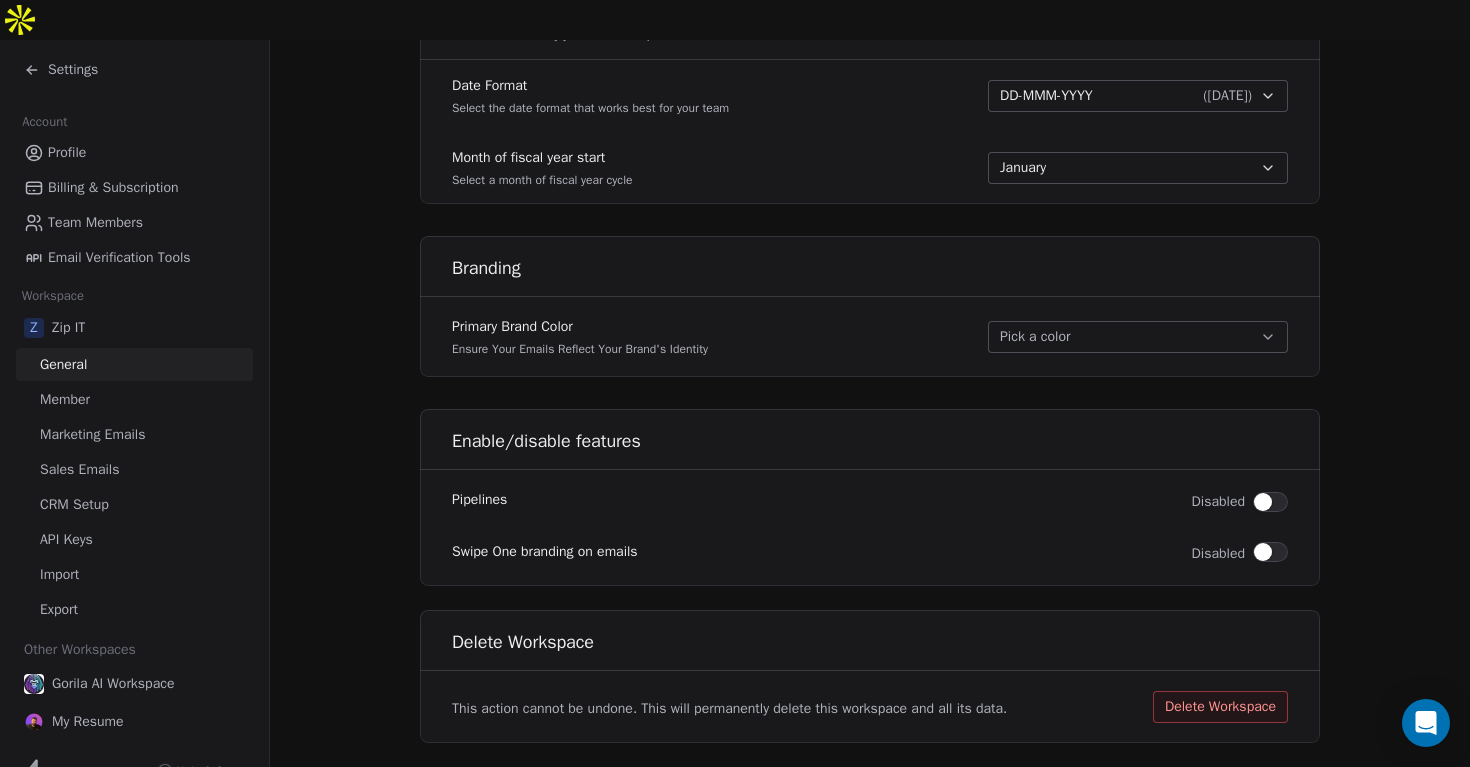 click at bounding box center (1270, 502) 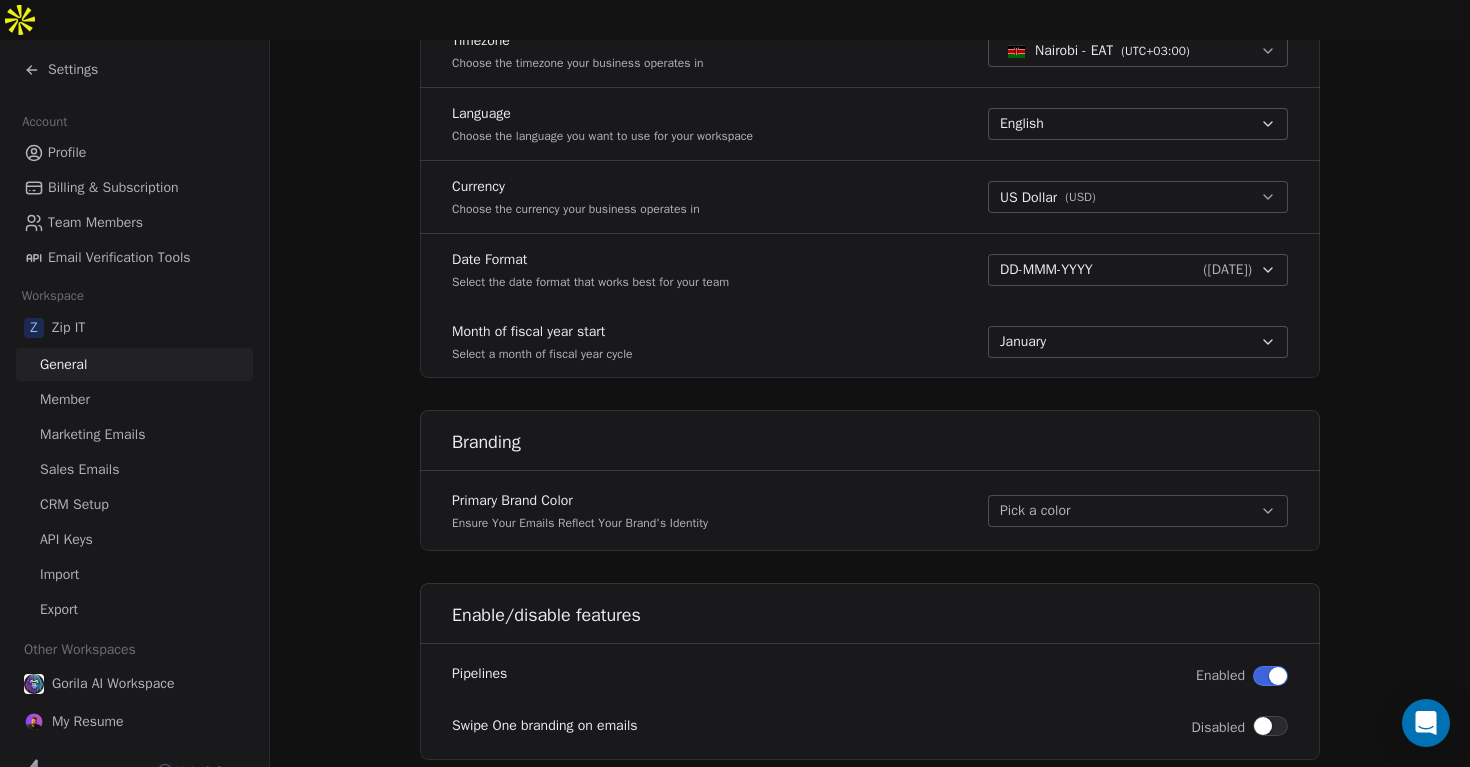 scroll, scrollTop: 734, scrollLeft: 0, axis: vertical 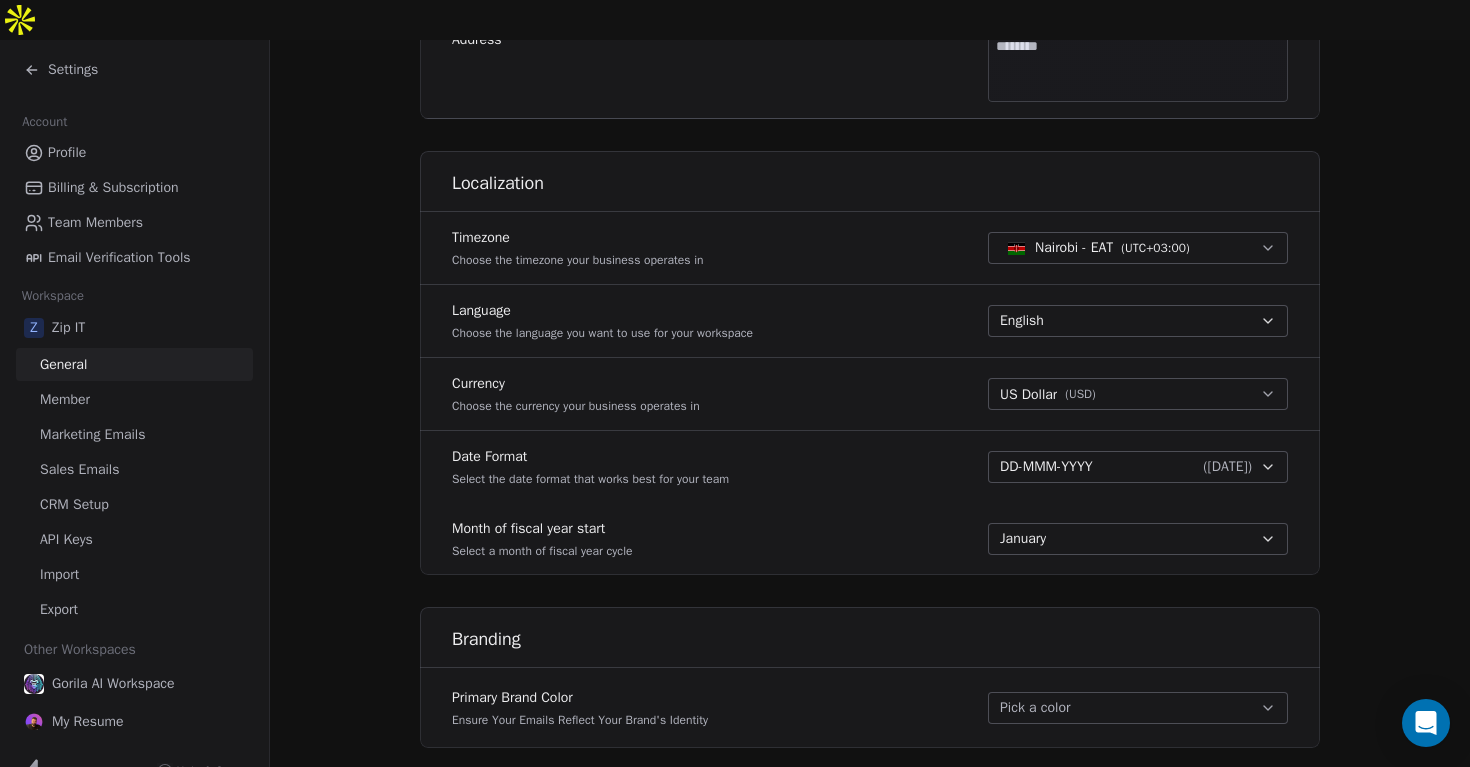 click on "Member" at bounding box center (134, 399) 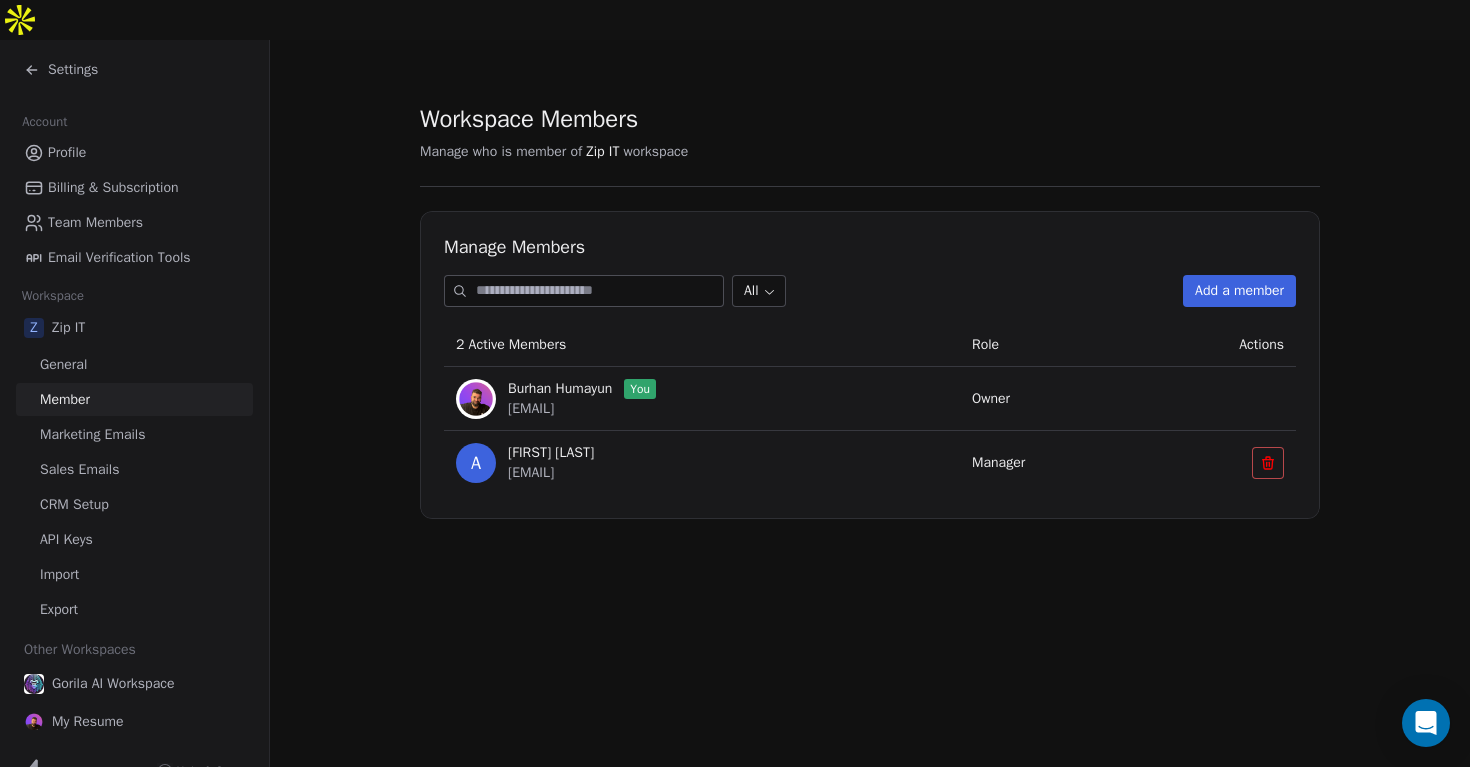 click on "Marketing Emails" at bounding box center (92, 434) 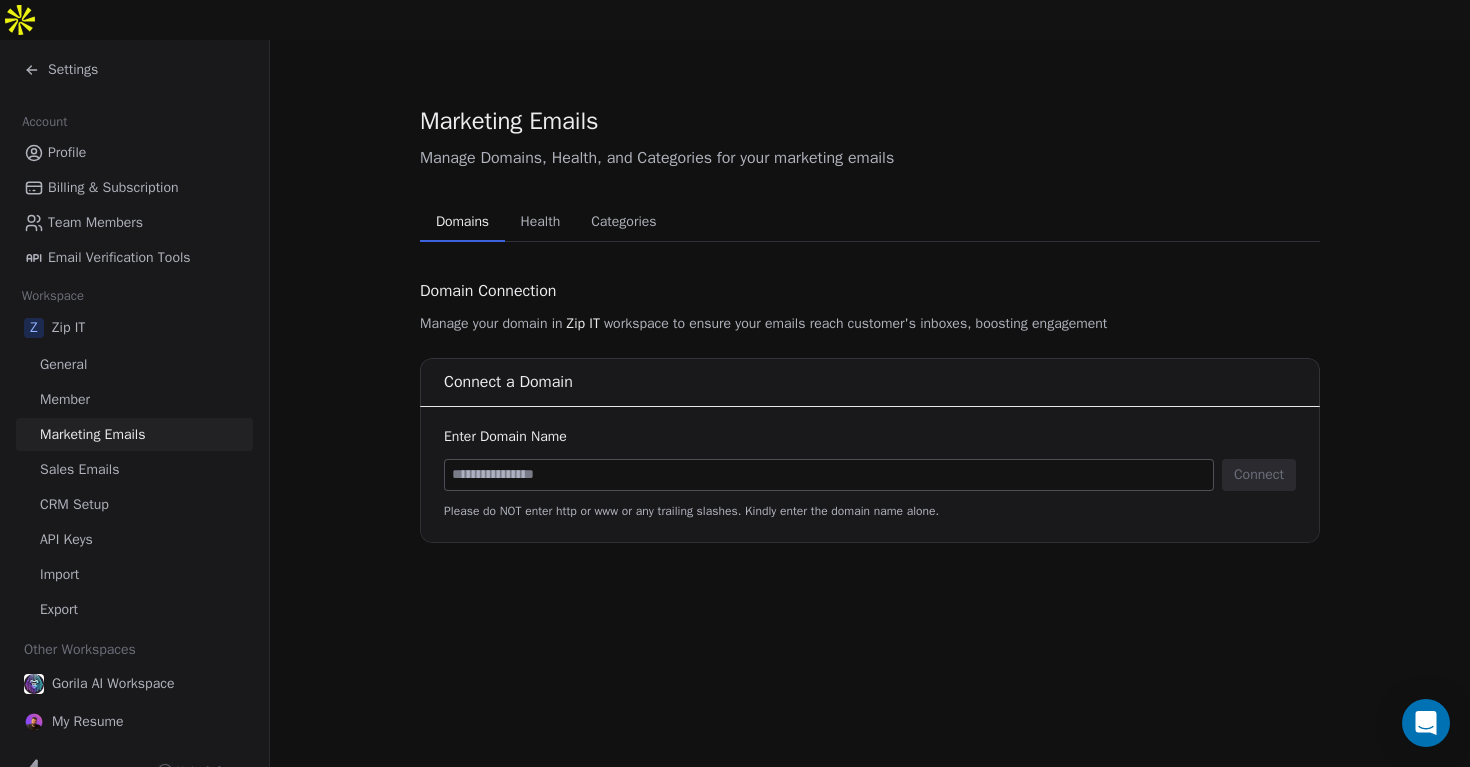 click on "Sales Emails" at bounding box center (134, 469) 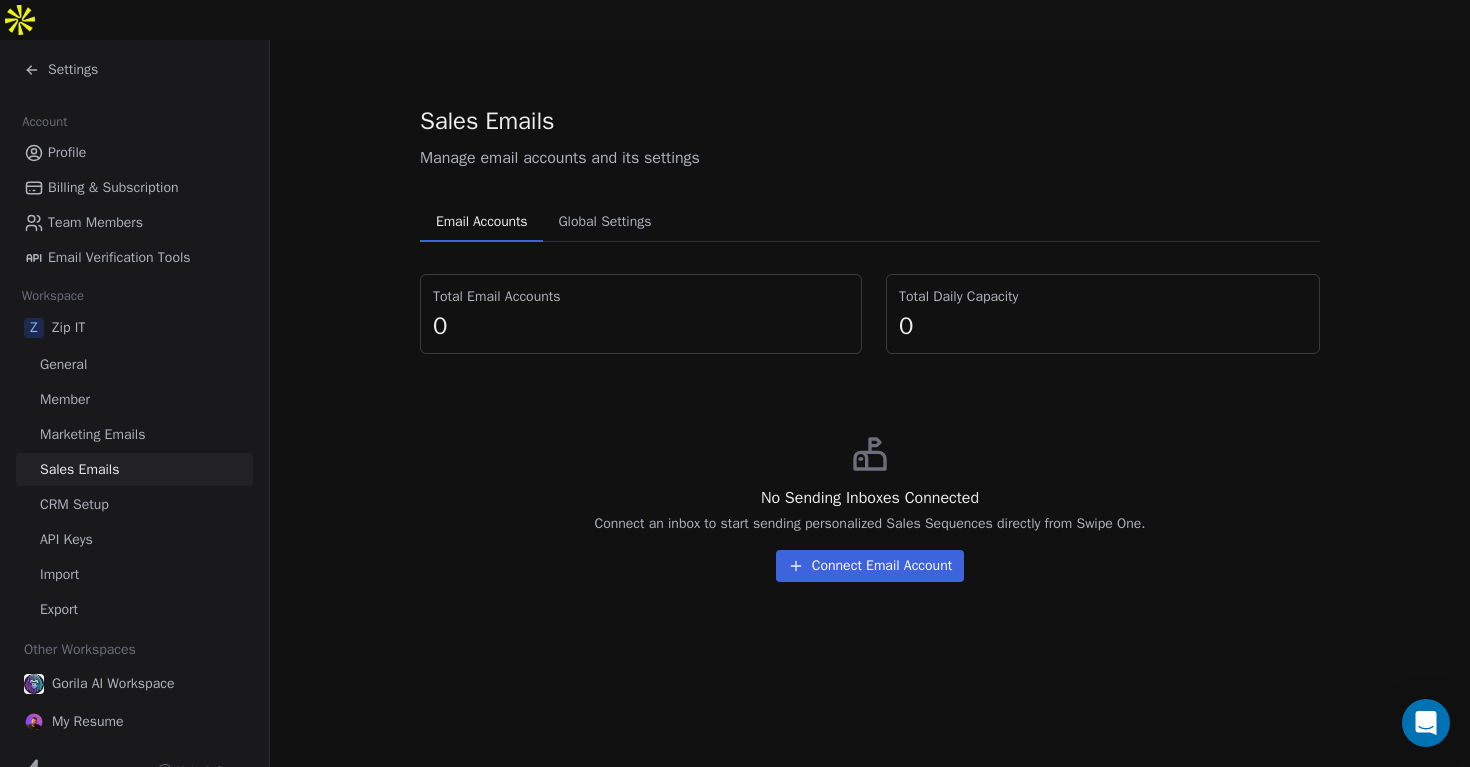 click 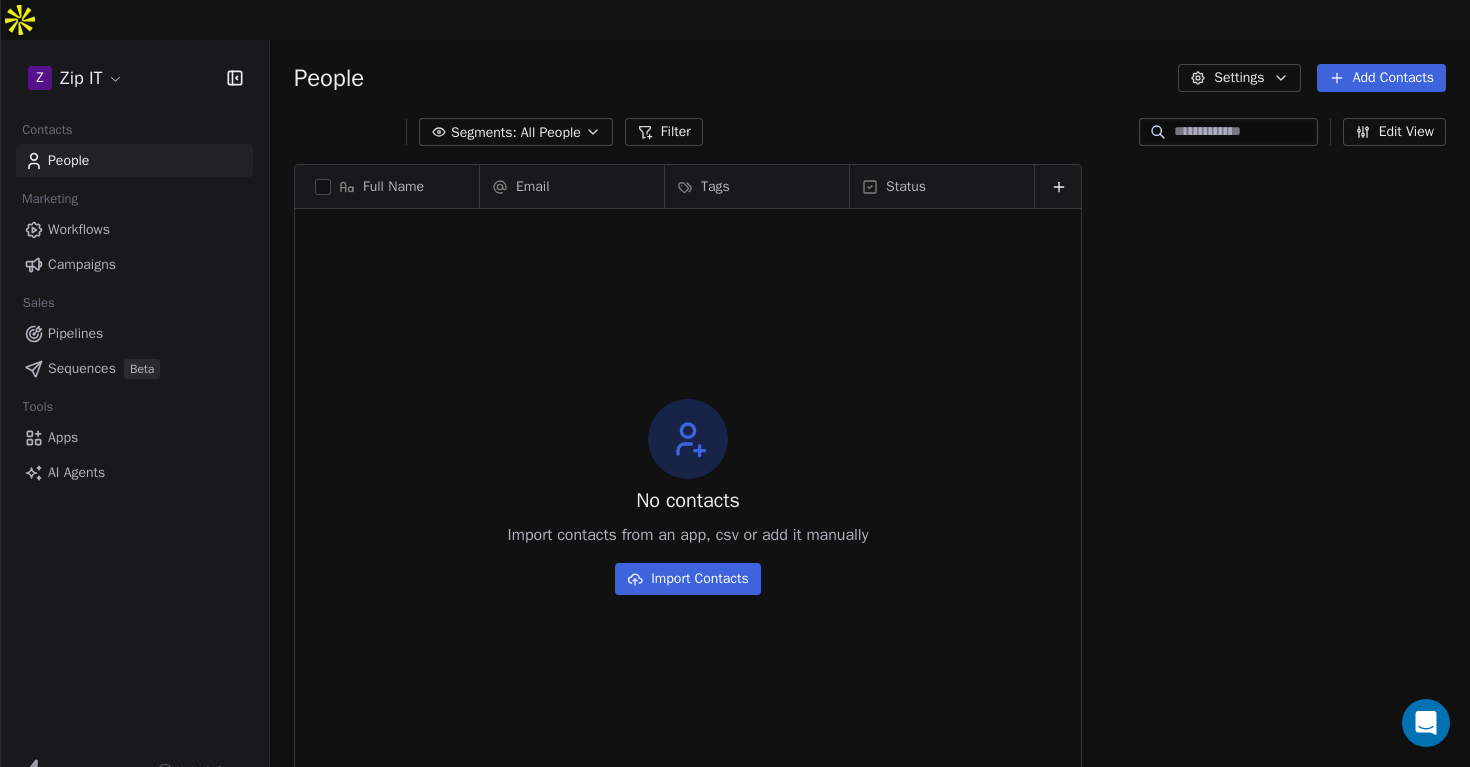 scroll, scrollTop: 1, scrollLeft: 1, axis: both 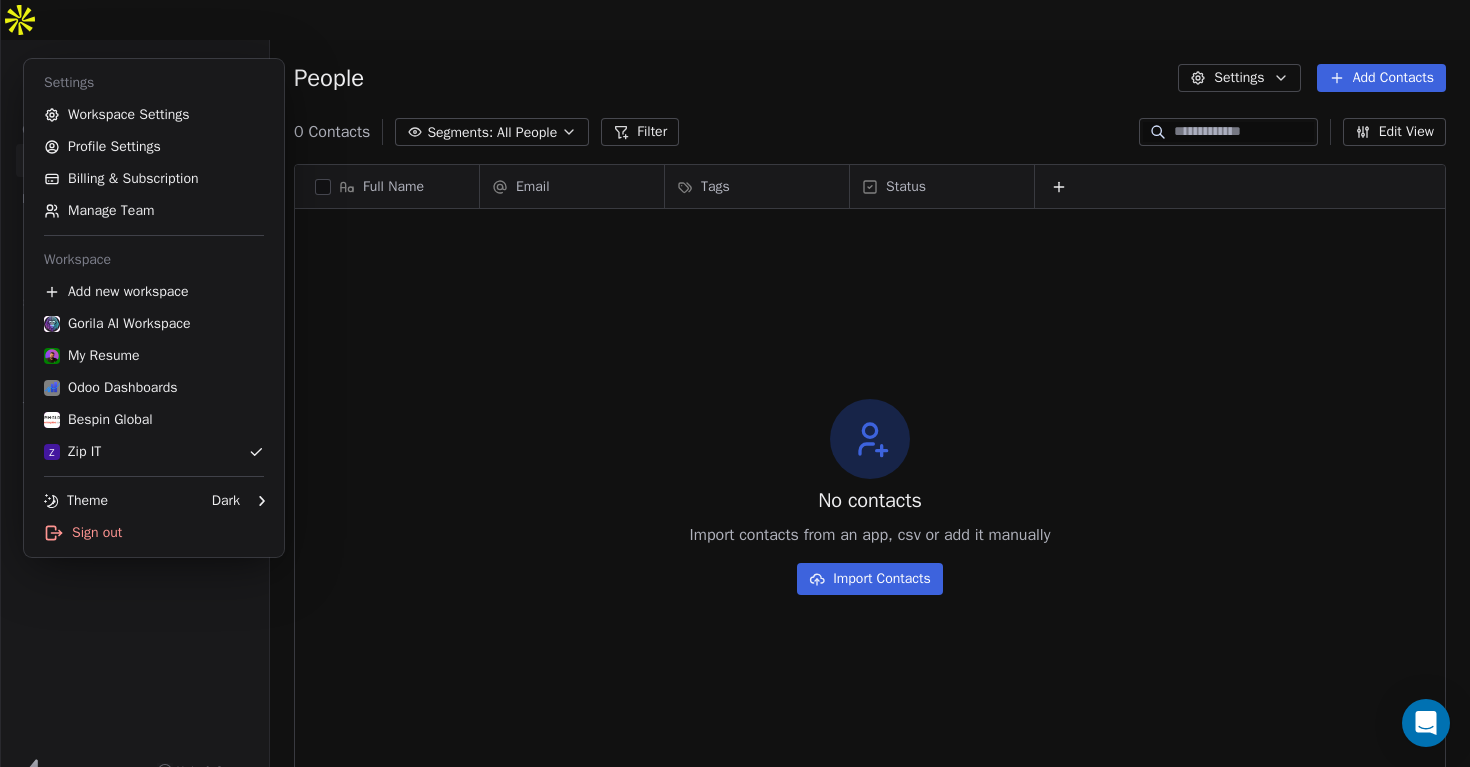 click on "Z Zip IT Contacts People Marketing Workflows Campaigns Sales Pipelines Sequences Beta Tools Apps AI Agents Help & Support People Settings  Add Contacts 0 Contacts Segments: All People Filter  Edit View Tag Add to Sequence Export Full Name Email Tags Status
To pick up a draggable item, press the space bar.
While dragging, use the arrow keys to move the item.
Press space again to drop the item in its new position, or press escape to cancel.
No contacts Import contacts from an app, csv or add it manually   Import Contacts
Settings Workspace Settings Profile Settings Billing & Subscription Manage Team   Workspace Add new workspace Gorila AI Workspace My Resume Odoo Dashboards Bespin Global Z Zip IT Theme Dark Sign out" at bounding box center (735, 403) 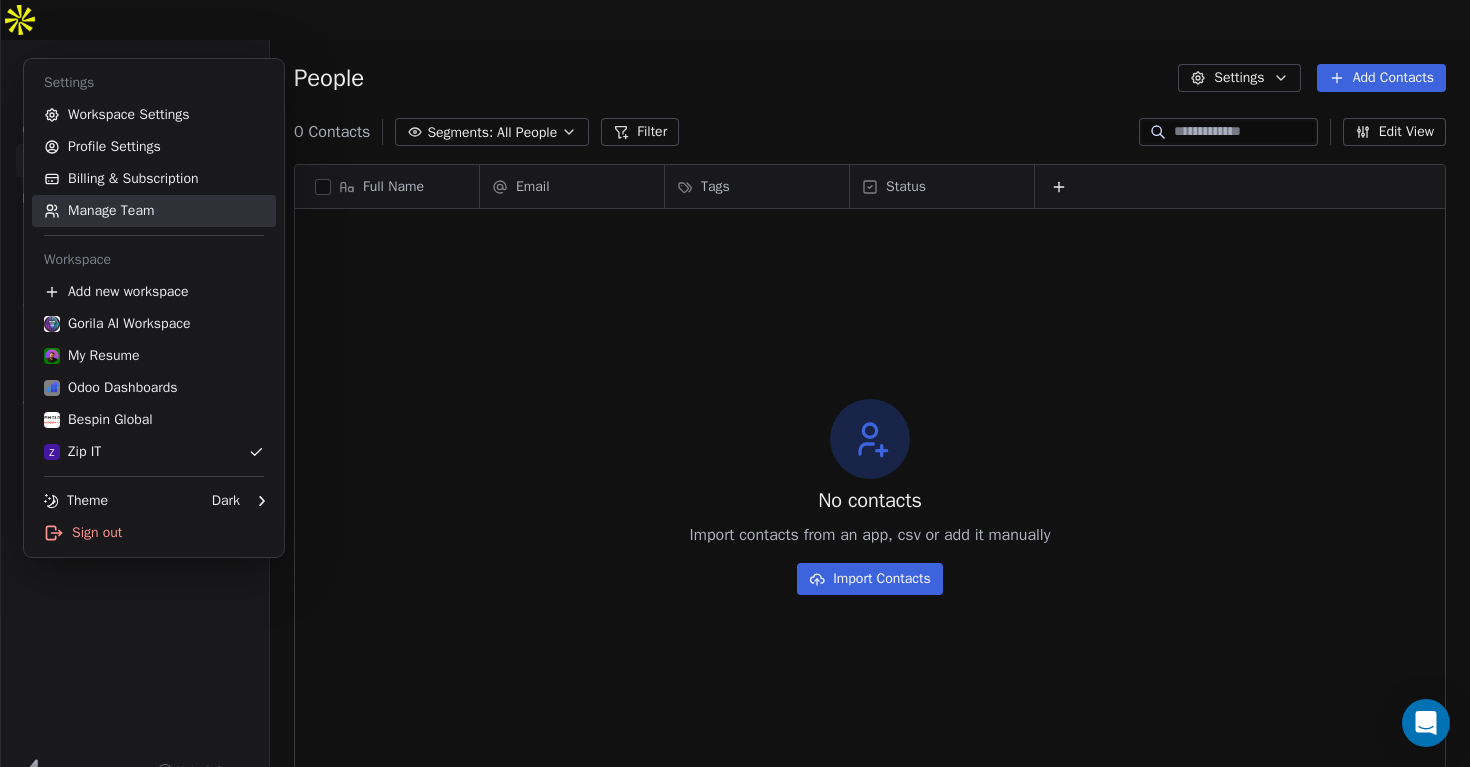 click on "Manage Team" at bounding box center [154, 211] 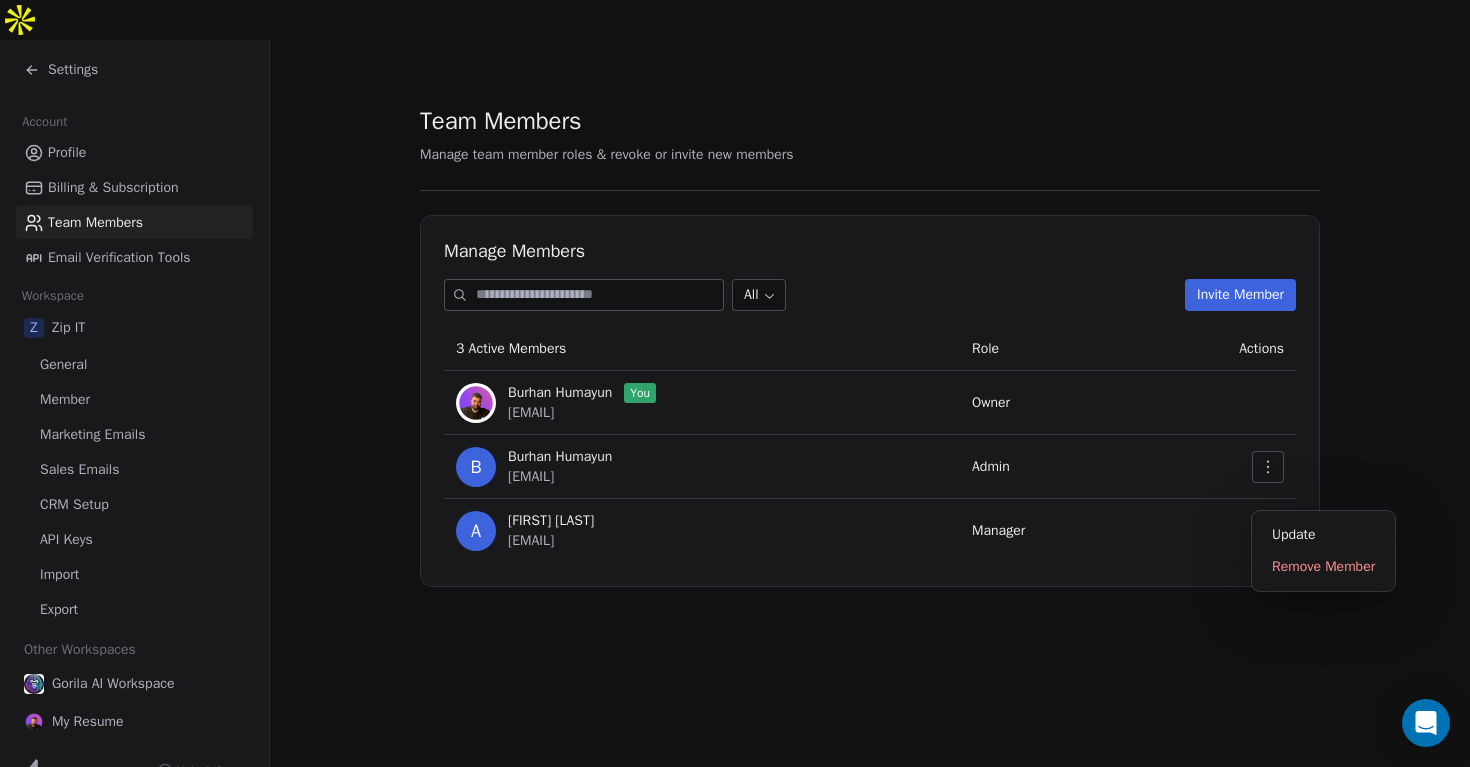 click at bounding box center (1268, 531) 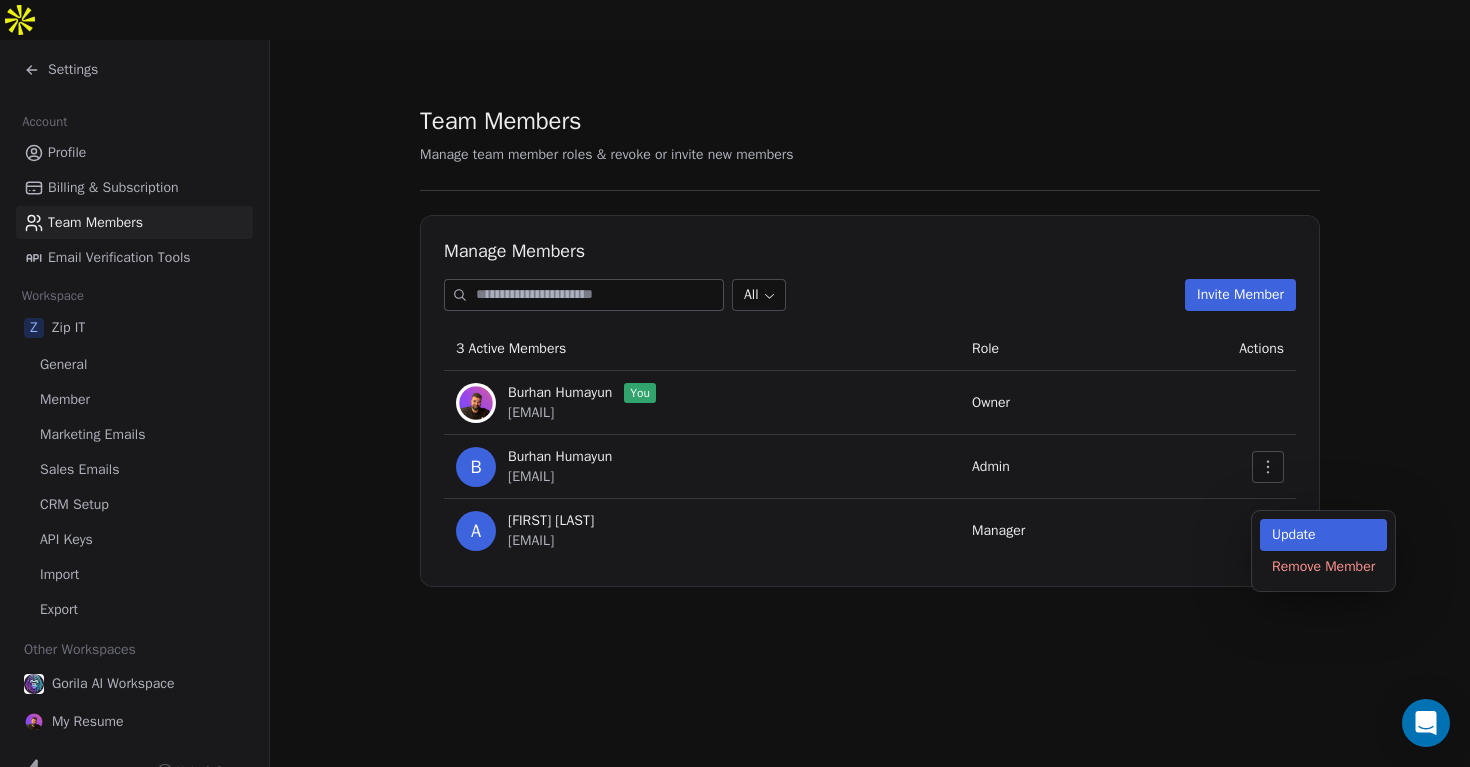click on "Update" at bounding box center (1323, 535) 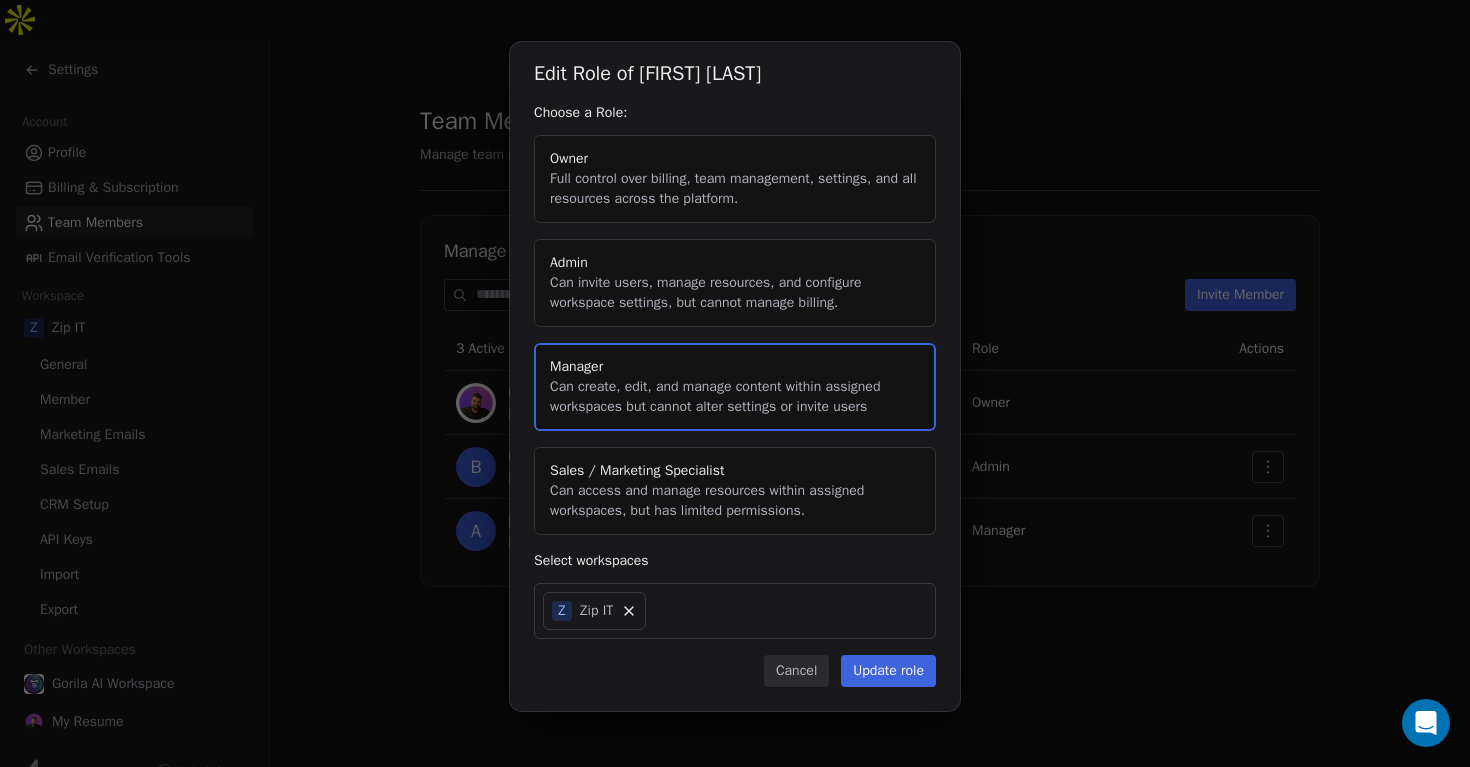 click on "Admin Can invite users, manage resources, and configure workspace settings, but cannot manage billing." at bounding box center (735, 283) 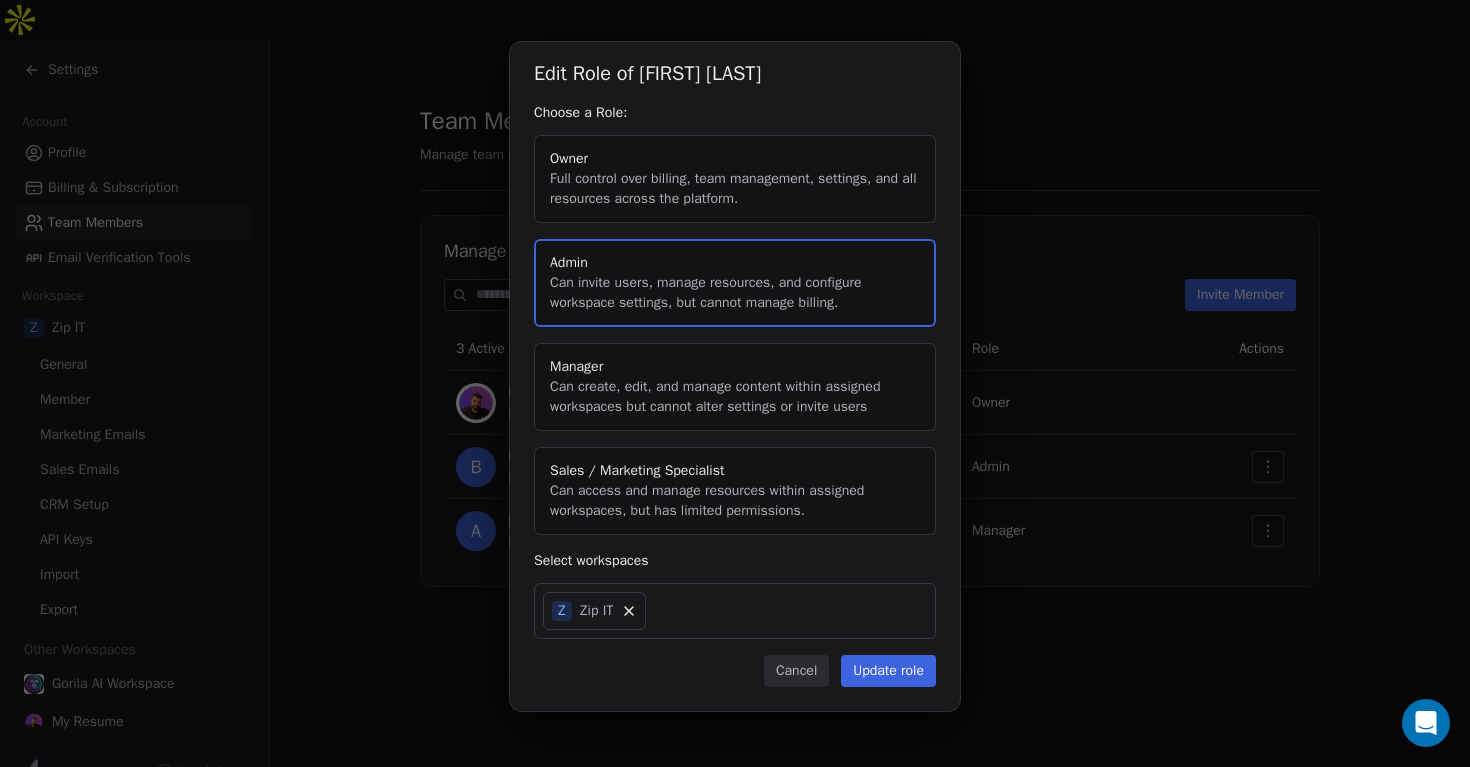 click on "Owner Full control over billing, team management, settings, and all resources across the platform." at bounding box center [735, 179] 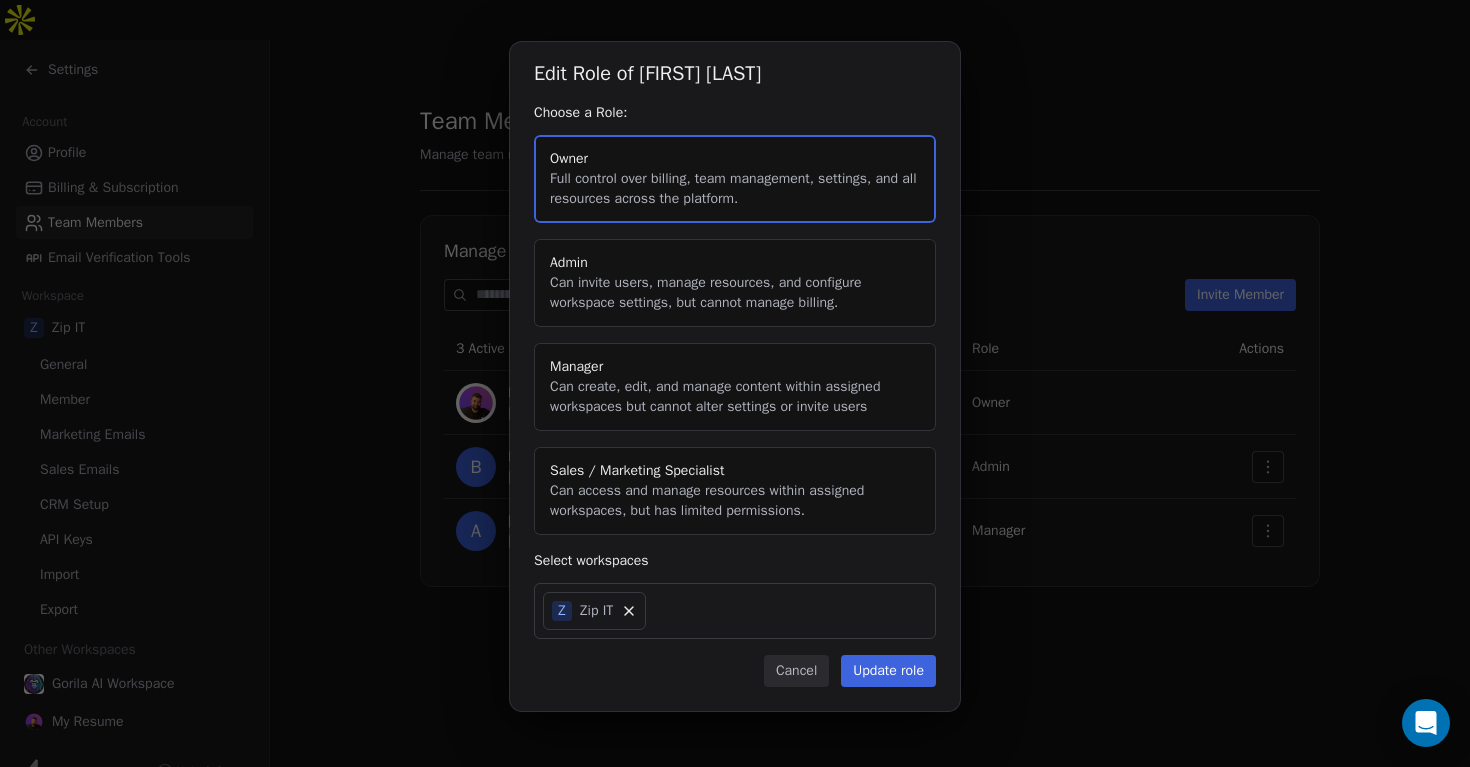 click on "Admin Can invite users, manage resources, and configure workspace settings, but cannot manage billing." at bounding box center (735, 283) 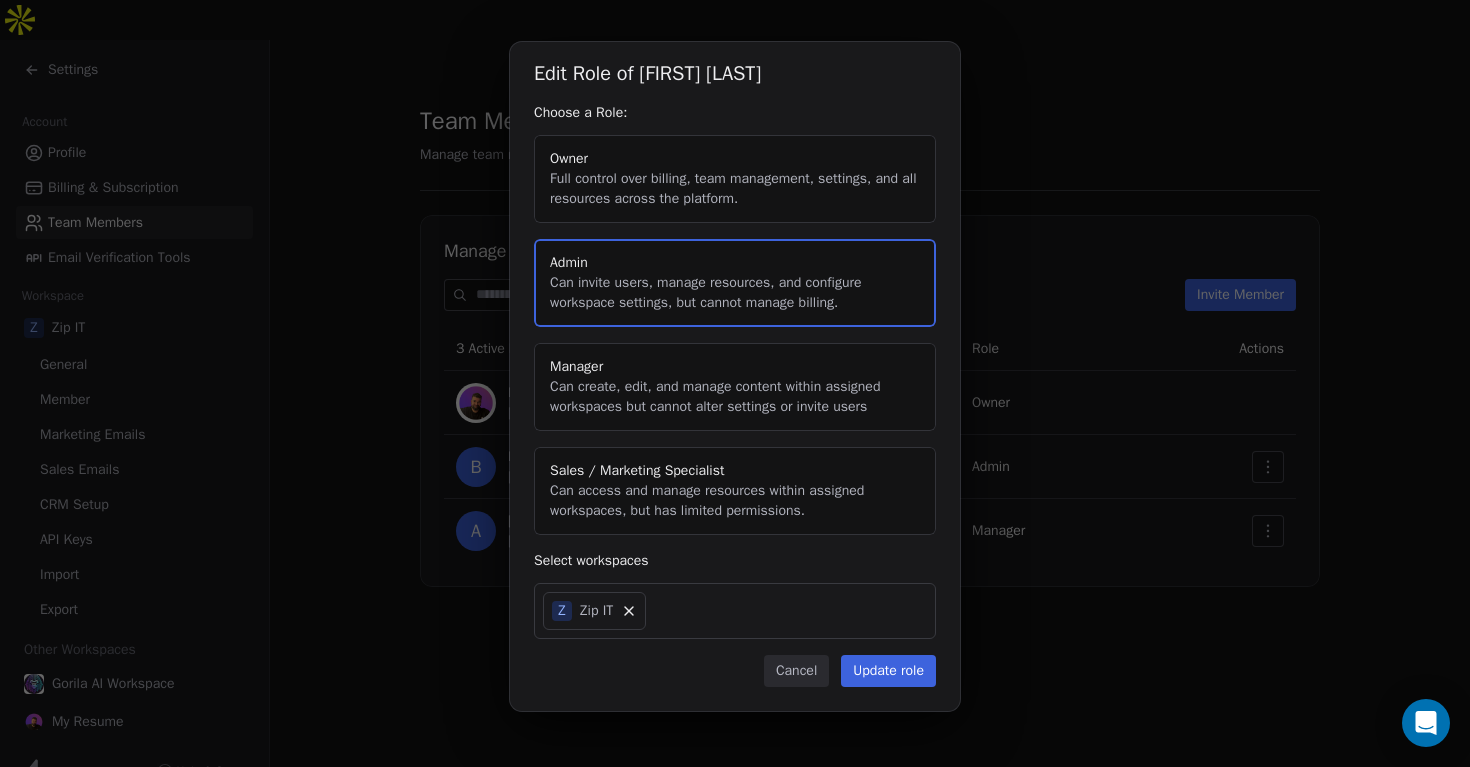 click on "Update role" at bounding box center (888, 671) 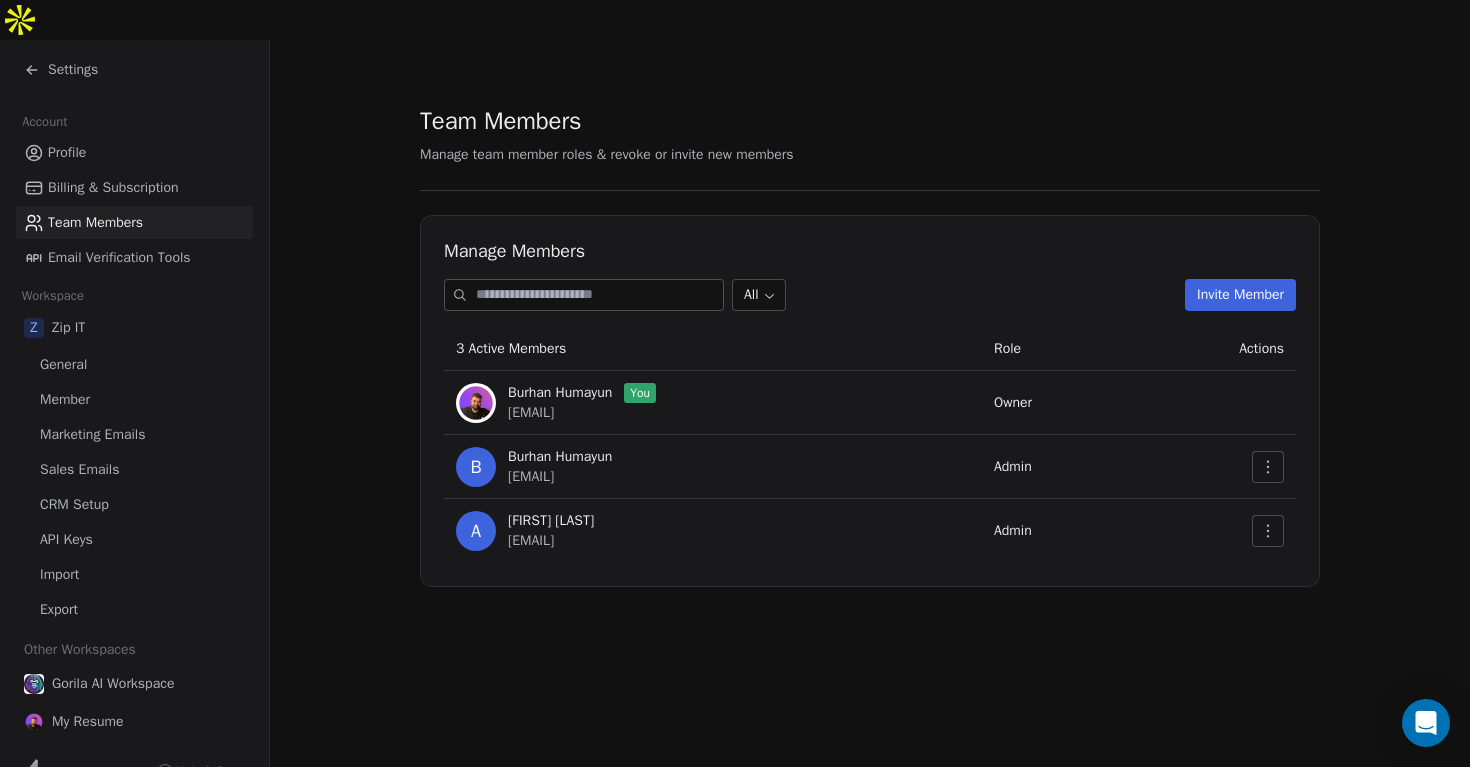 click 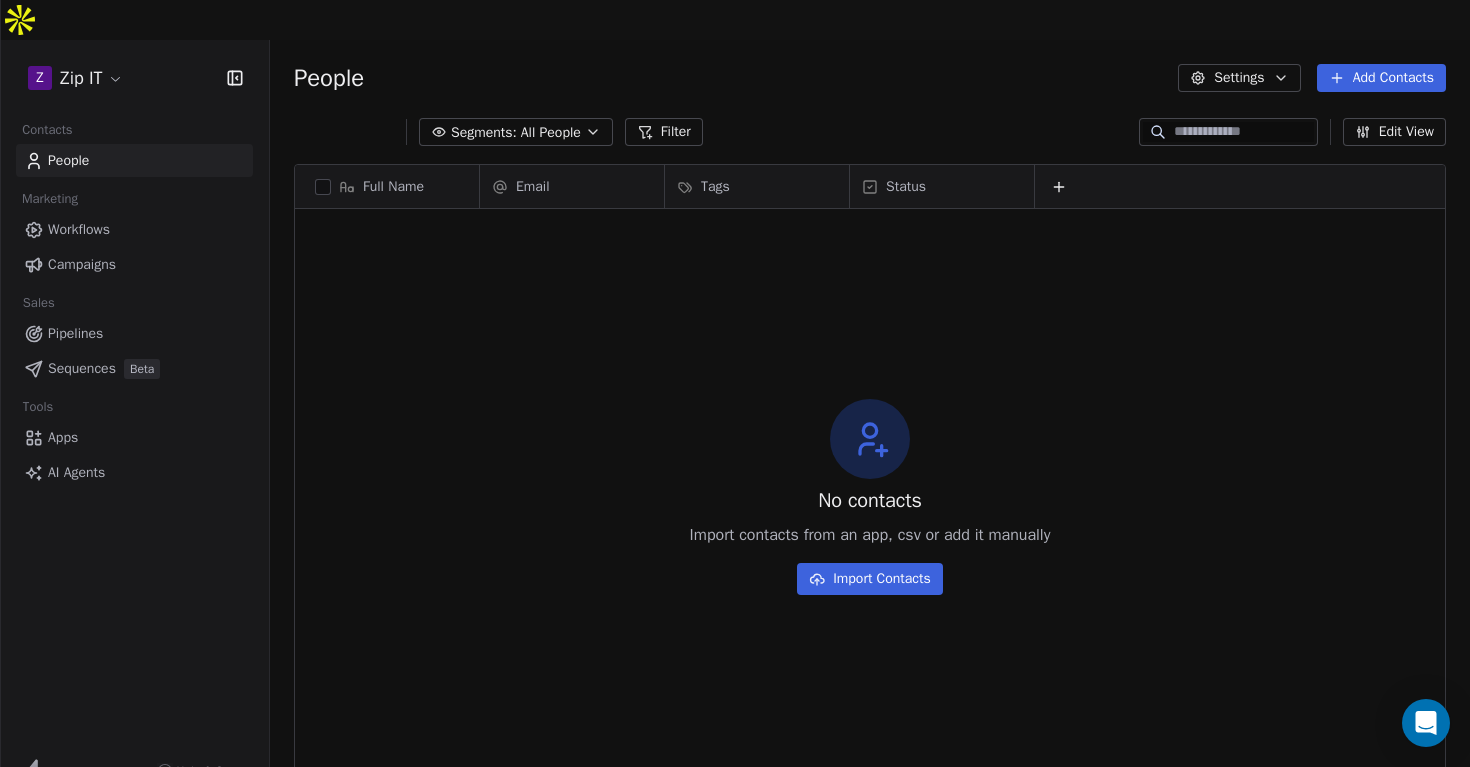 scroll, scrollTop: 1, scrollLeft: 1, axis: both 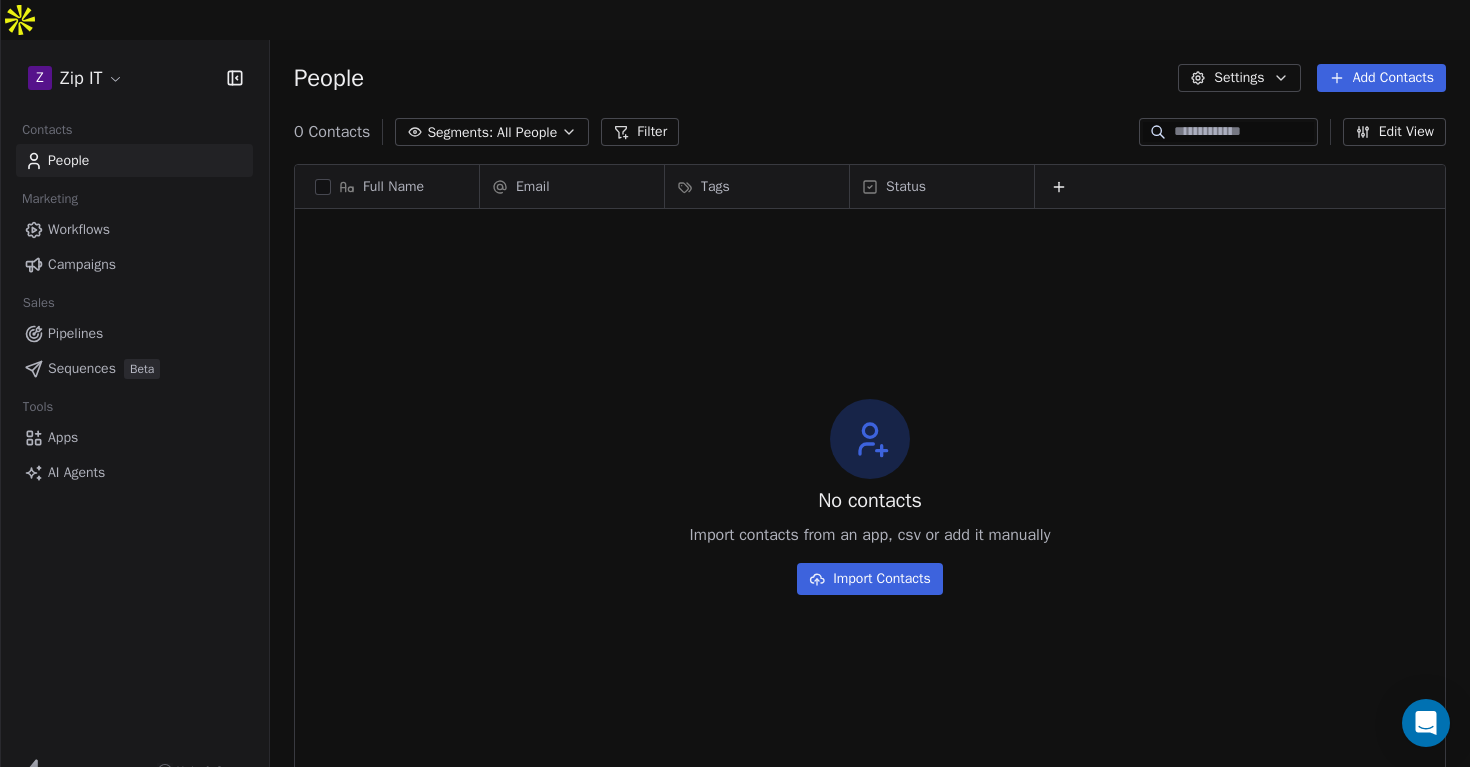 click on "Z Zip IT" at bounding box center [134, 78] 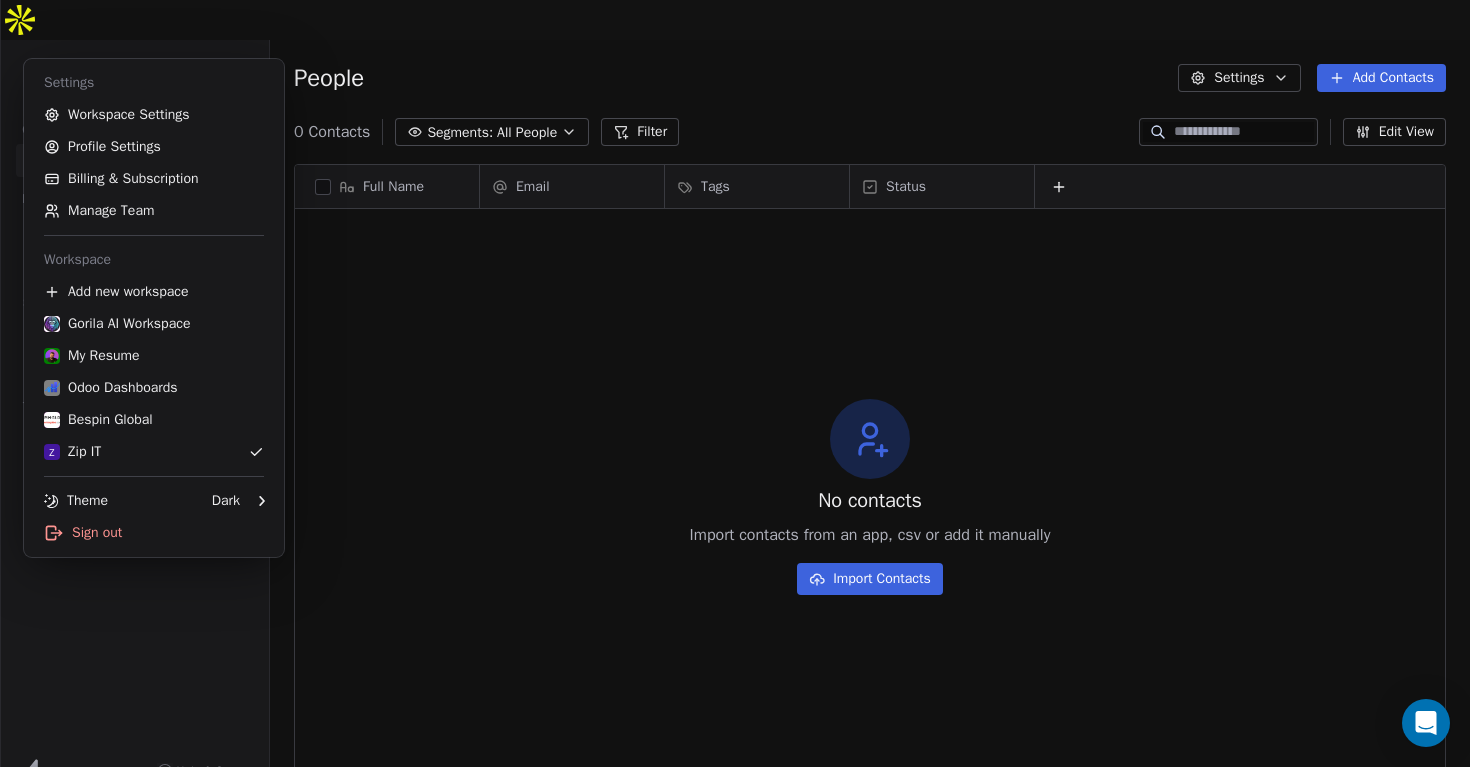 click on "Z Zip IT Contacts People Marketing Workflows Campaigns Sales Pipelines Sequences Beta Tools Apps AI Agents Help & Support People Settings  Add Contacts 0 Contacts Segments: All People Filter  Edit View Tag Add to Sequence Export Full Name Email Tags Status
To pick up a draggable item, press the space bar.
While dragging, use the arrow keys to move the item.
Press space again to drop the item in its new position, or press escape to cancel.
No contacts Import contacts from an app, csv or add it manually   Import Contacts
Settings Workspace Settings Profile Settings Billing & Subscription Manage Team   Workspace Add new workspace Gorila AI Workspace My Resume Odoo Dashboards Bespin Global Z Zip IT Theme Dark Sign out" at bounding box center [735, 403] 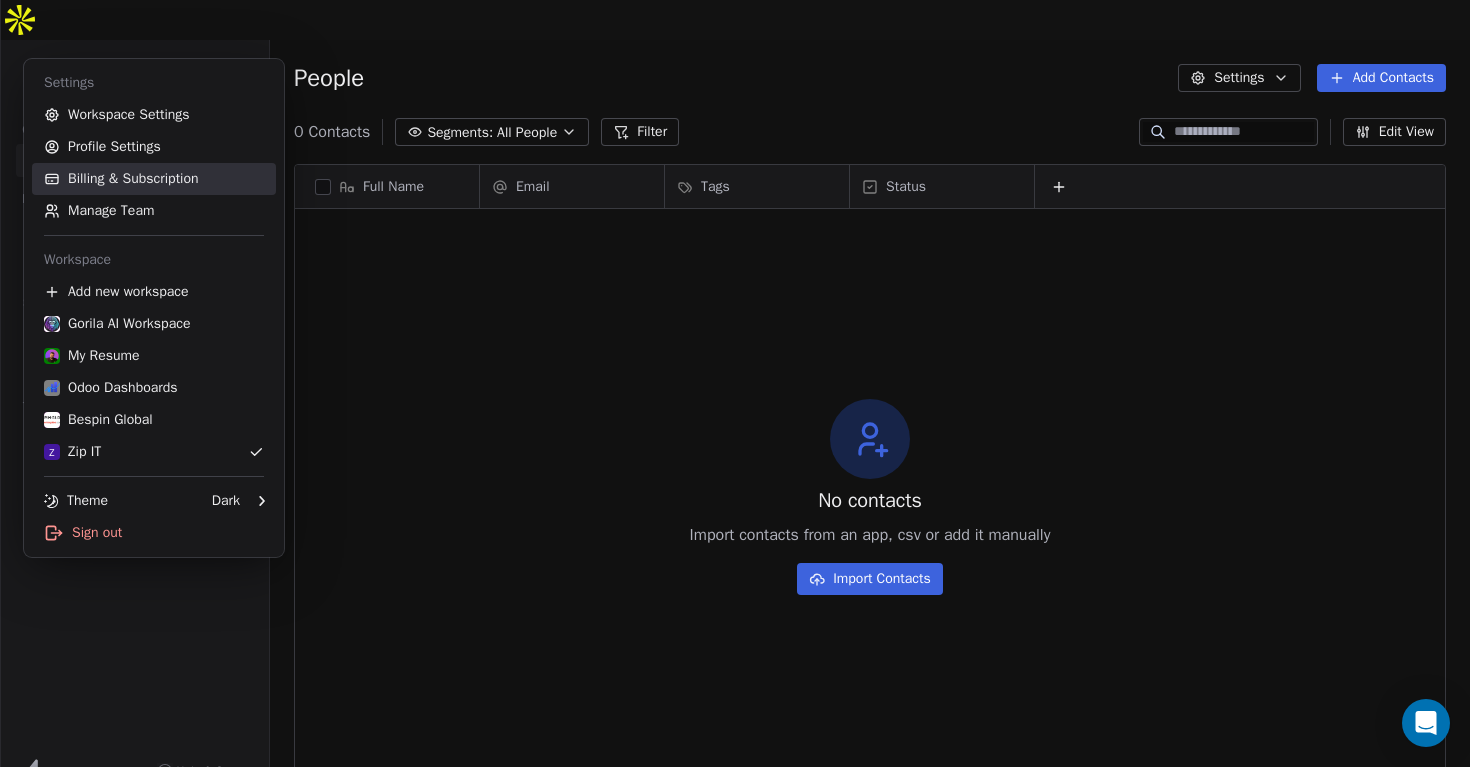 click on "Billing & Subscription" at bounding box center [154, 179] 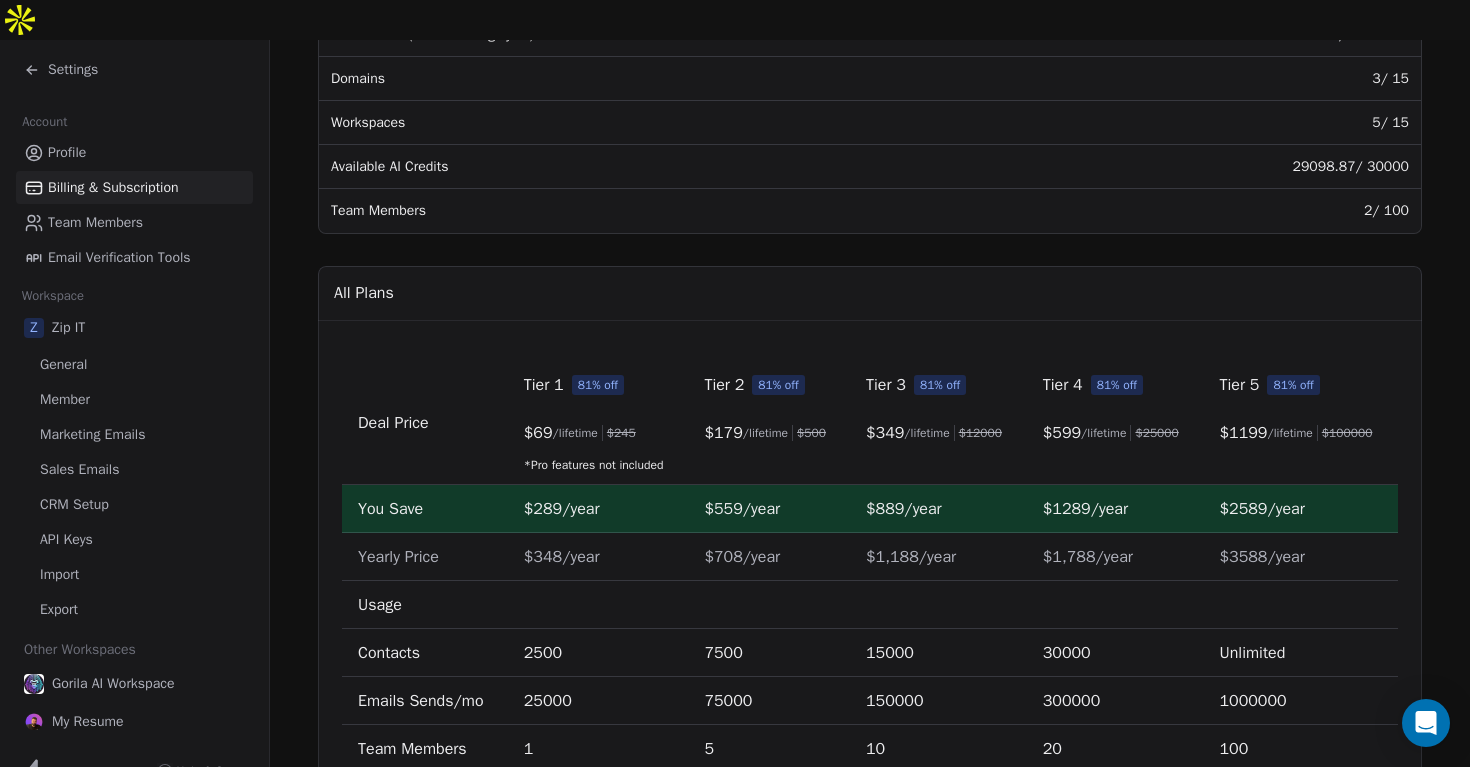 scroll, scrollTop: 446, scrollLeft: 0, axis: vertical 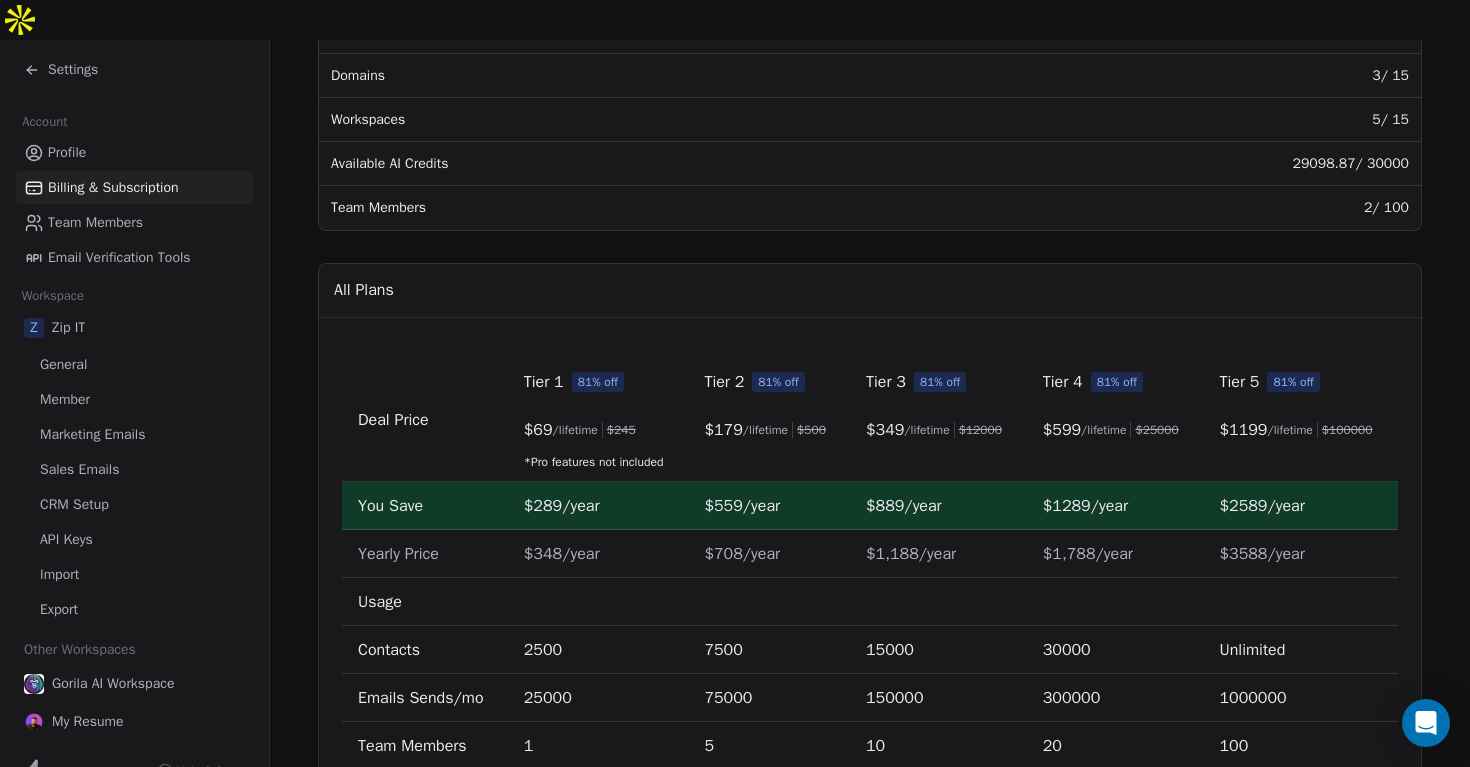click on "Billing & Subscription Manage your plans, billing and usage Current Plan AppSumo - Tier 5      $ 1199 / lifetime Manage License Usage Used / Limit Total Contacts 13822  /   100000000 Emails Sent (current billing cycle) 0   /   1000000 Domains 3  /   15 Workspaces 5  /   15 Available AI Credits 29098.87  /   30000 Team Members 2  /   100 All Plans Deal Price Tier 1 81% off $ 69 /lifetime $ 245 *Pro features not included Tier 2 81% off $ 179 /lifetime $ 500 Tier 3 81% off $ 349 /lifetime $ 12000 Tier 4 81% off $ 599 /lifetime $ 25000 Tier 5 81% off $ 1199 /lifetime $ 100000 You Save $289/year $559/year $889/year $1289/year $2589/year   Yearly Price $348/year $708/year $1,188/year $1,788/year $3588/year   Usage Contacts 2500 7500 15000 30000 Unlimited Emails Sends/mo 25000 75000 150000 300000 1000000 Team Members 1 5 10 20 100 Workspaces 1 2 4 8 15 Domains 1 2 4 8 15 AI Credits/mo 250 1000 2000 5000 30000" at bounding box center (870, 306) 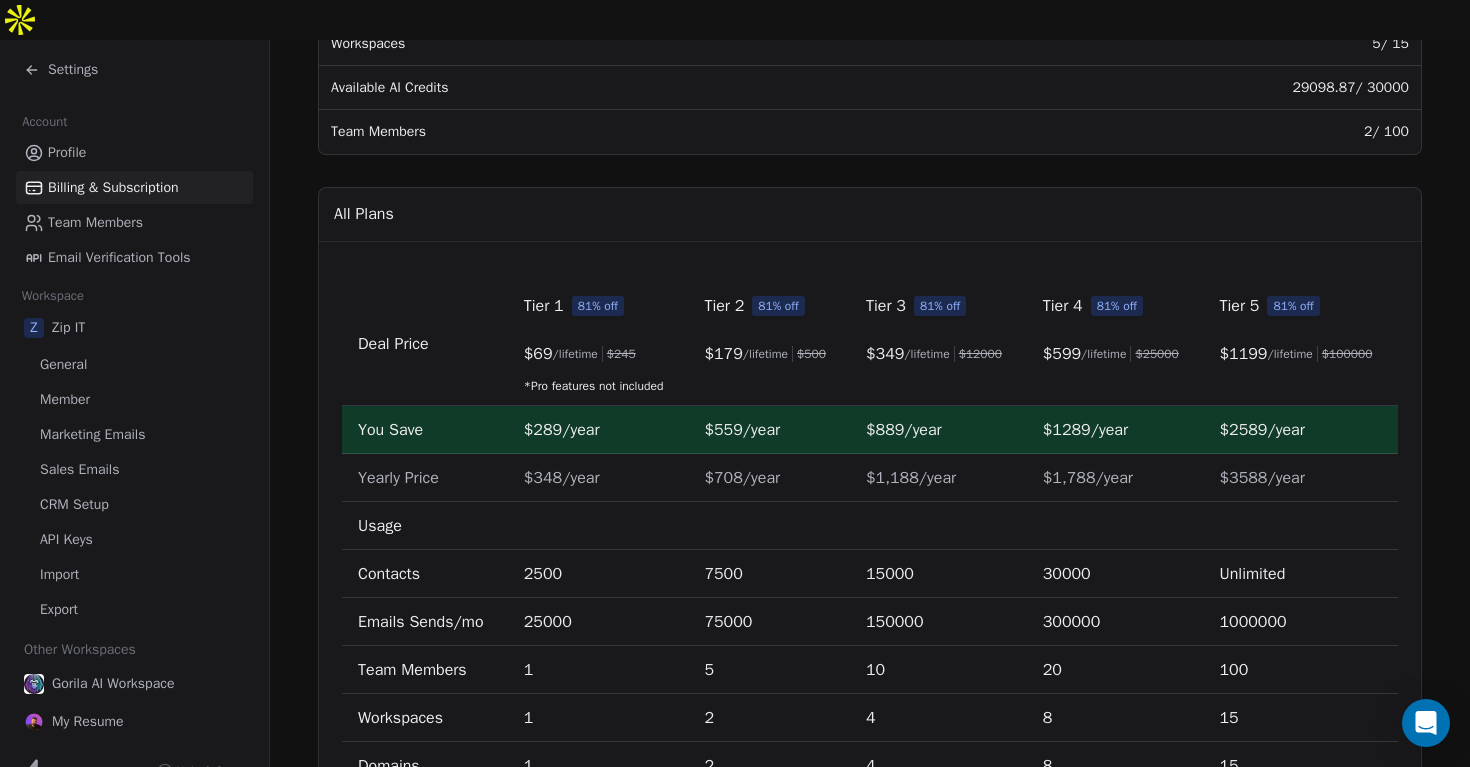 scroll, scrollTop: 657, scrollLeft: 0, axis: vertical 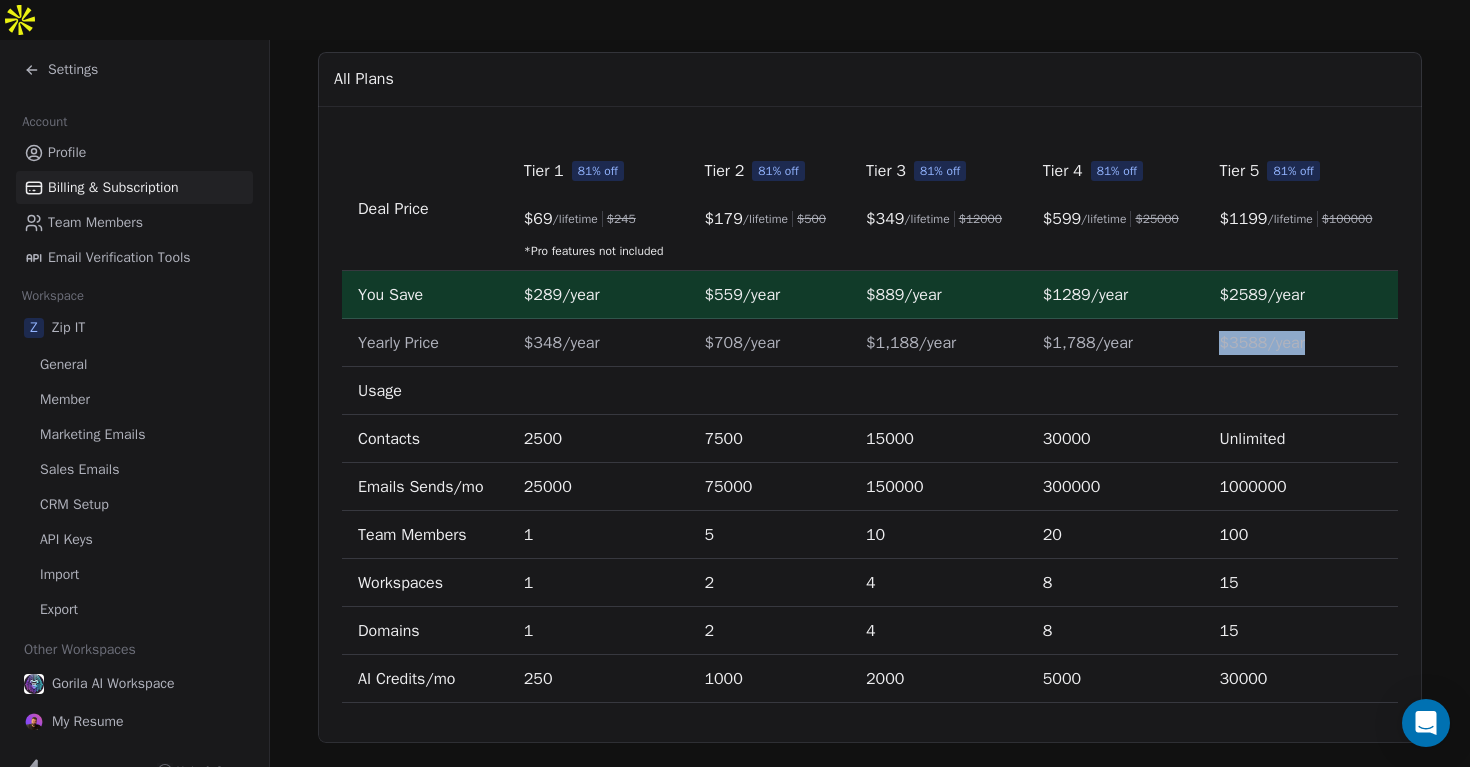 drag, startPoint x: 1224, startPoint y: 304, endPoint x: 1318, endPoint y: 304, distance: 94 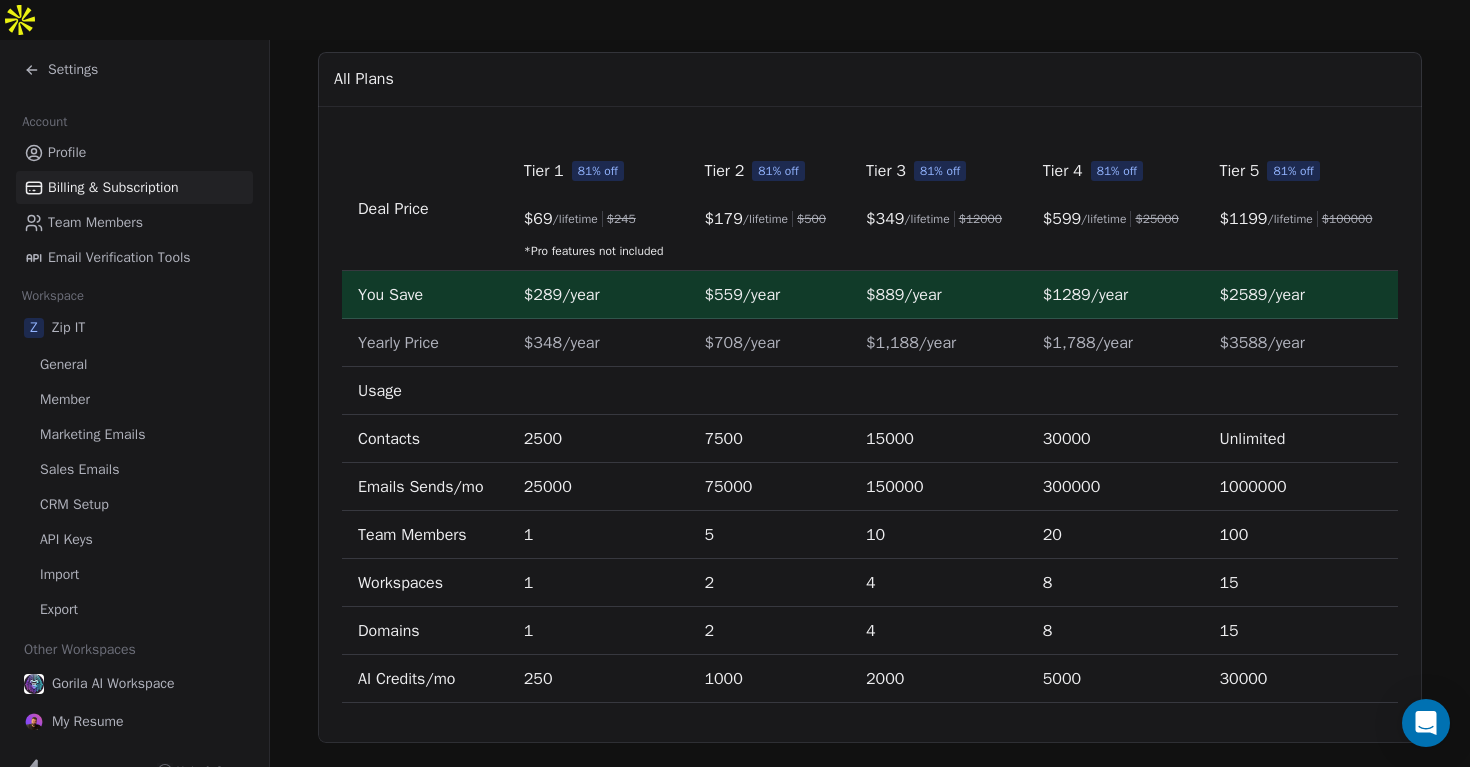 click 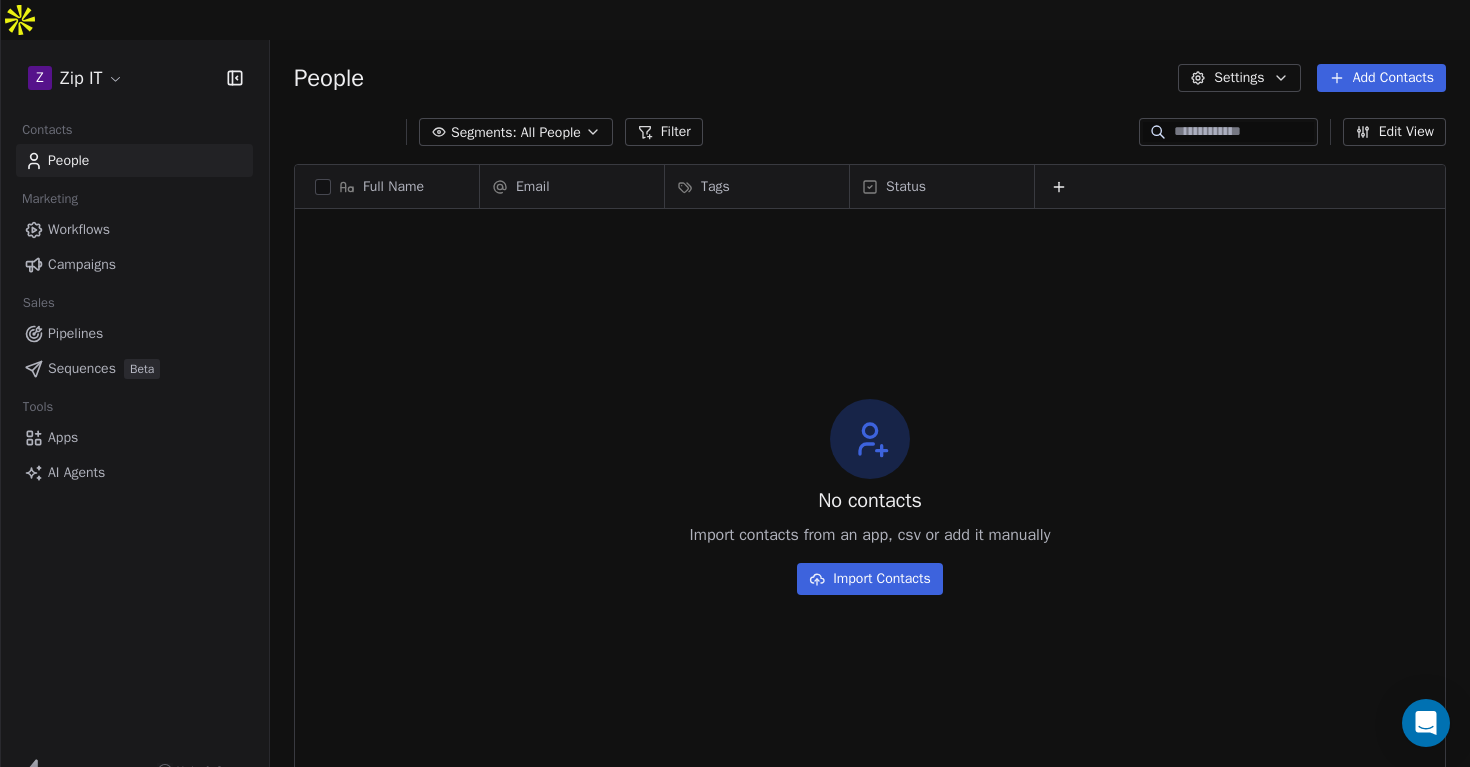 scroll, scrollTop: 1, scrollLeft: 1, axis: both 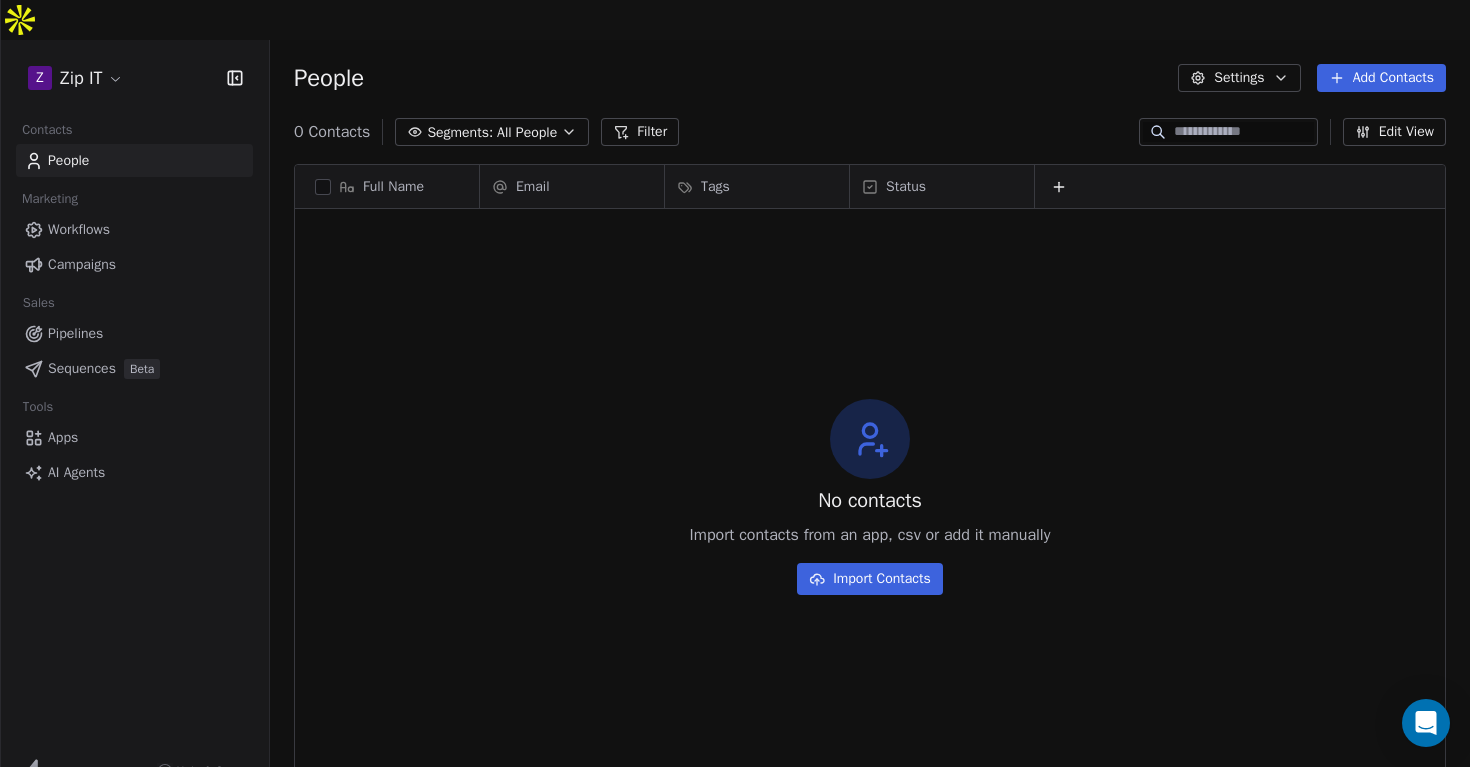 click on "No contacts Import contacts from an app, csv or add it manually   Import Contacts" at bounding box center (870, 496) 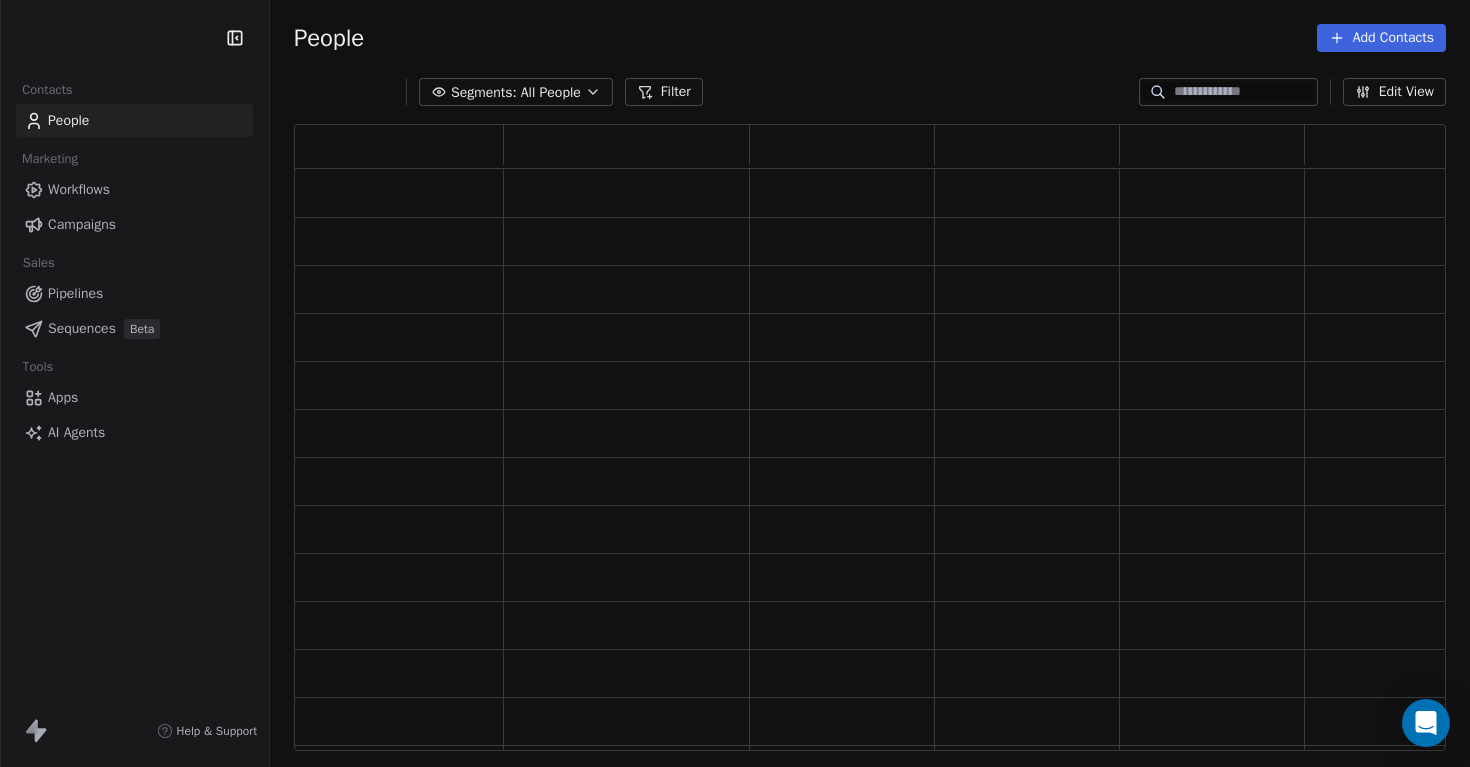 scroll, scrollTop: 0, scrollLeft: 0, axis: both 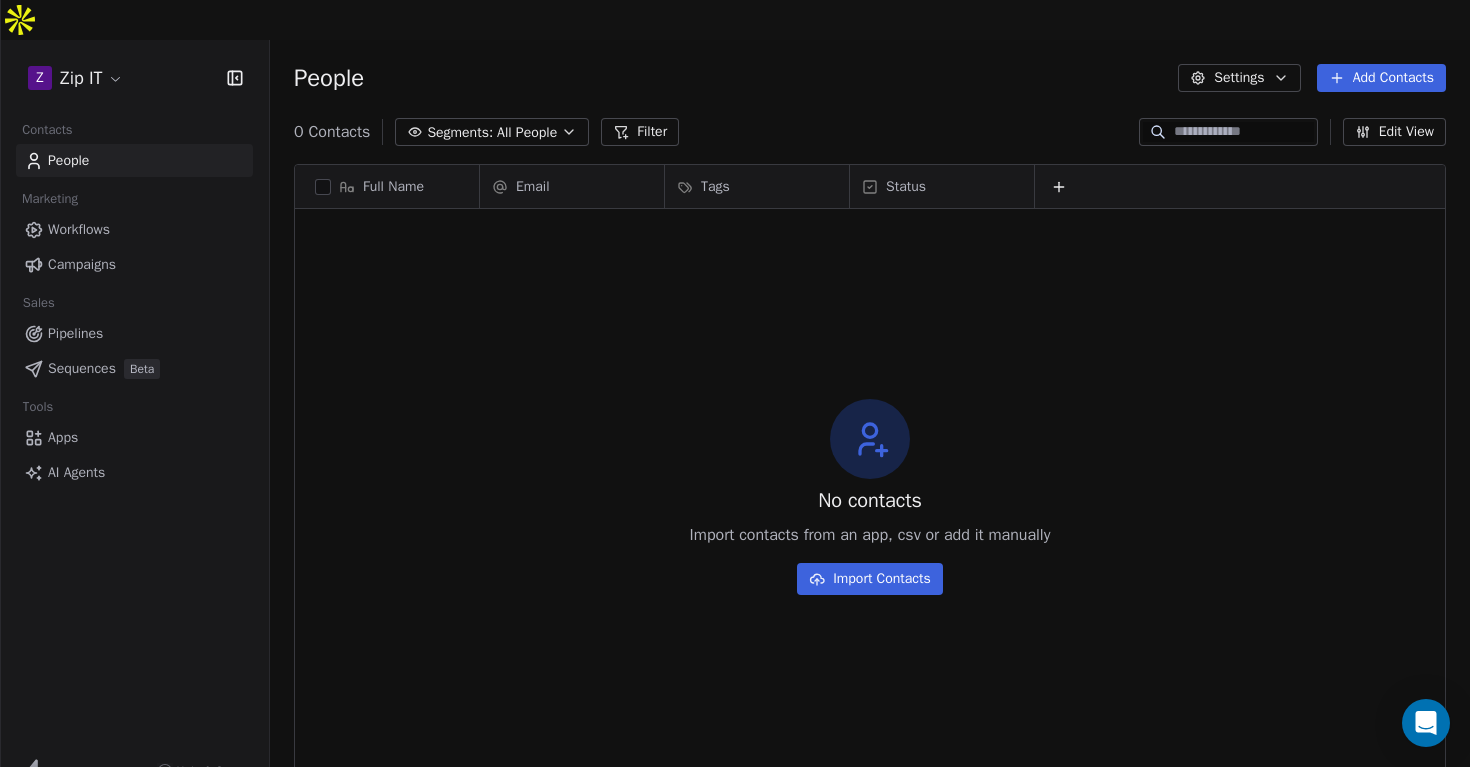 click on "AI Agents" at bounding box center [76, 472] 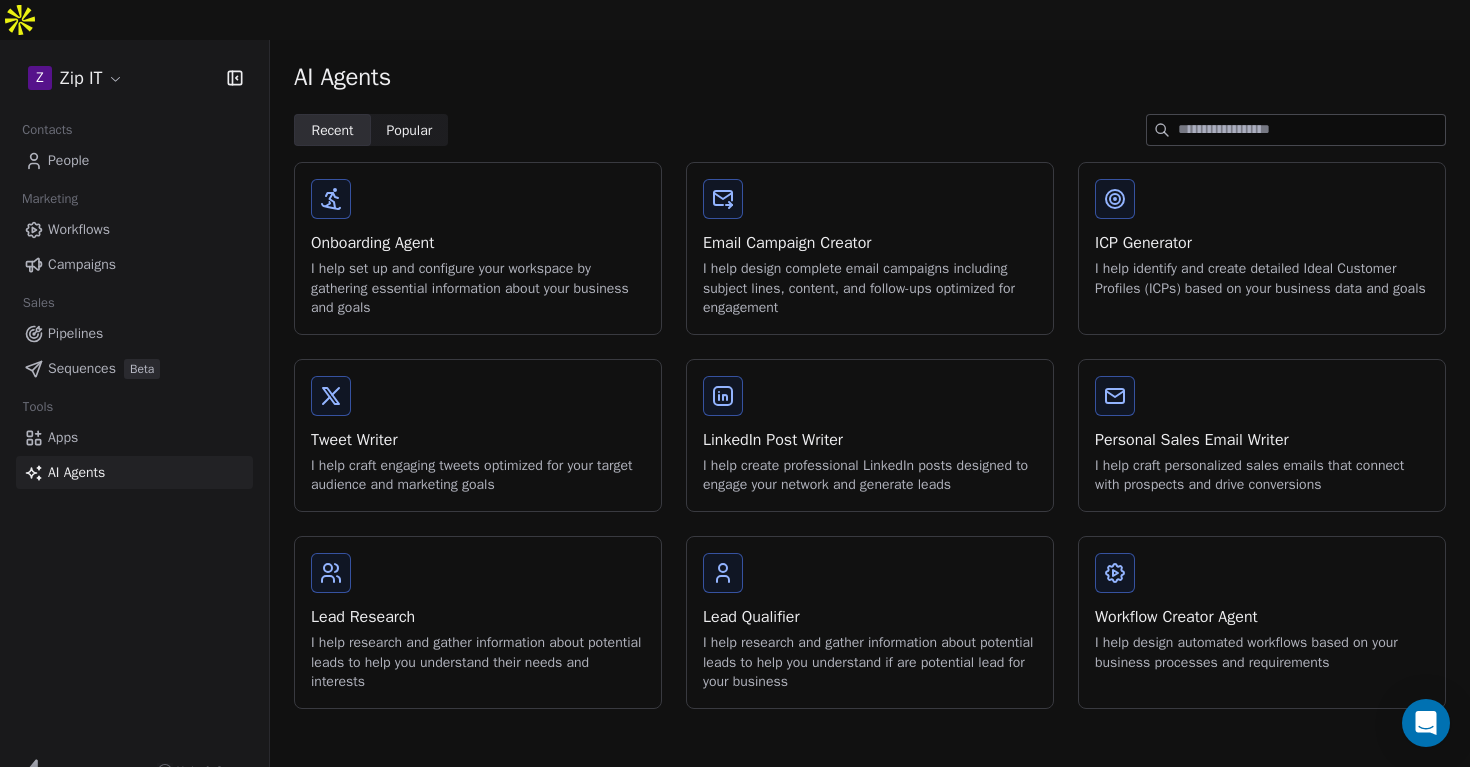 click on "ICP Generator" at bounding box center (1262, 243) 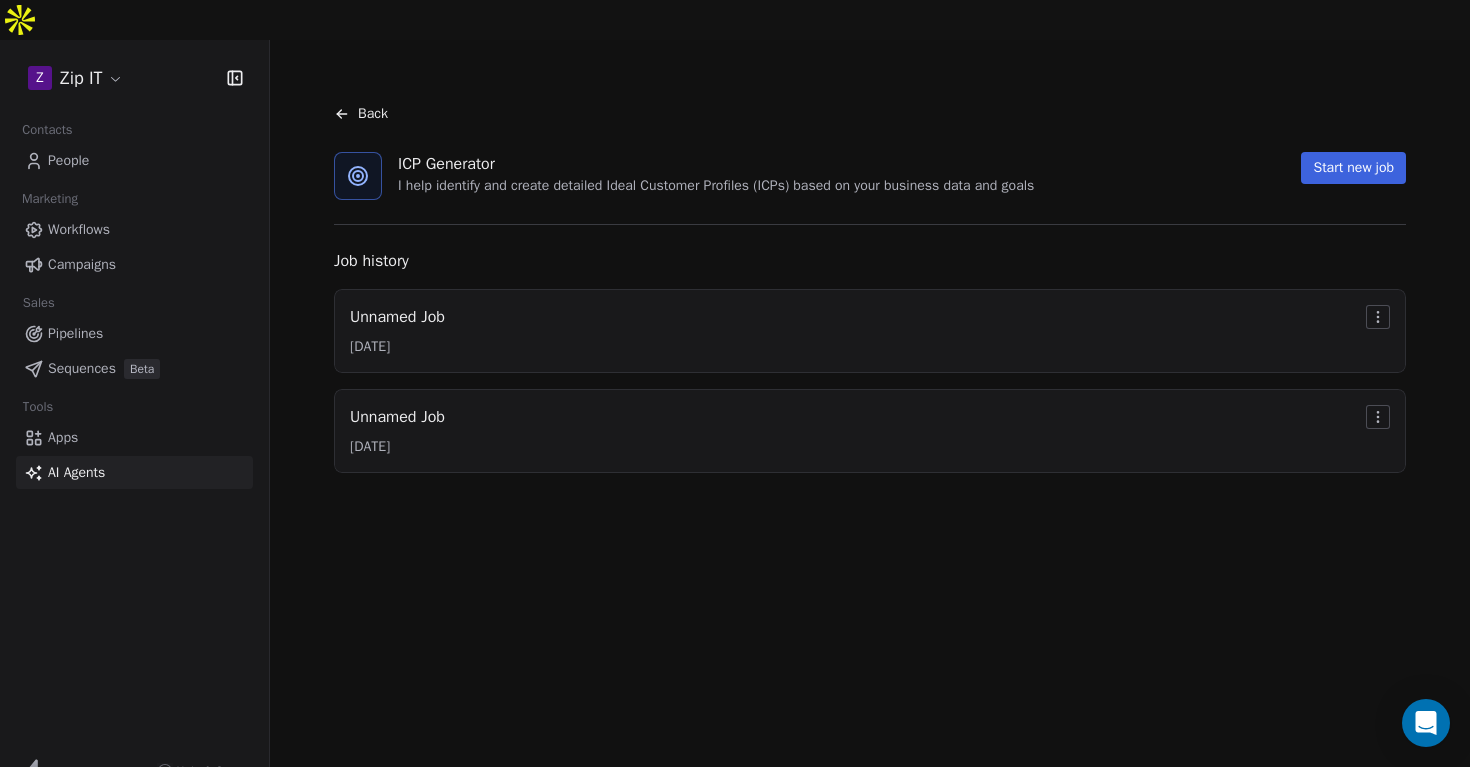 click on "Unnamed Job [DATE]" at bounding box center [870, 331] 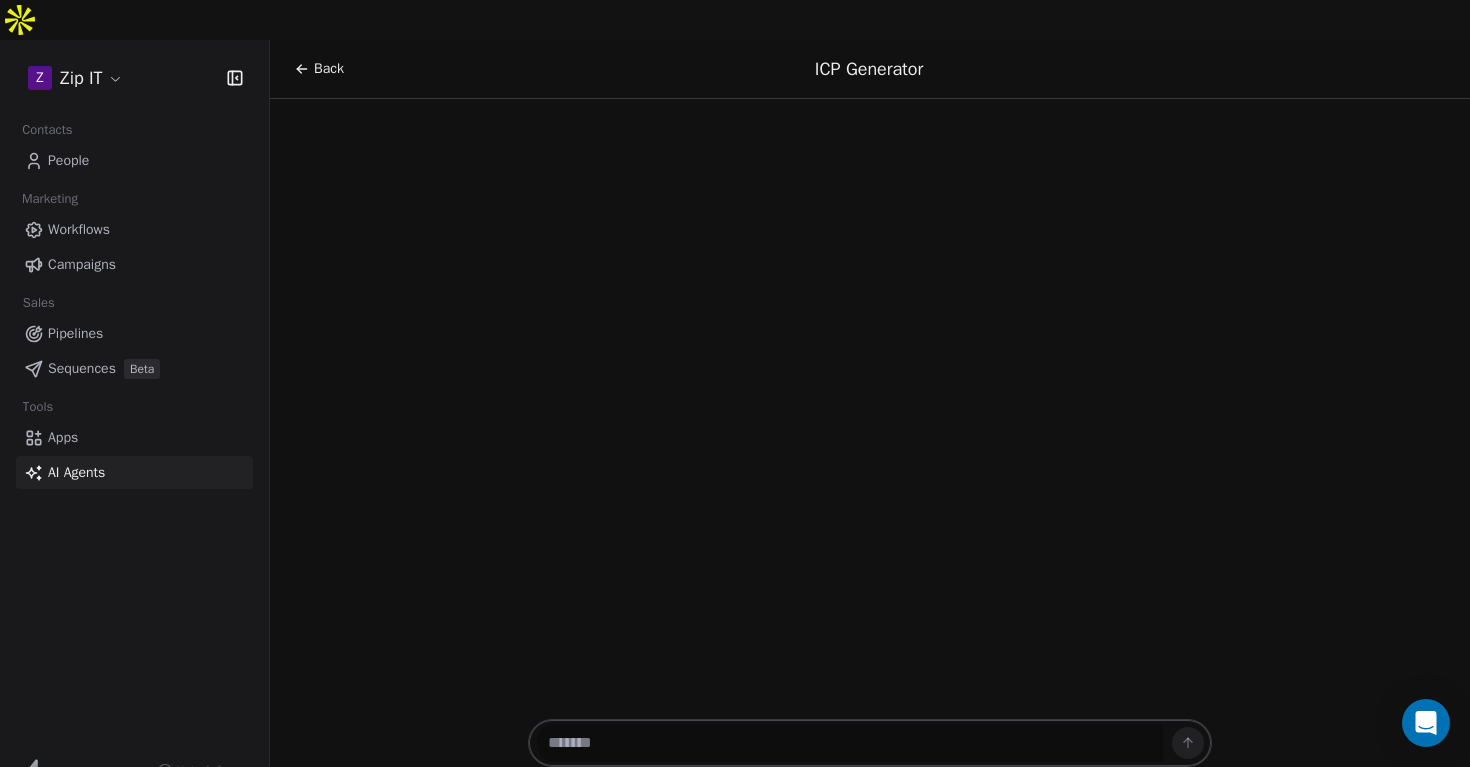 scroll, scrollTop: 10, scrollLeft: 0, axis: vertical 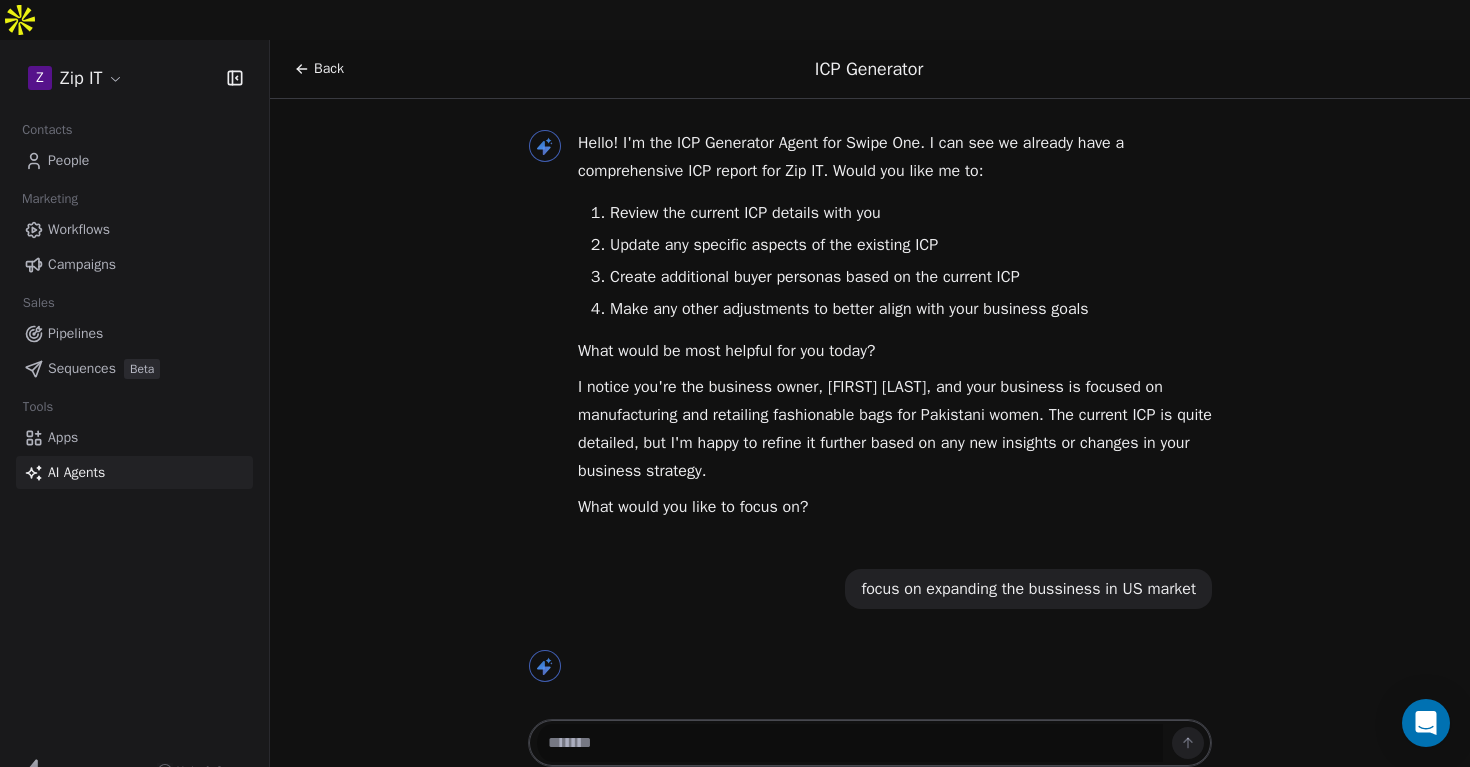 click on "focus on expanding the bussiness in US market" at bounding box center [1028, 589] 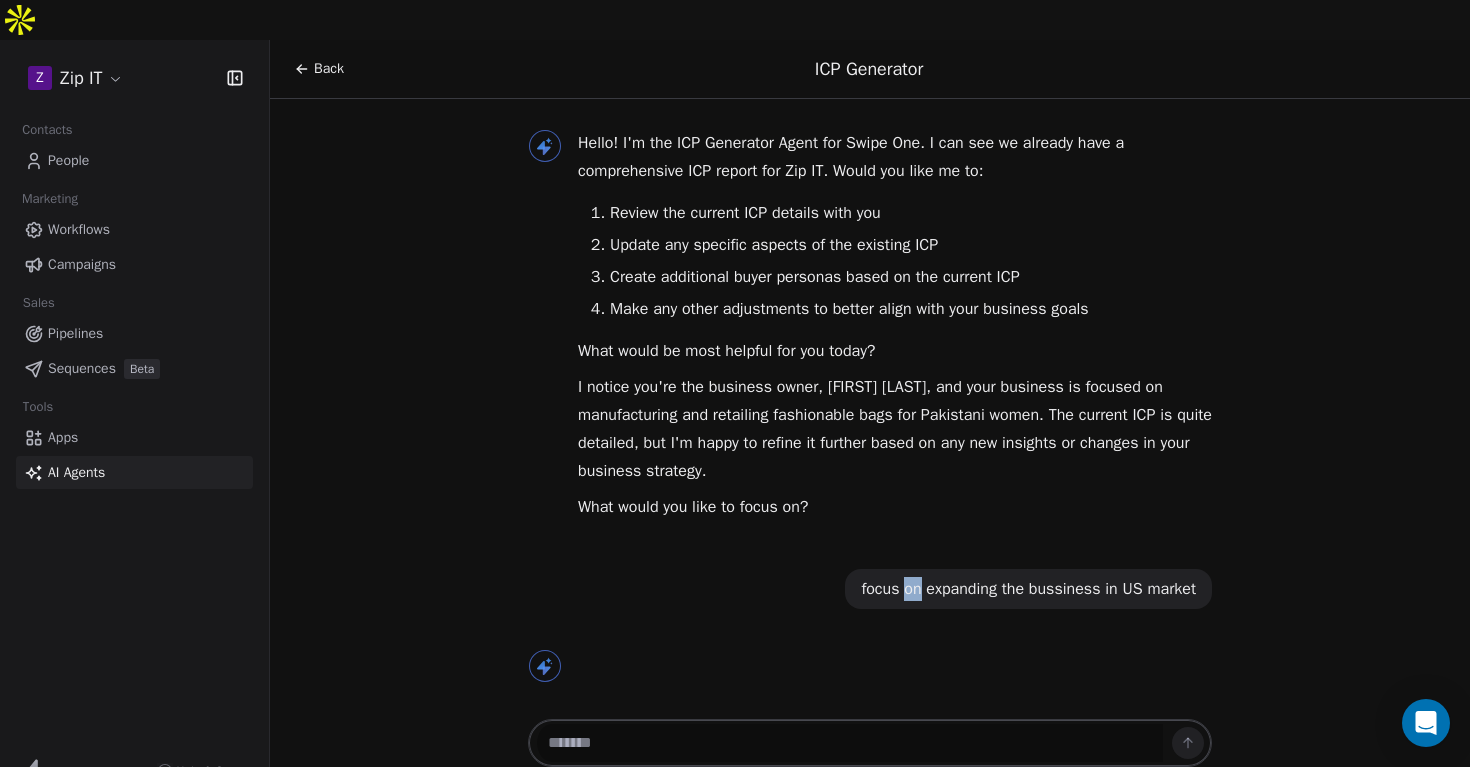 click on "focus on expanding the bussiness in US market" at bounding box center (1028, 589) 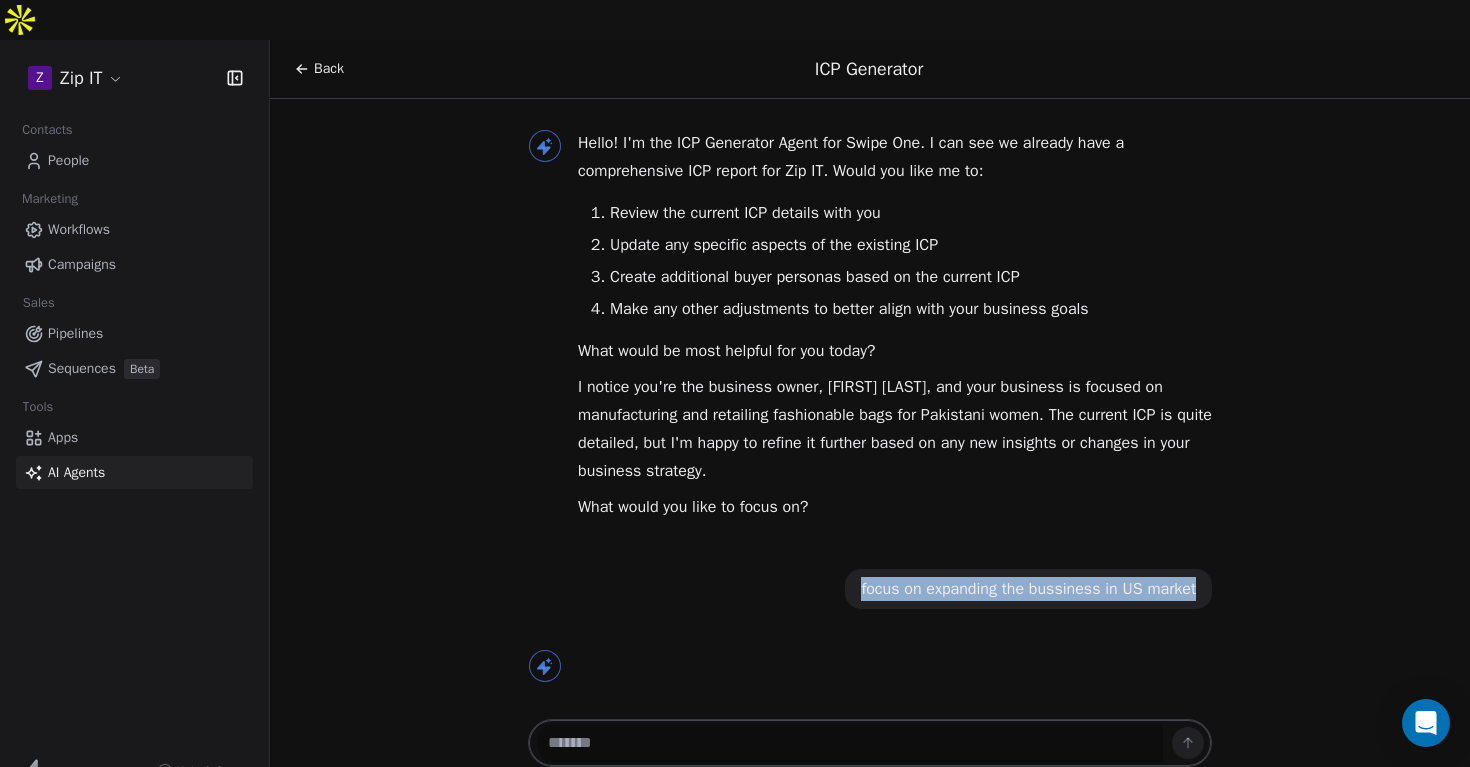 click on "focus on expanding the bussiness in US market" at bounding box center (1028, 589) 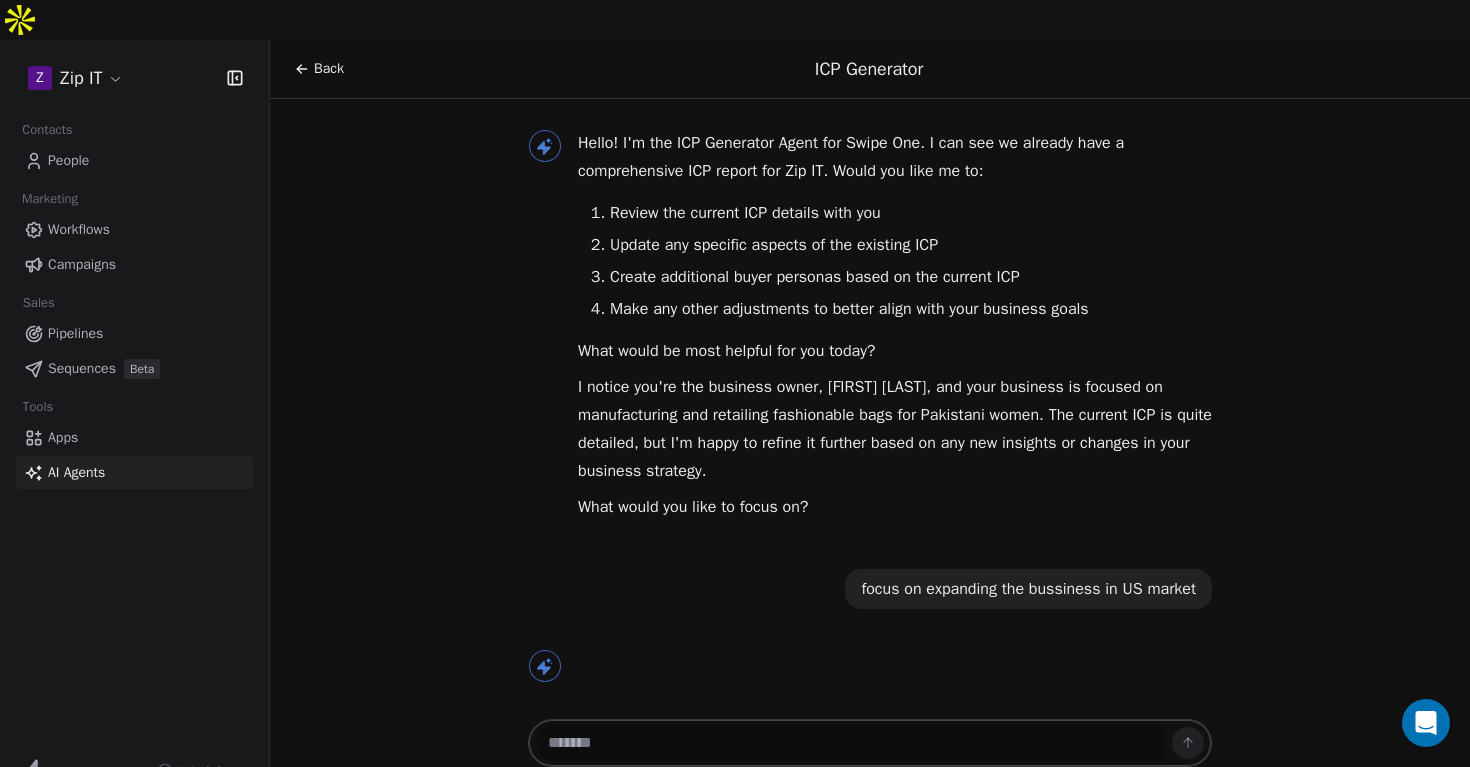 click at bounding box center (850, 743) 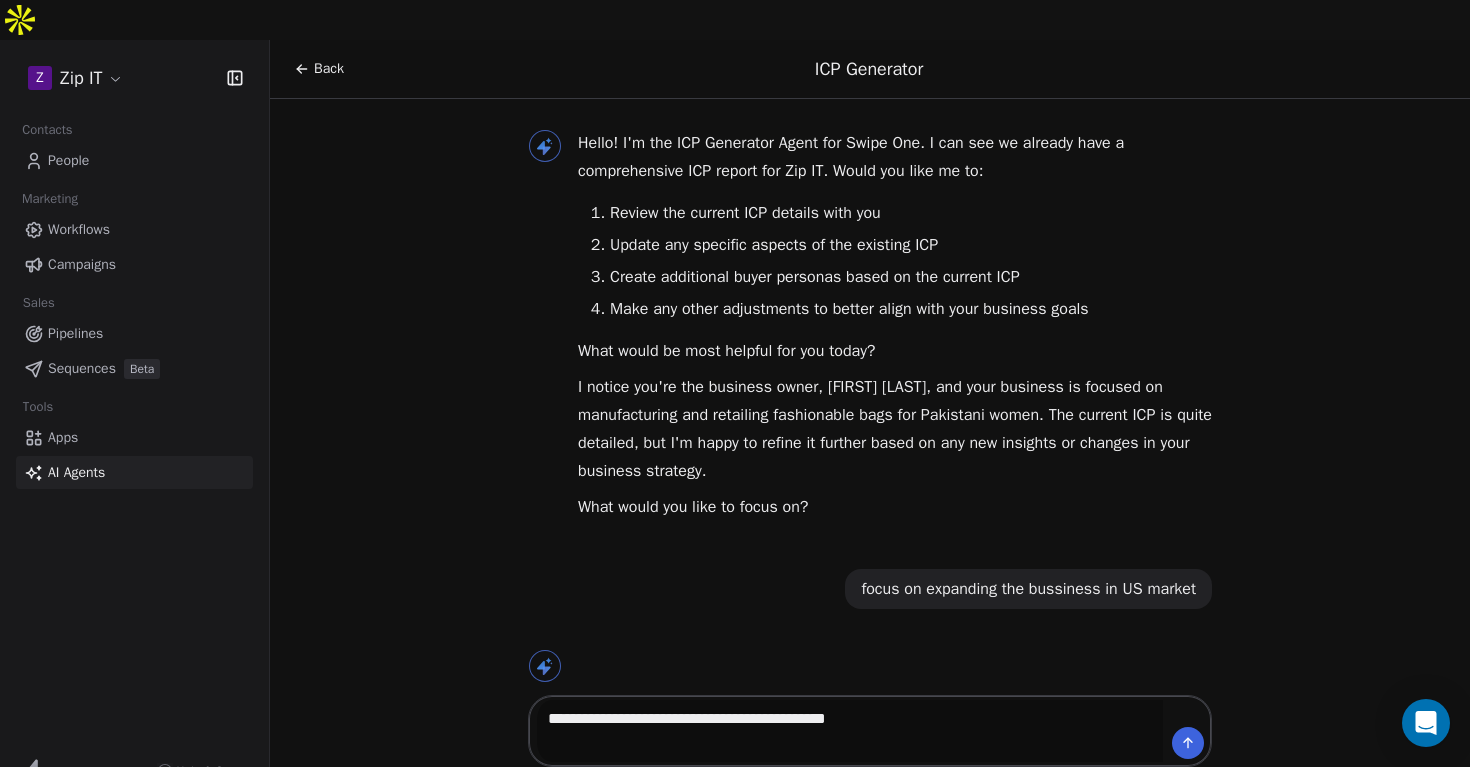 type 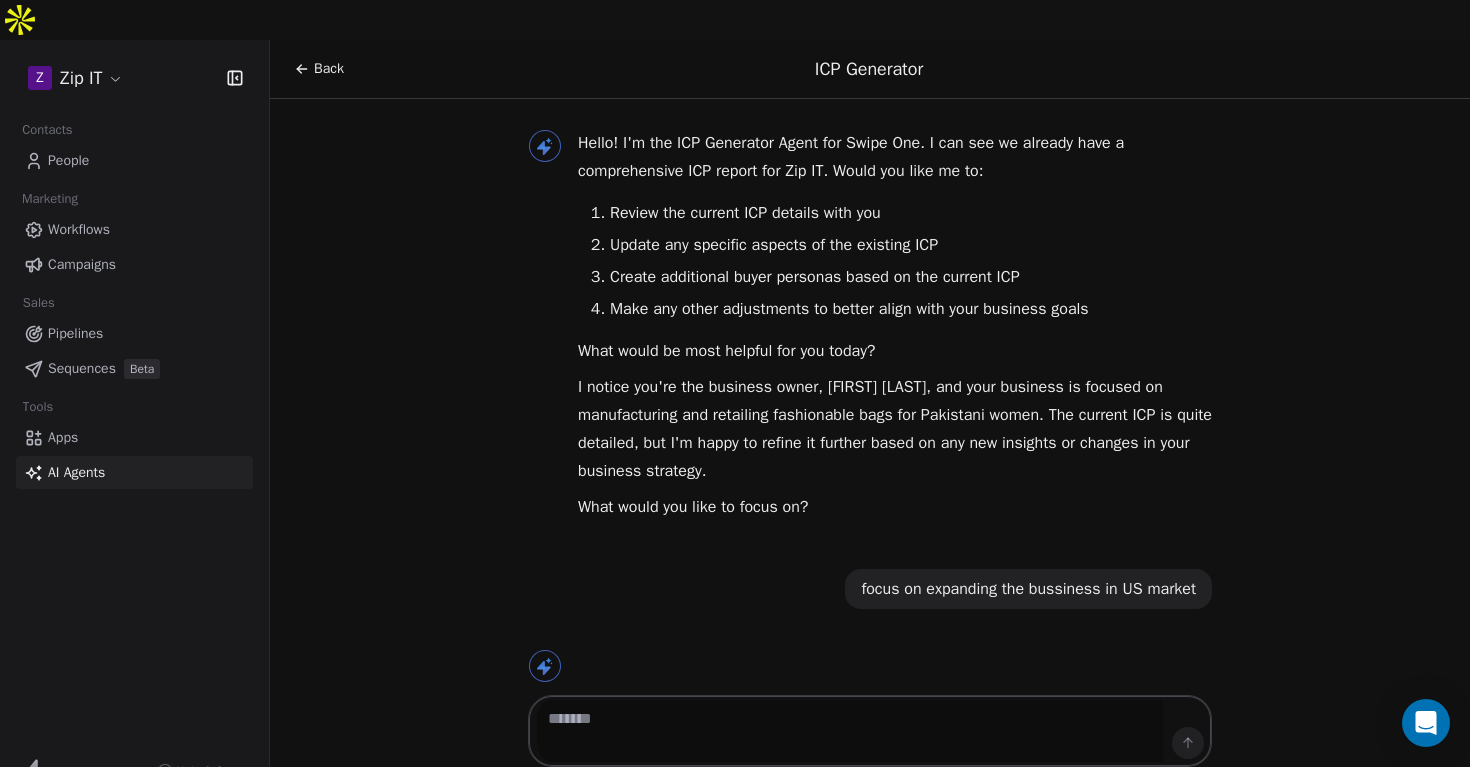 scroll, scrollTop: 90, scrollLeft: 0, axis: vertical 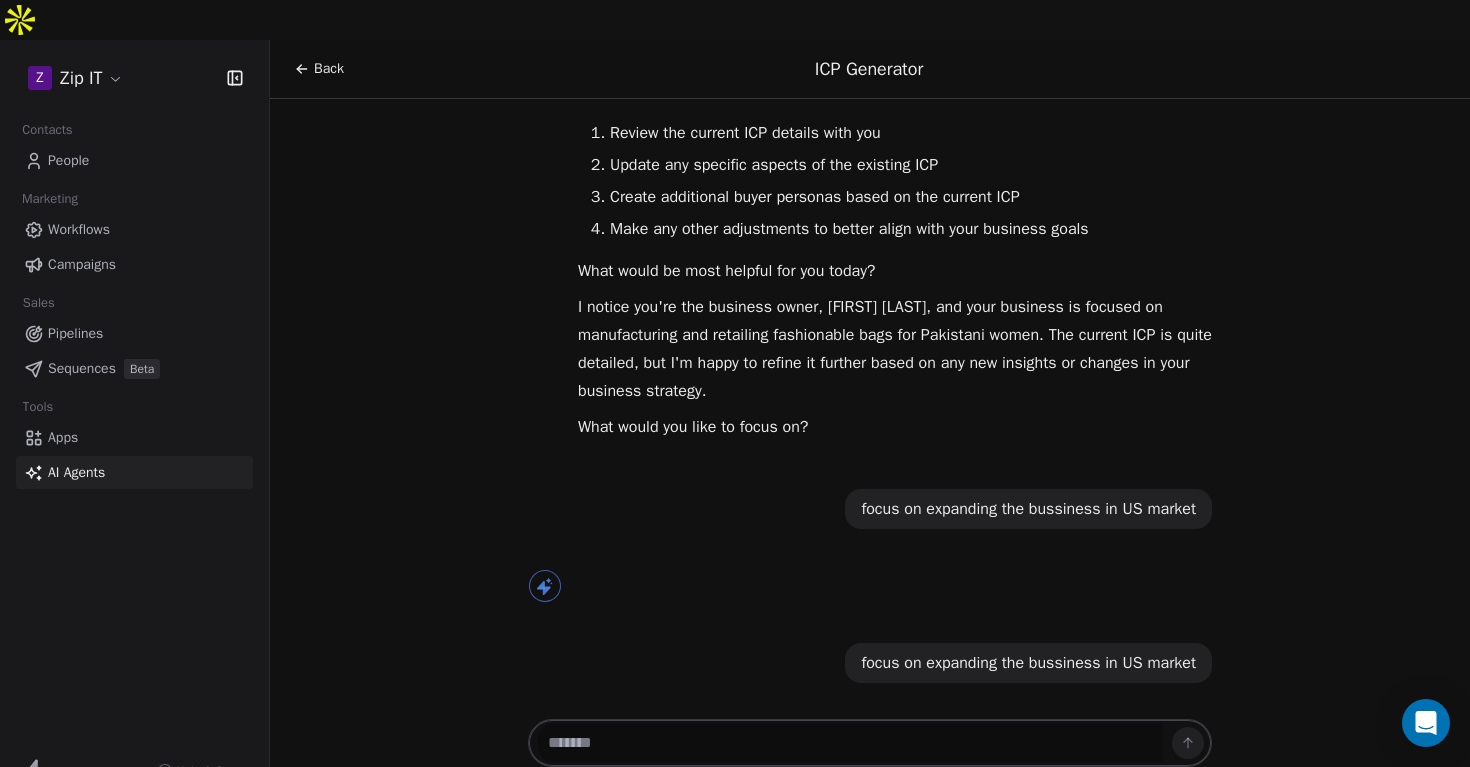 click on "Back" at bounding box center [329, 69] 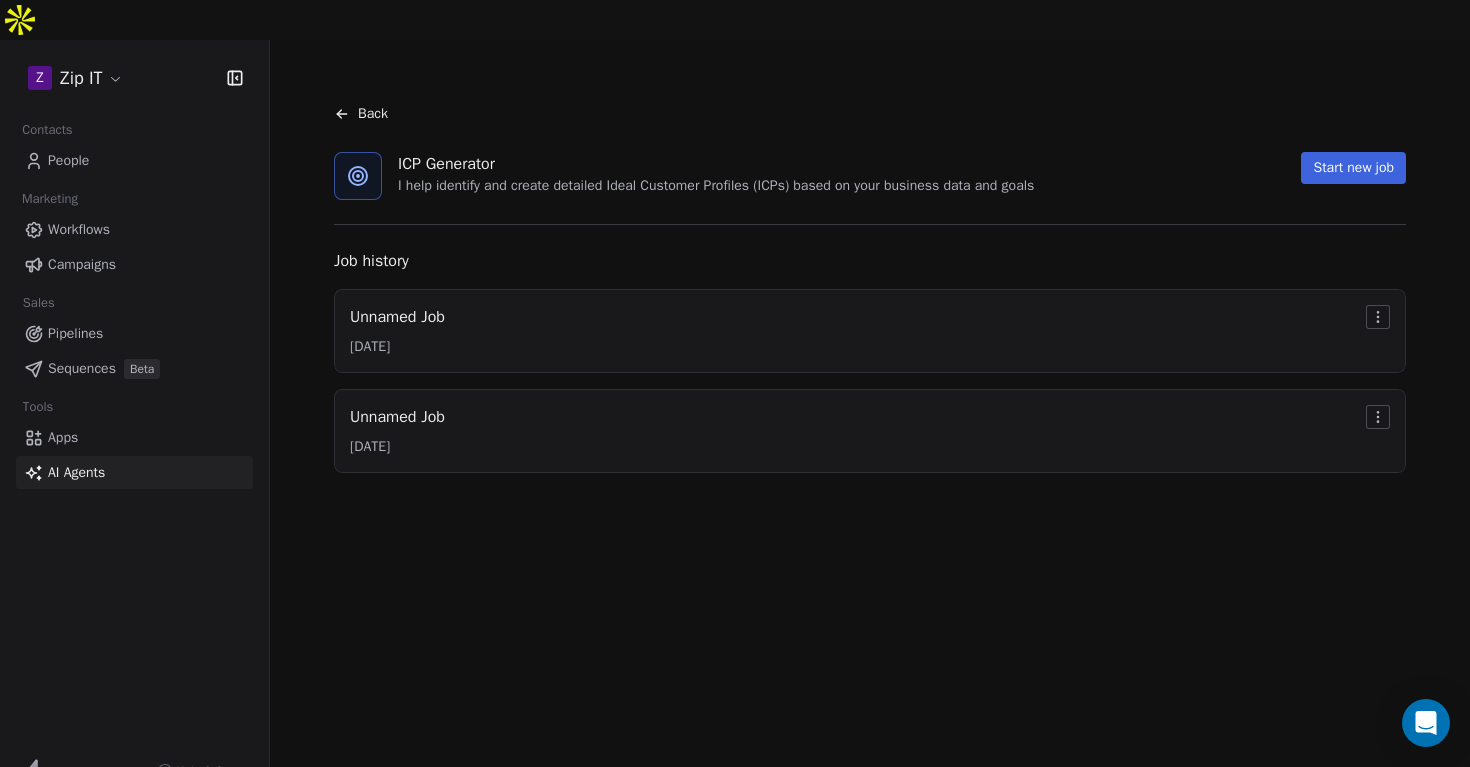 click on "Unnamed Job [DATE]" at bounding box center [870, 331] 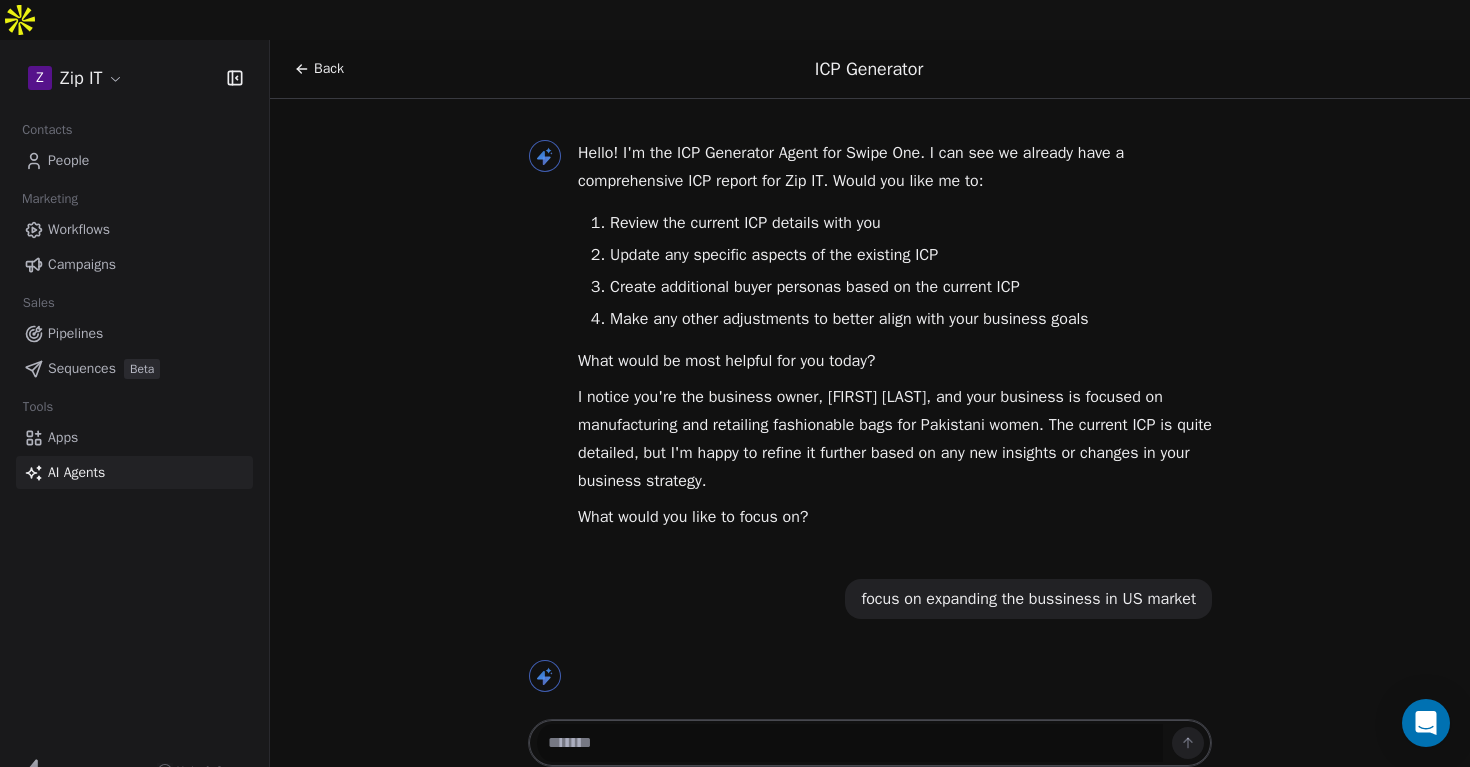 scroll, scrollTop: 10, scrollLeft: 0, axis: vertical 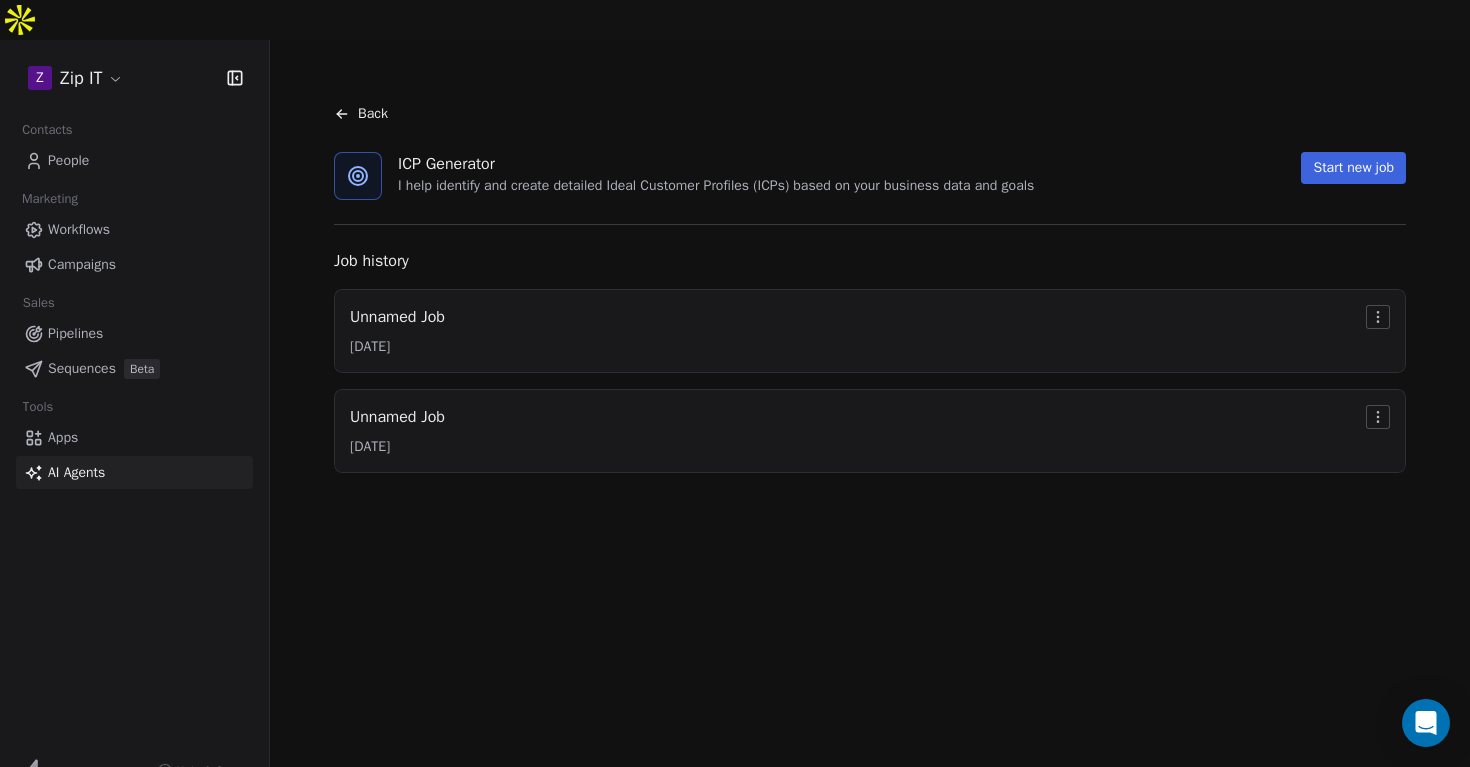 click on "Apps" at bounding box center [134, 437] 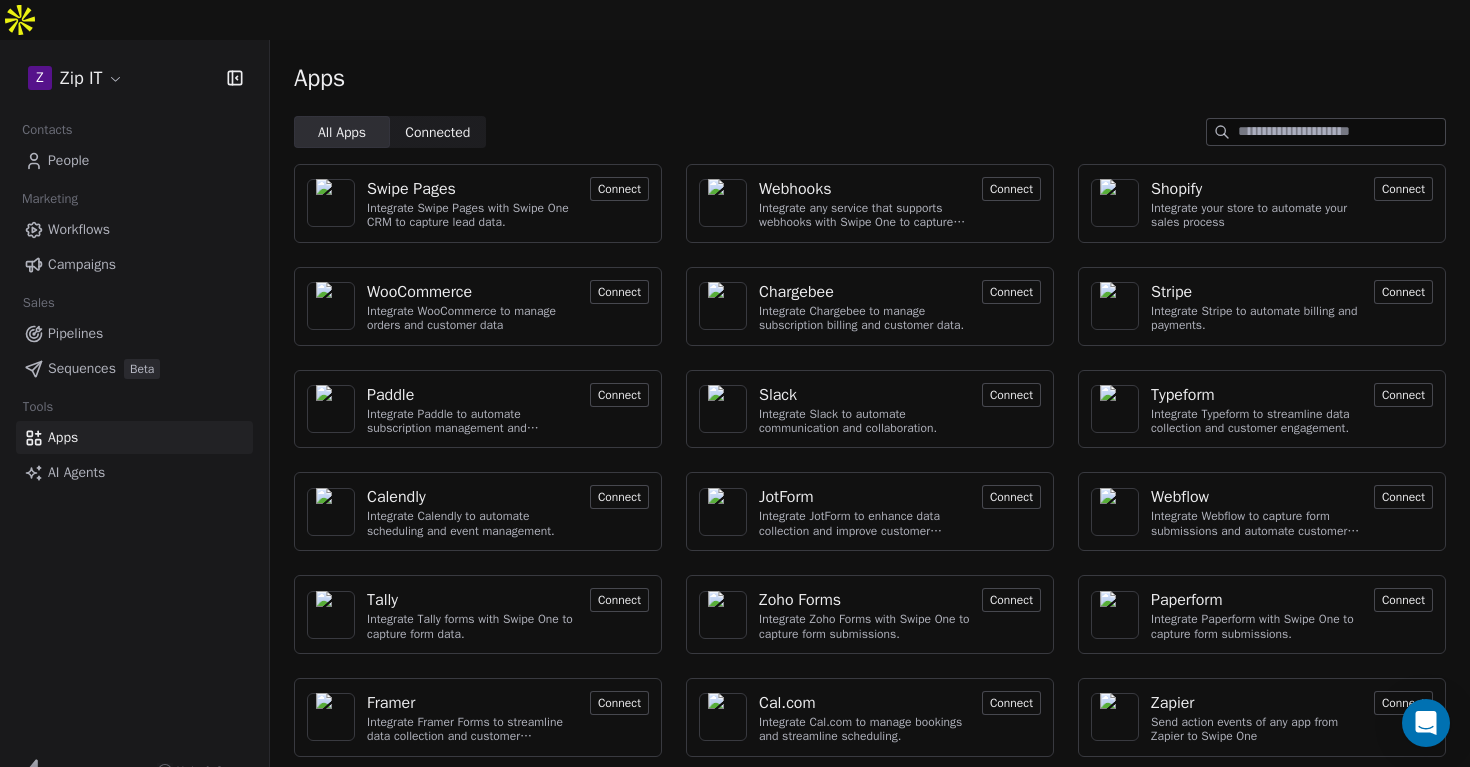 click on "AI Agents" at bounding box center (76, 472) 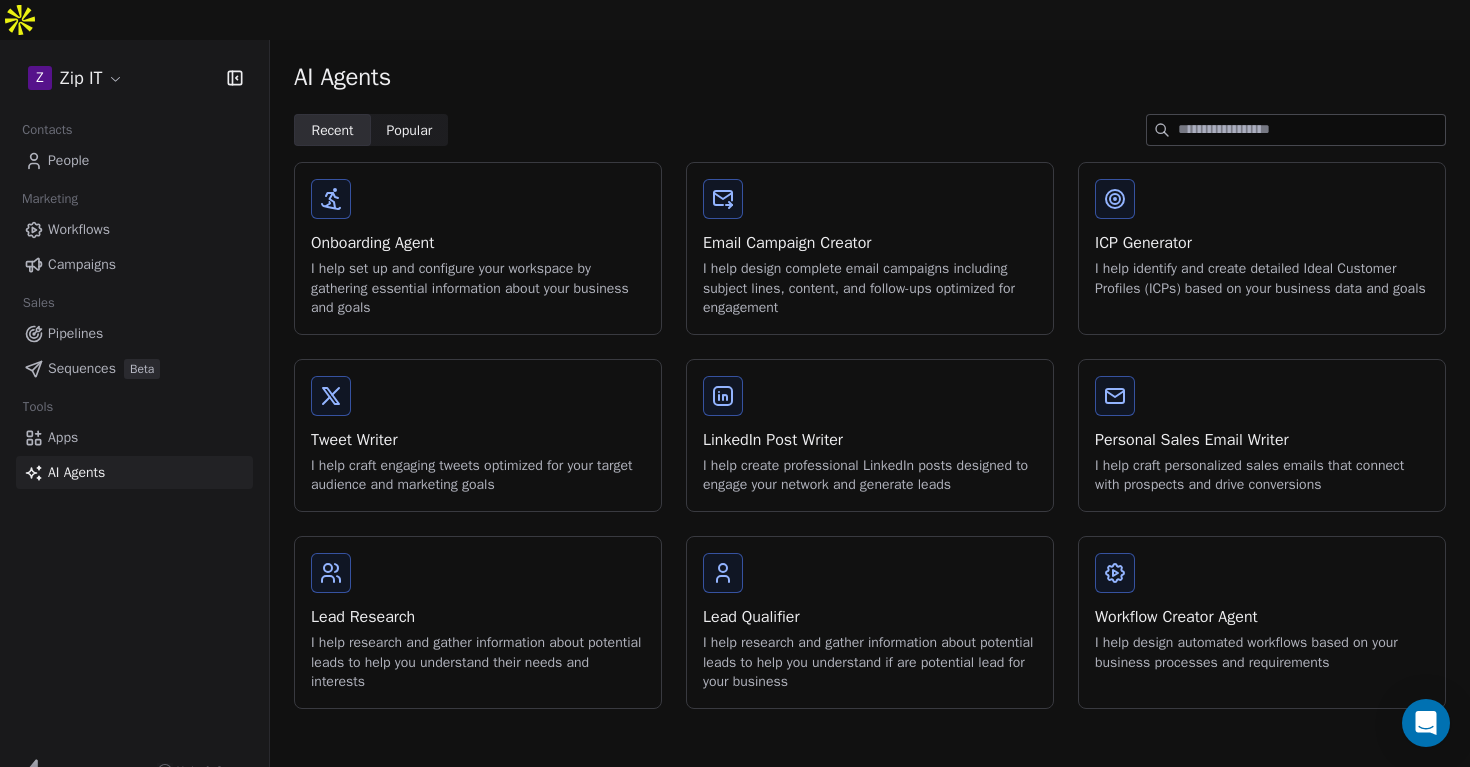 click on "AI Agents" at bounding box center (76, 472) 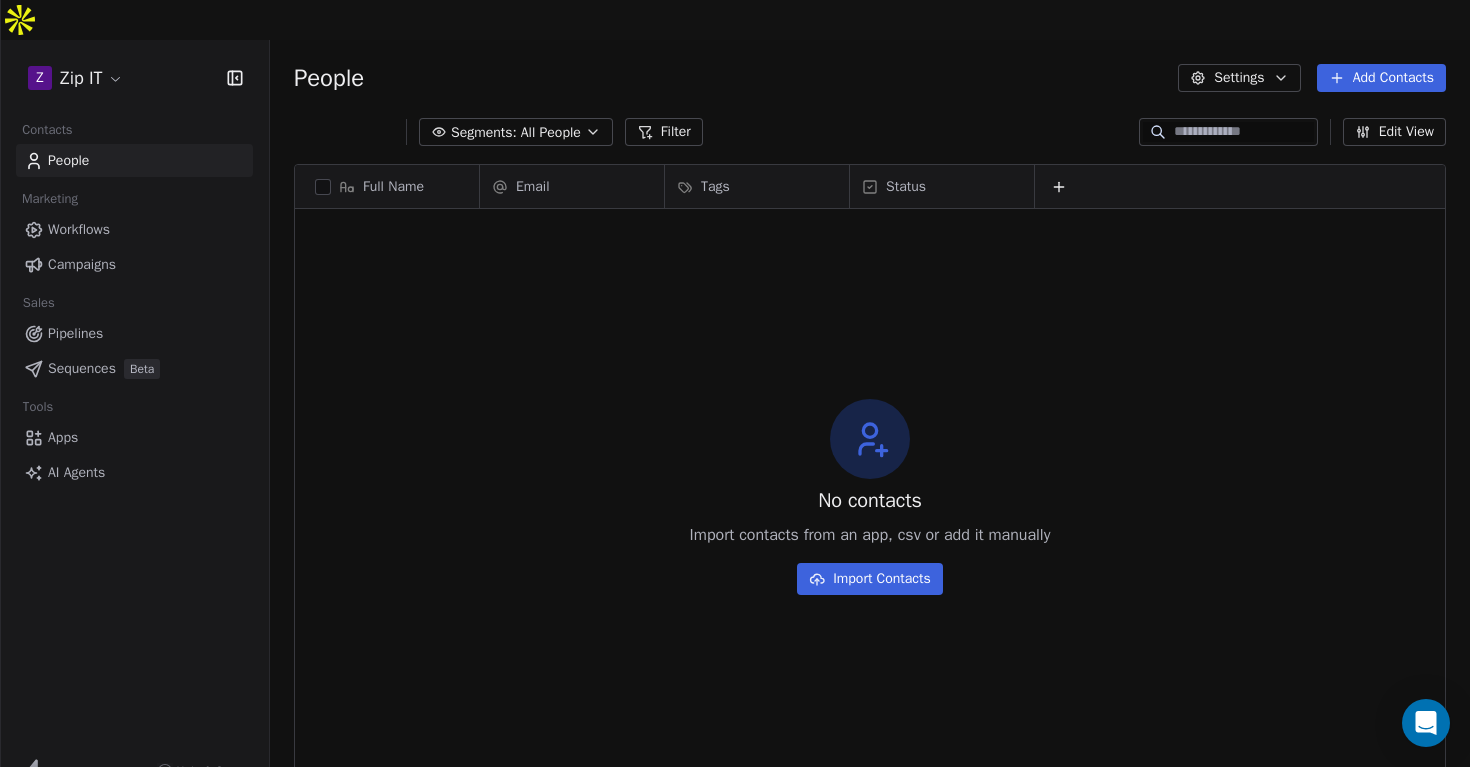 scroll, scrollTop: 1, scrollLeft: 1, axis: both 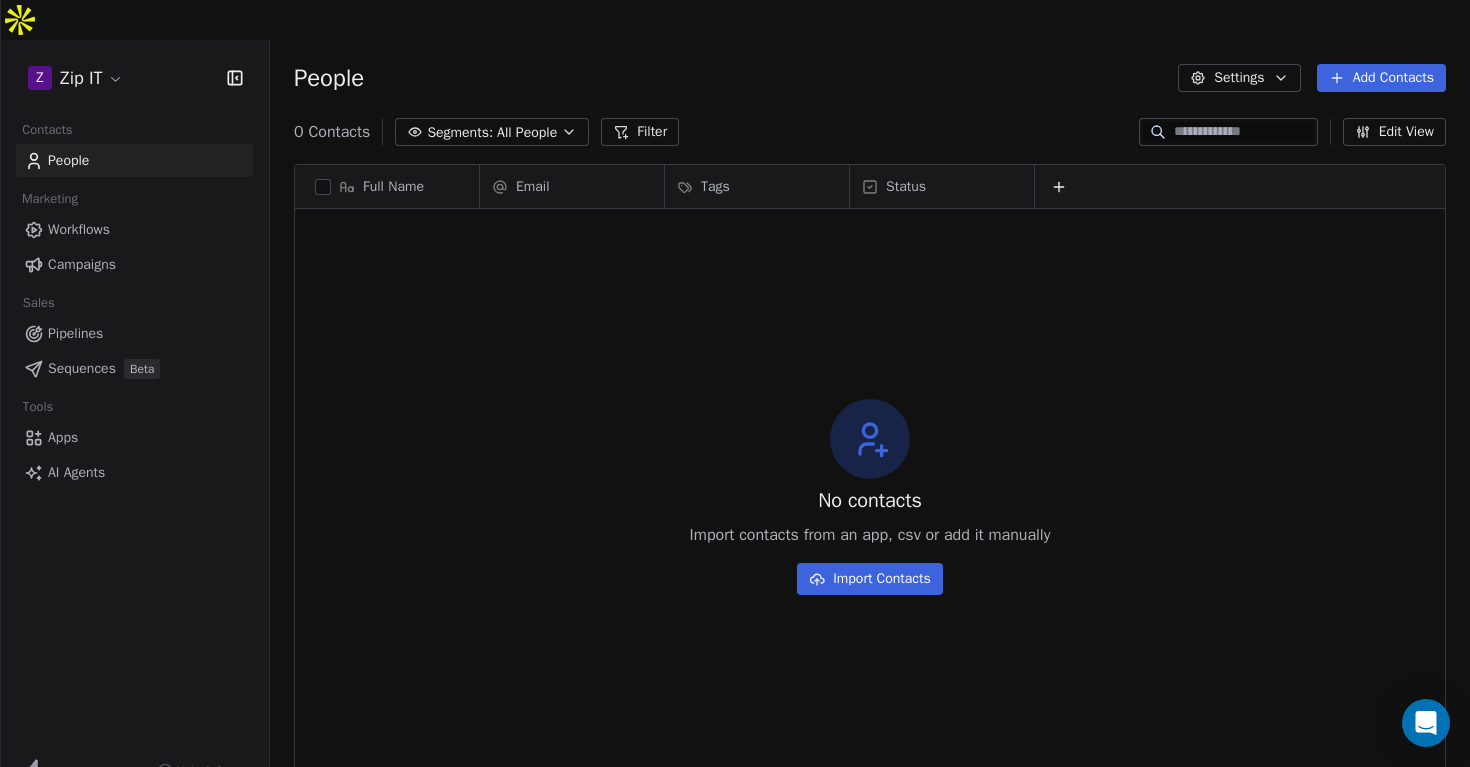 click on "Zip IT Contacts People Marketing Workflows Campaigns Sales Pipelines Sequences Beta Tools Apps AI Agents Help & Support People Settings Add Contacts 0 Contacts Segments: All People Filter Edit View Tag Add to Sequence Export Full Name Email Tags Status To pick up a draggable item, press the space bar. While dragging, use the arrow keys to move the item. Press space again to drop the item in its new position, or press escape to cancel. No contacts Import contacts from an app, csv or add it manually Import Contacts" at bounding box center [735, 403] 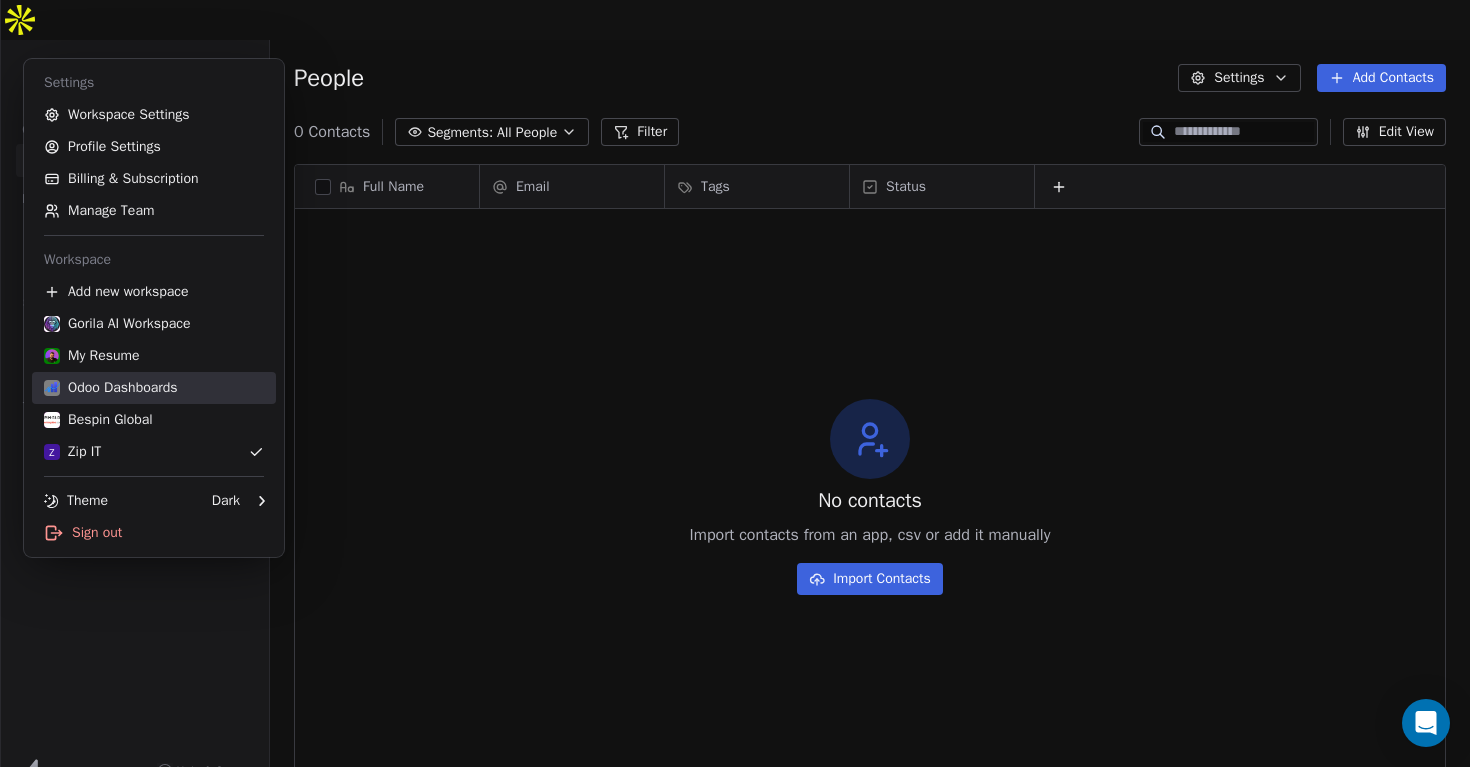 click on "Odoo Dashboards" at bounding box center (154, 388) 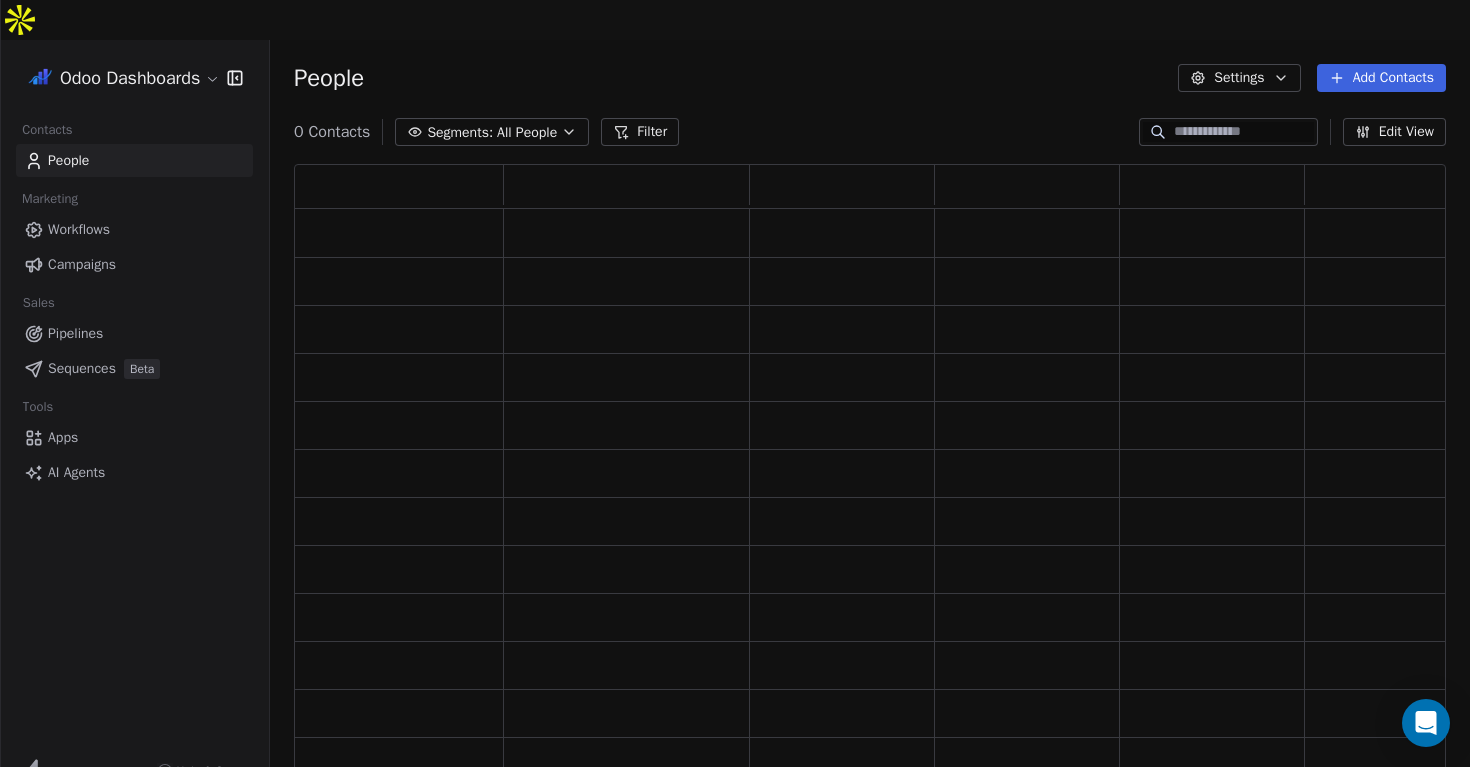 scroll, scrollTop: 1, scrollLeft: 1, axis: both 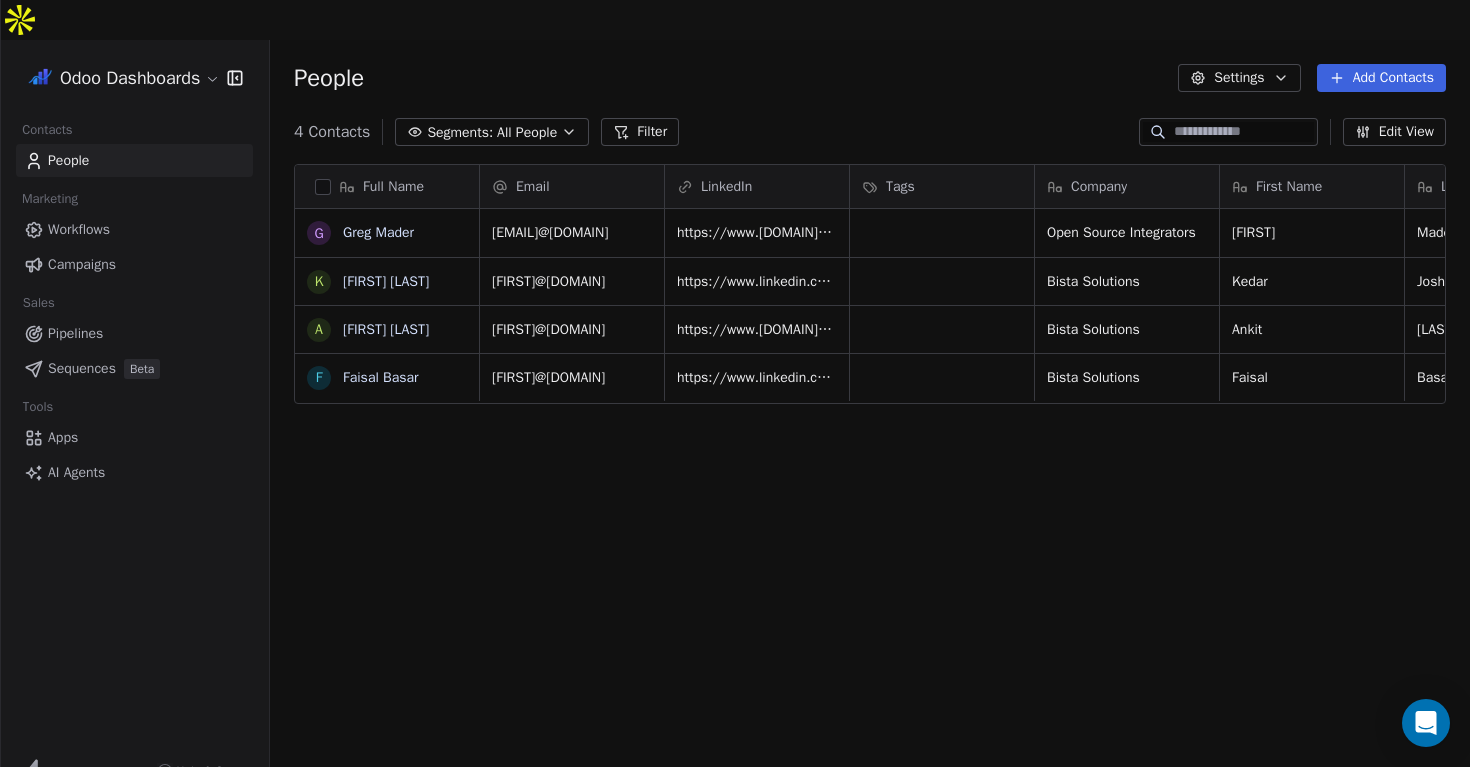 click on "Full Name [FIRST] [LAST] [FIRST] [LAST] [FIRST] [LAST] [FIRST] [LAST] Email LinkedIn Tags Company First Name Last Name Phone Number Job Title Country [FIRST]@[DOMAIN] https://www.[DOMAIN]/in/[FIRST]-[LAST] [DOMAIN] [FIRST] [LAST] [PHONE] [JOB TITLE] [COUNTRY] [FIRST]@[DOMAIN] https://www.[DOMAIN]/in/[FIRST]-[LAST] [DOMAIN] [FIRST] [LAST] [JOB TITLE] [COUNTRY] [FIRST]@[DOMAIN] https://www.[DOMAIN]/in/[FIRST]-[LAST] [DOMAIN] [FIRST] [LAST] [PHONE] [JOB TITLE] [COUNTRY] [FIRST]@[DOMAIN] https://www.[DOMAIN]/in/[FIRST]-[LAST] [DOMAIN] [FIRST] [LAST] [PHONE] [JOB TITLE] [COUNTRY]" at bounding box center (735, 403) 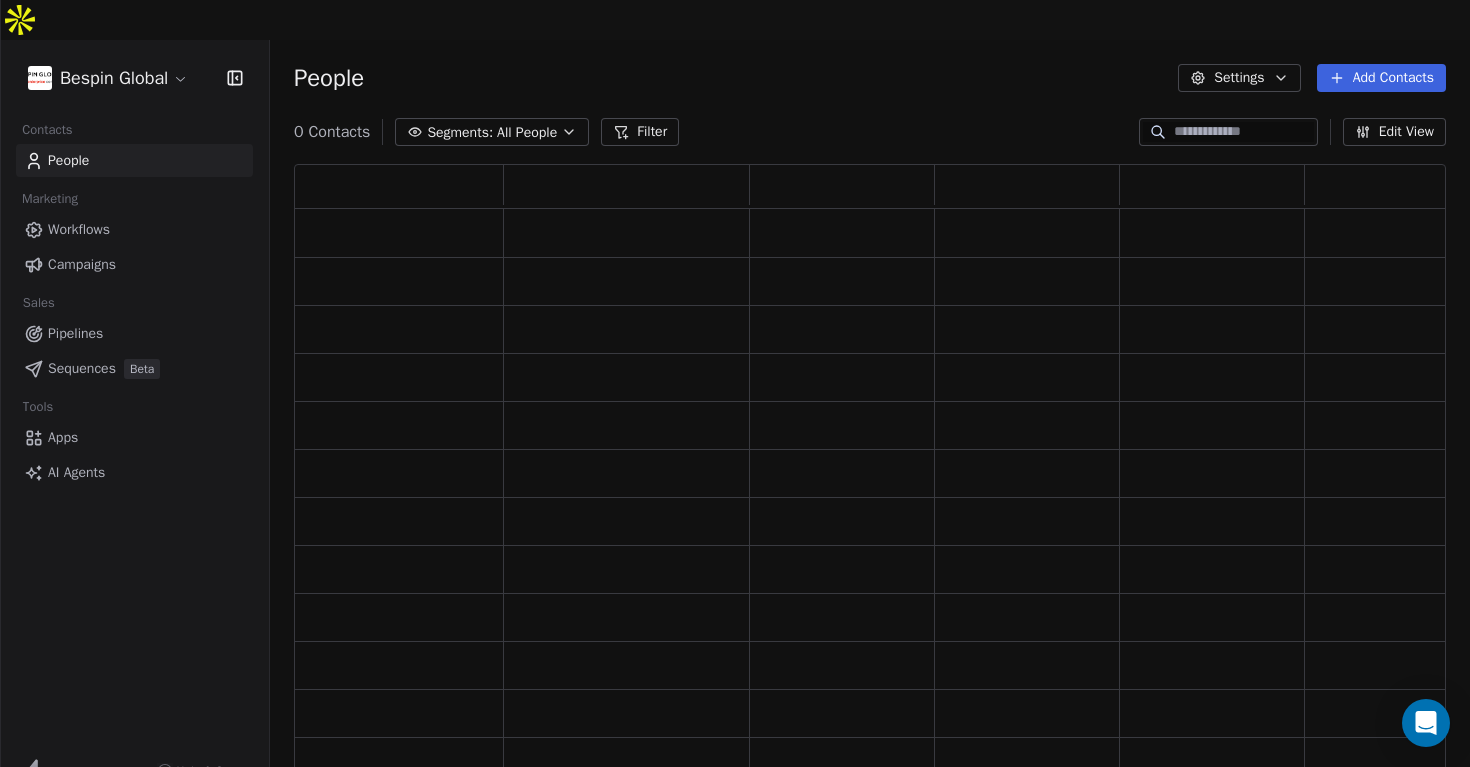 scroll, scrollTop: 1, scrollLeft: 1, axis: both 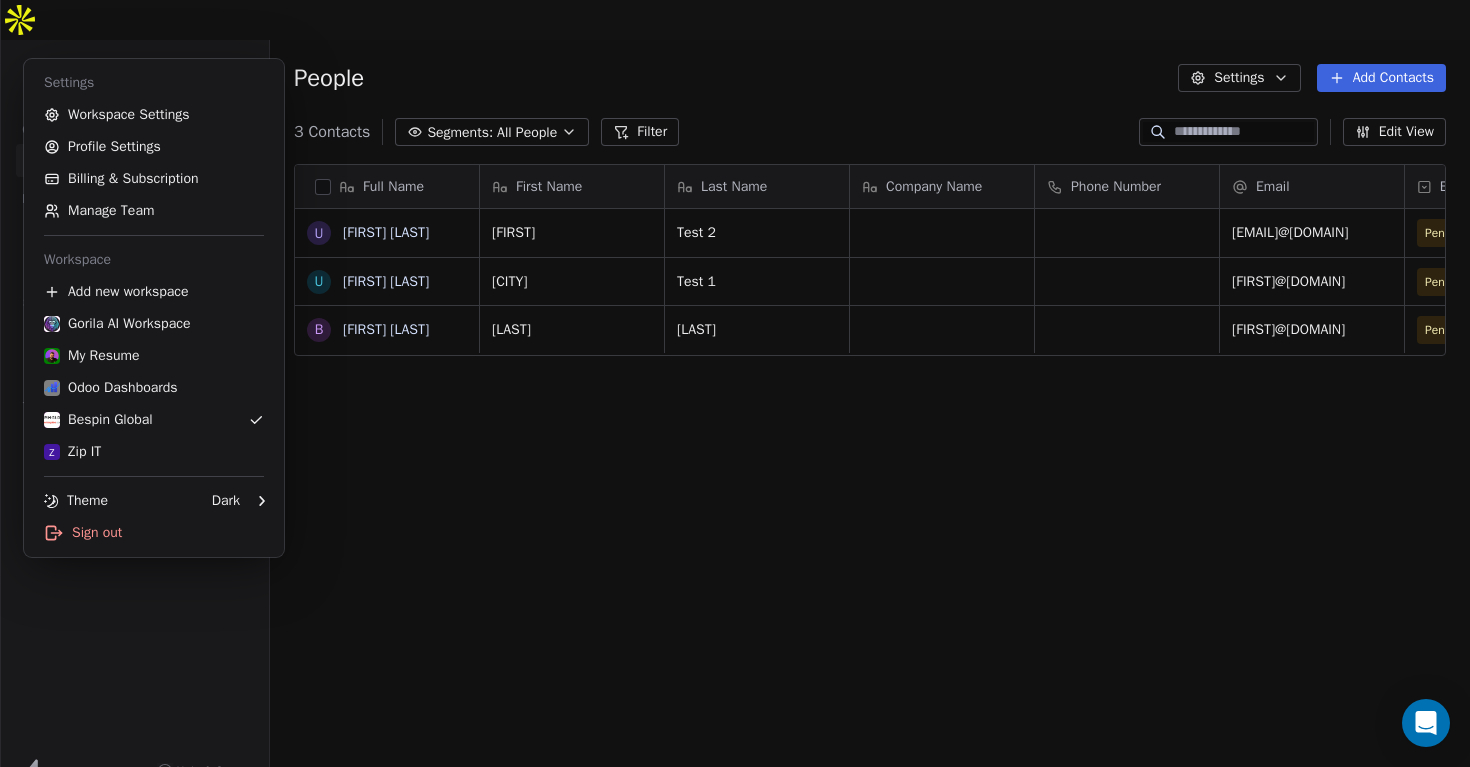 click on "Full Name [FIRST] [LAST] [FIRST] [LAST] [FIRST] [LAST] [FIRST] [LAST] Company Name Phone Number Email Email Verification Status Tags Status LinkedIn [FIRST] [LAST] [FIRST]@[DOMAIN] Pending [FIRST] [LAST] [FIRST]@[DOMAIN] Pending [FIRST] [LAST] [FIRST]@[DOMAIN] Pending" at bounding box center (735, 403) 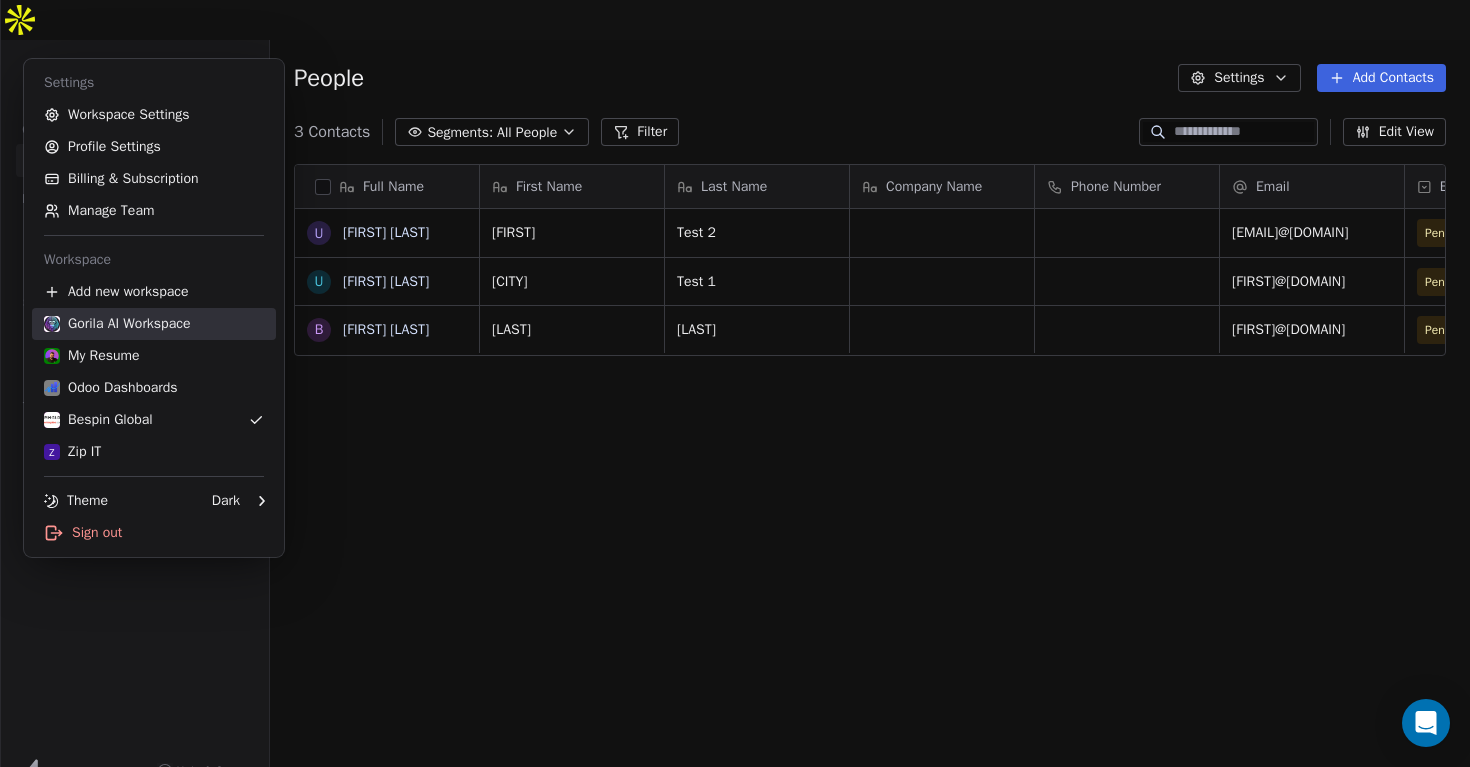 click on "Gorila AI Workspace" at bounding box center (117, 324) 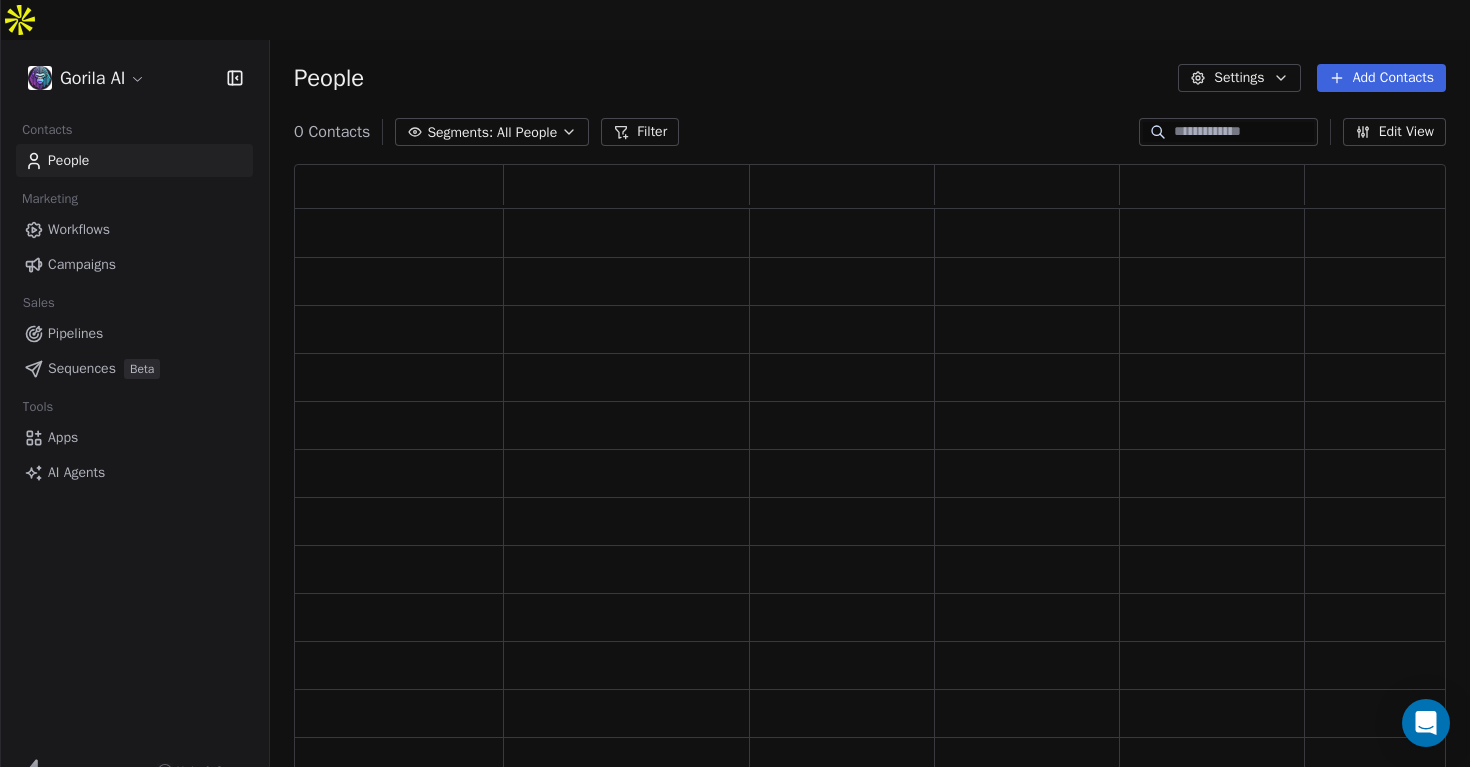 scroll, scrollTop: 1, scrollLeft: 1, axis: both 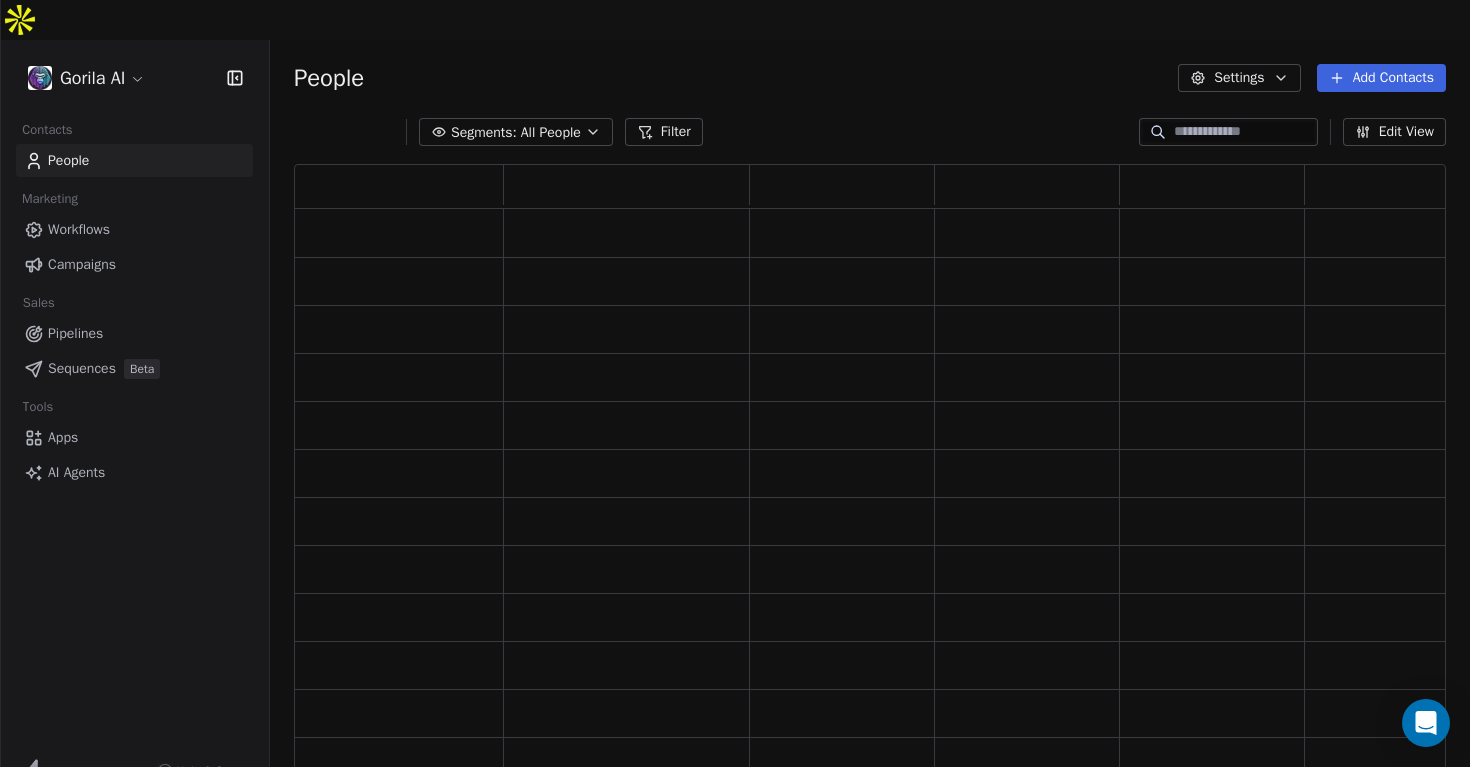 click on "Gorila AI Contacts People Marketing Workflows Campaigns Sales Pipelines Sequences Beta Tools Apps AI Agents Help & Support People Settings Add Contacts Segments: All People Filter Edit View Tag Add to Sequence Export" at bounding box center (735, 403) 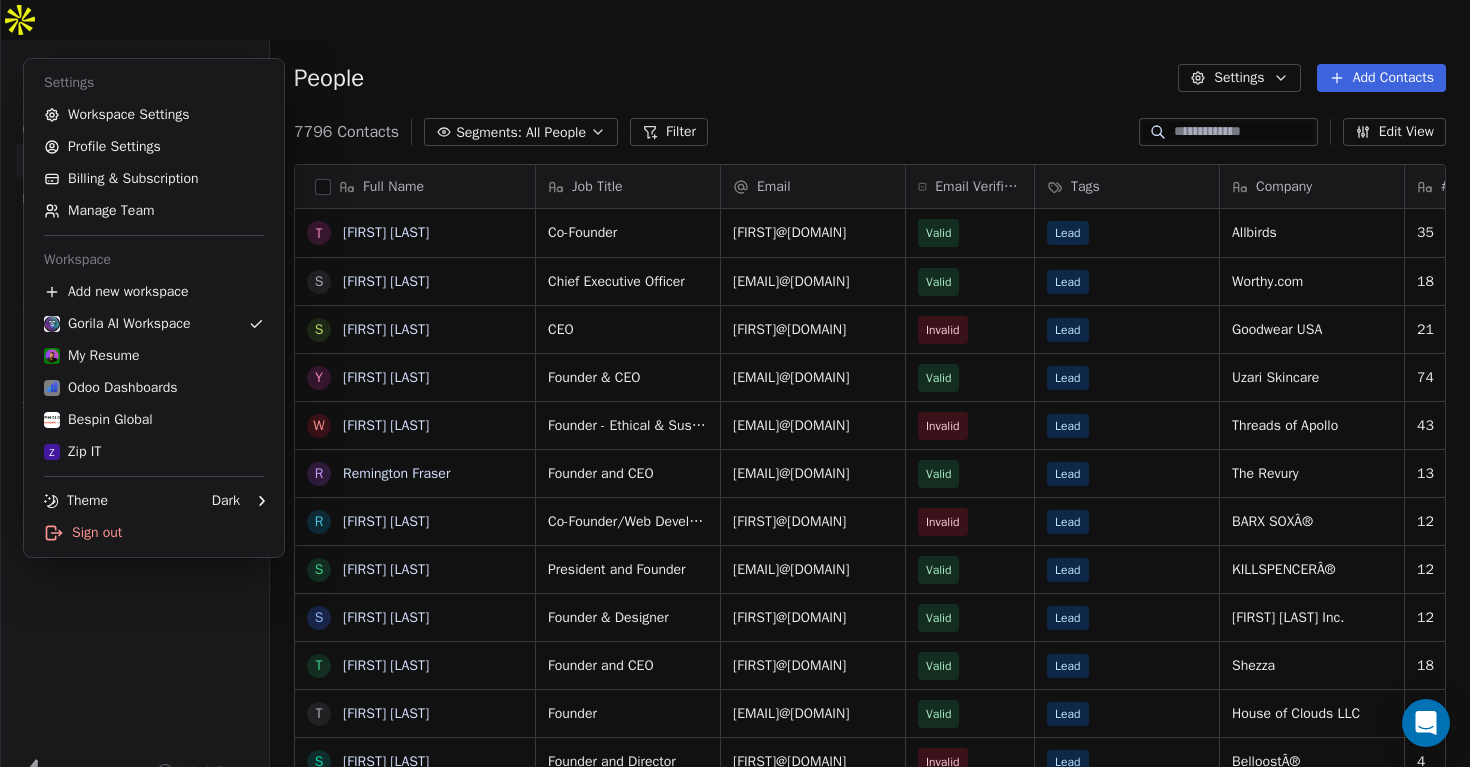 scroll, scrollTop: 1, scrollLeft: 1, axis: both 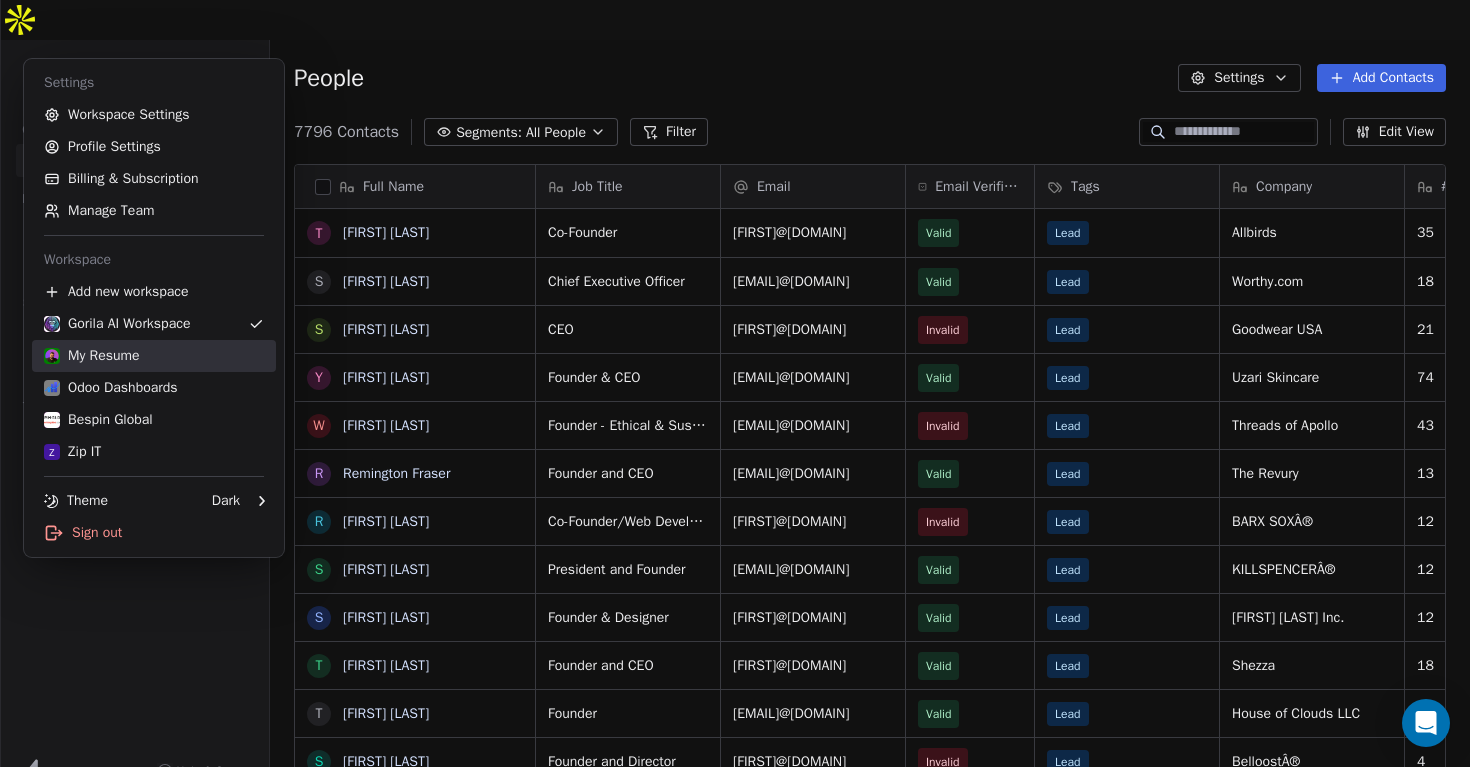 click on "My Resume" at bounding box center [92, 356] 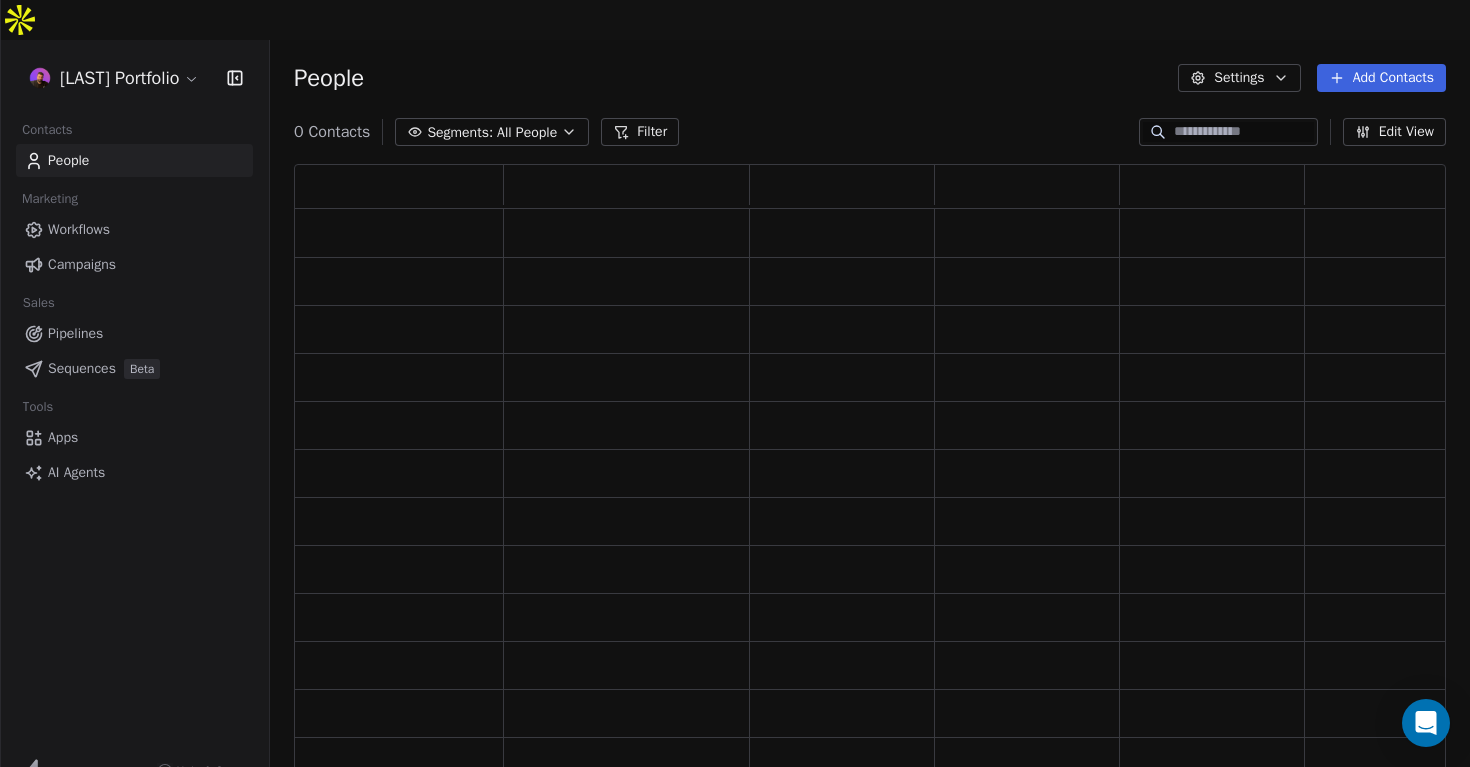 scroll, scrollTop: 1, scrollLeft: 1, axis: both 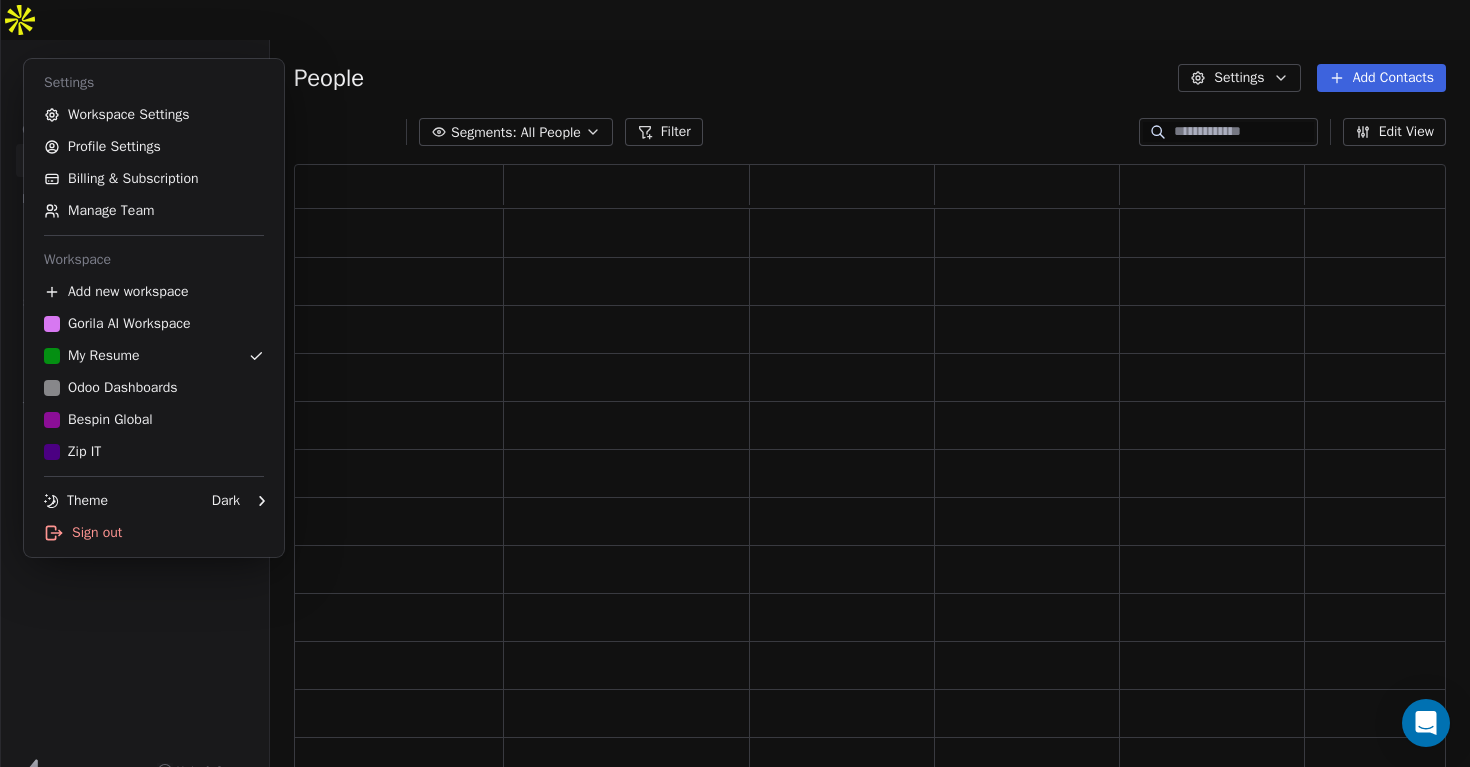 click on "Sales Development Manager Gorila AI Workspace My Resume Odoo Dashboards Bespin Global Zip IT Theme Dark Sign out" at bounding box center [735, 403] 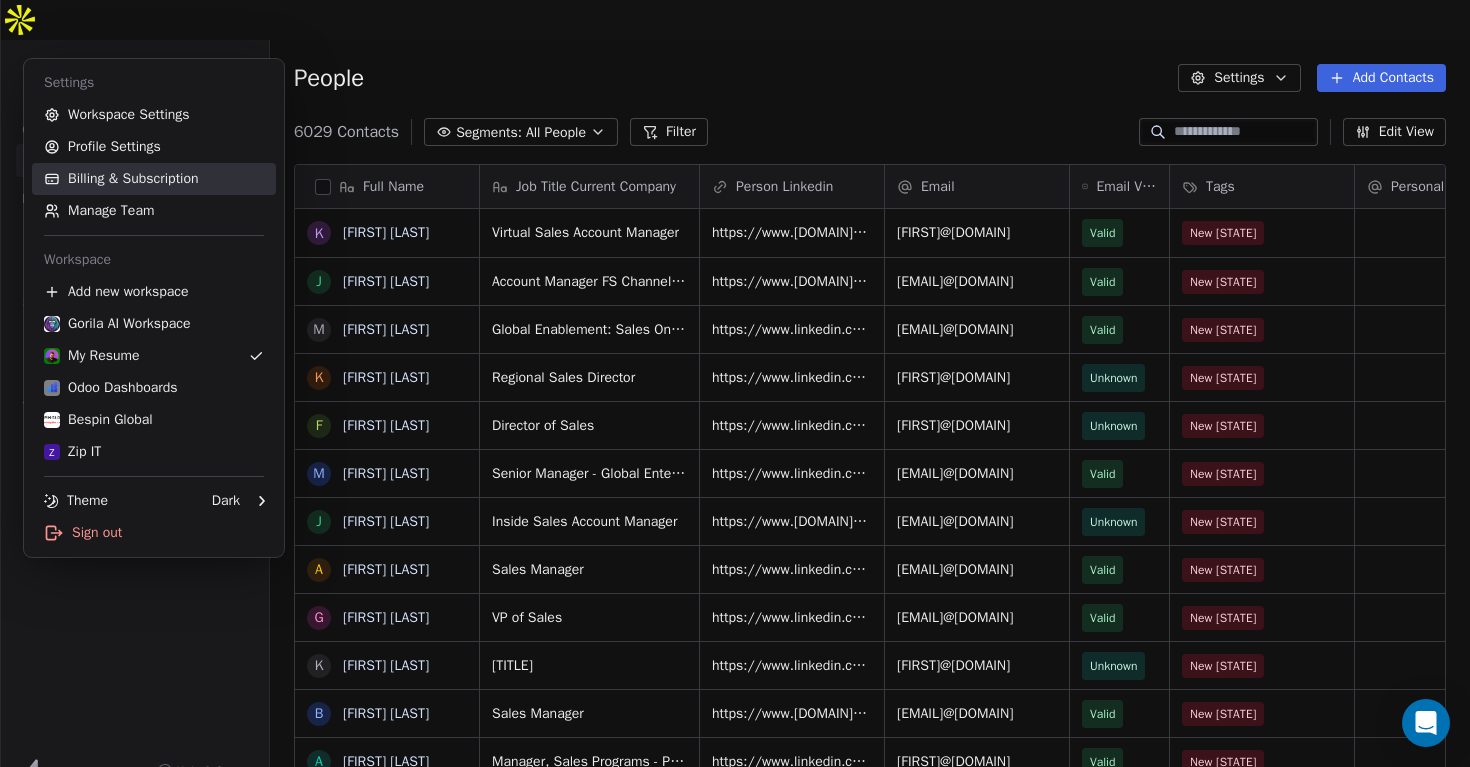 scroll, scrollTop: 1, scrollLeft: 1, axis: both 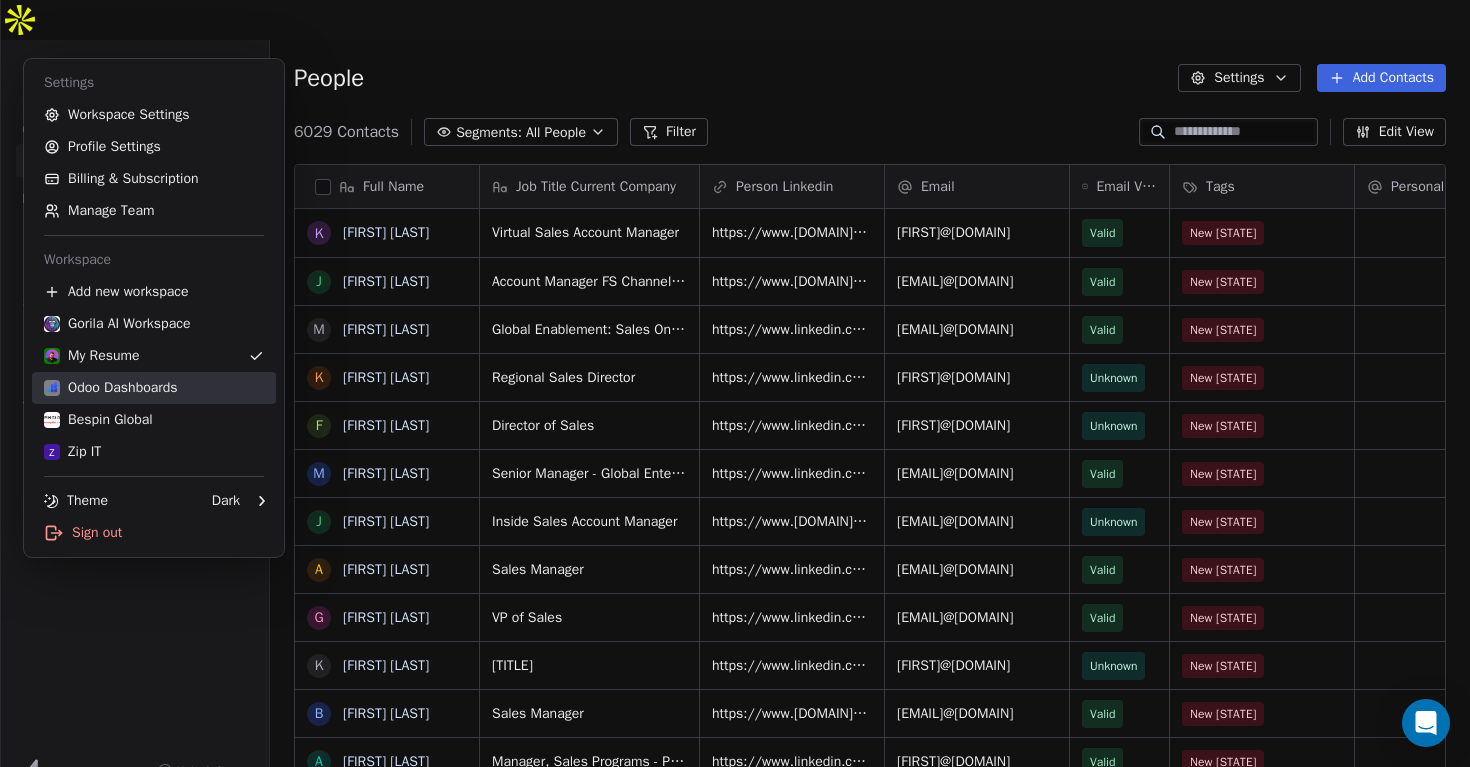 click on "Odoo Dashboards" at bounding box center [111, 388] 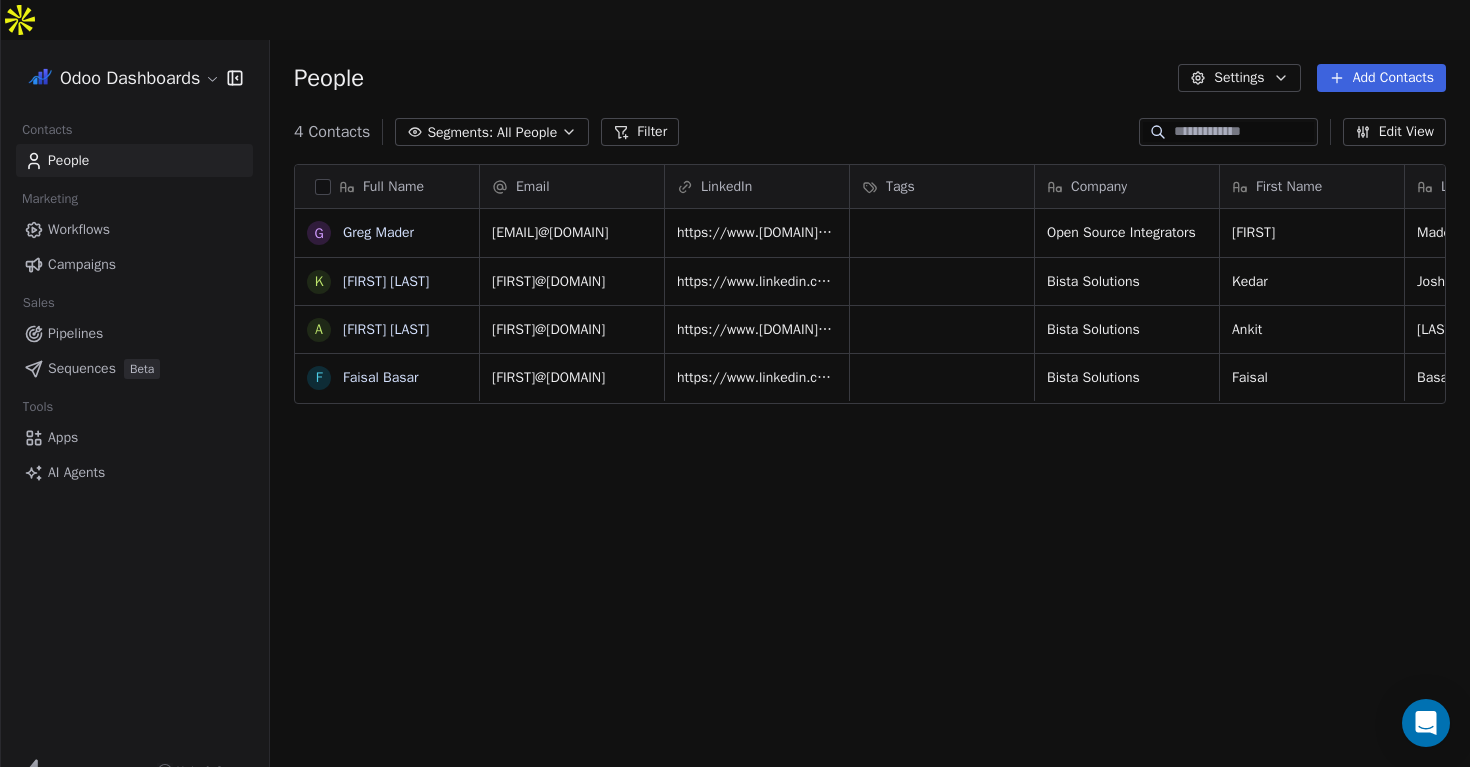 scroll, scrollTop: 1, scrollLeft: 1, axis: both 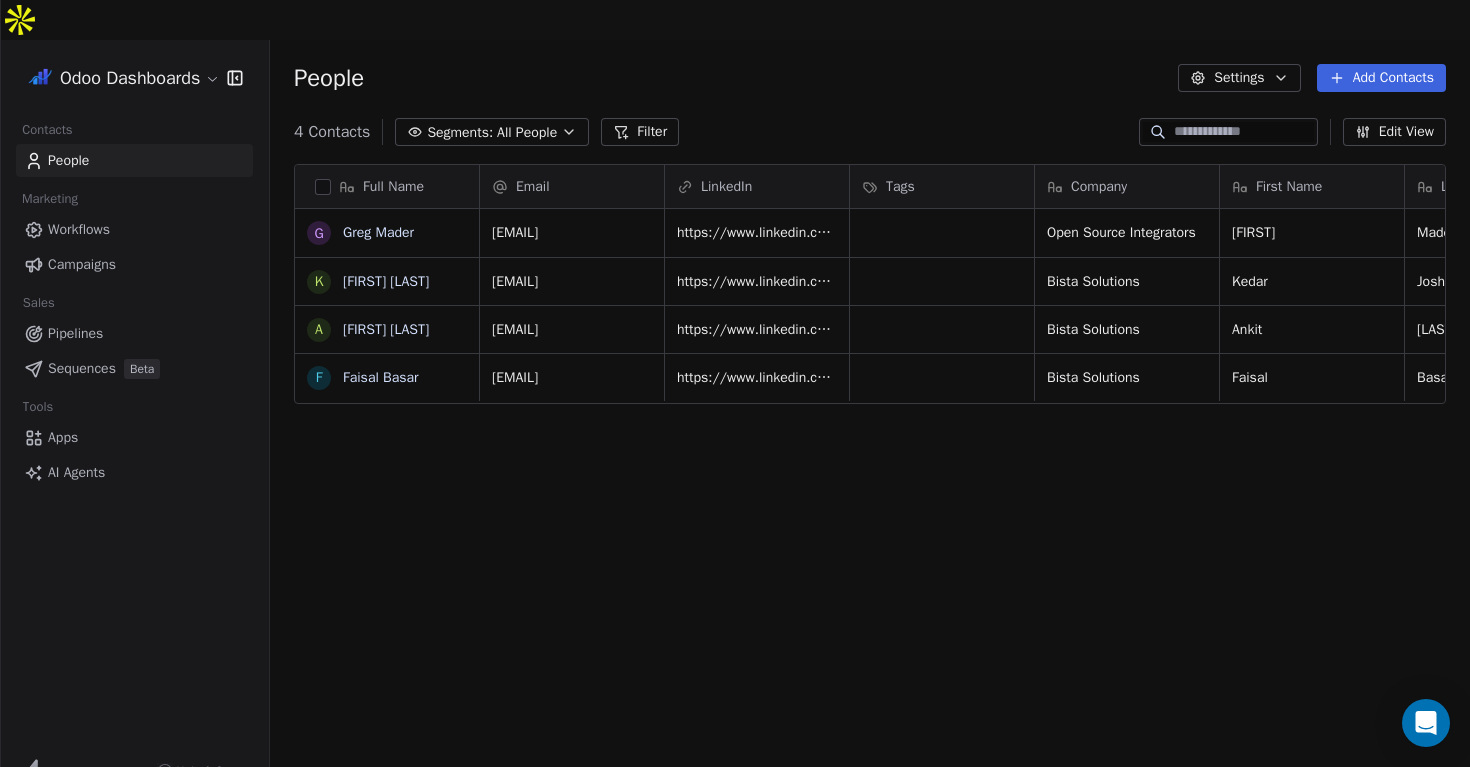 click on "Odoo Dashboards Contacts People Marketing Workflows Campaigns Sales Pipelines Sequences Beta Tools Apps AI Agents Help & Support People Settings Add Contacts 4 Contacts Segments: All People Filter Edit View Tag Add to Sequence Export Full Name G Greg Mader K Kedar Joshi A Ankit Bhati F Faisal Basar Email LinkedIn Tags Company First Name Last Name Phone Number Job Title Country gmader@opensourceintegrators.com https://www.linkedin.com/in/gregmader-open-source-harmony/ Open Source Integrators Greg Mader [PHONE] Founder United States kedar.joshi@bistasolutions.com https://www.linkedin.com/in/kedarsjoshi/ Bista Solutions Kedar Joshi Director of Implementation United States ankit.bhati@bistasolutions.com https://www.linkedin.com/in/ankit-bhati-949b4a177/ Bista Solutions Ankit Bhati [PHONE] Sales Manager United States faisal.basar@bistasolutions.com https://www.linkedin.com/in/faisal-basar/ Bista Solutions Faisal Basar [PHONE] CEO & Co Founder United States" at bounding box center (735, 403) 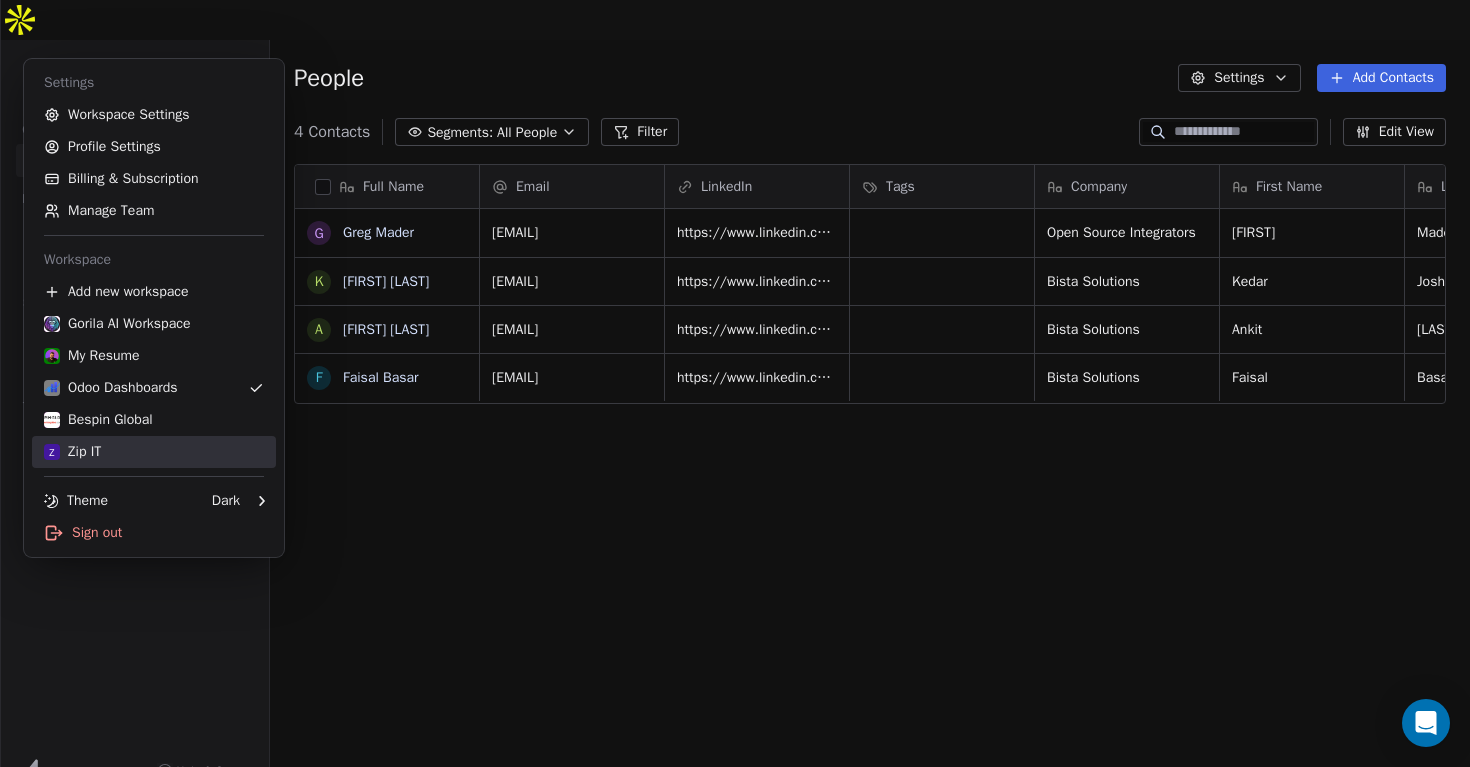 click on "Z Zip IT" at bounding box center (154, 452) 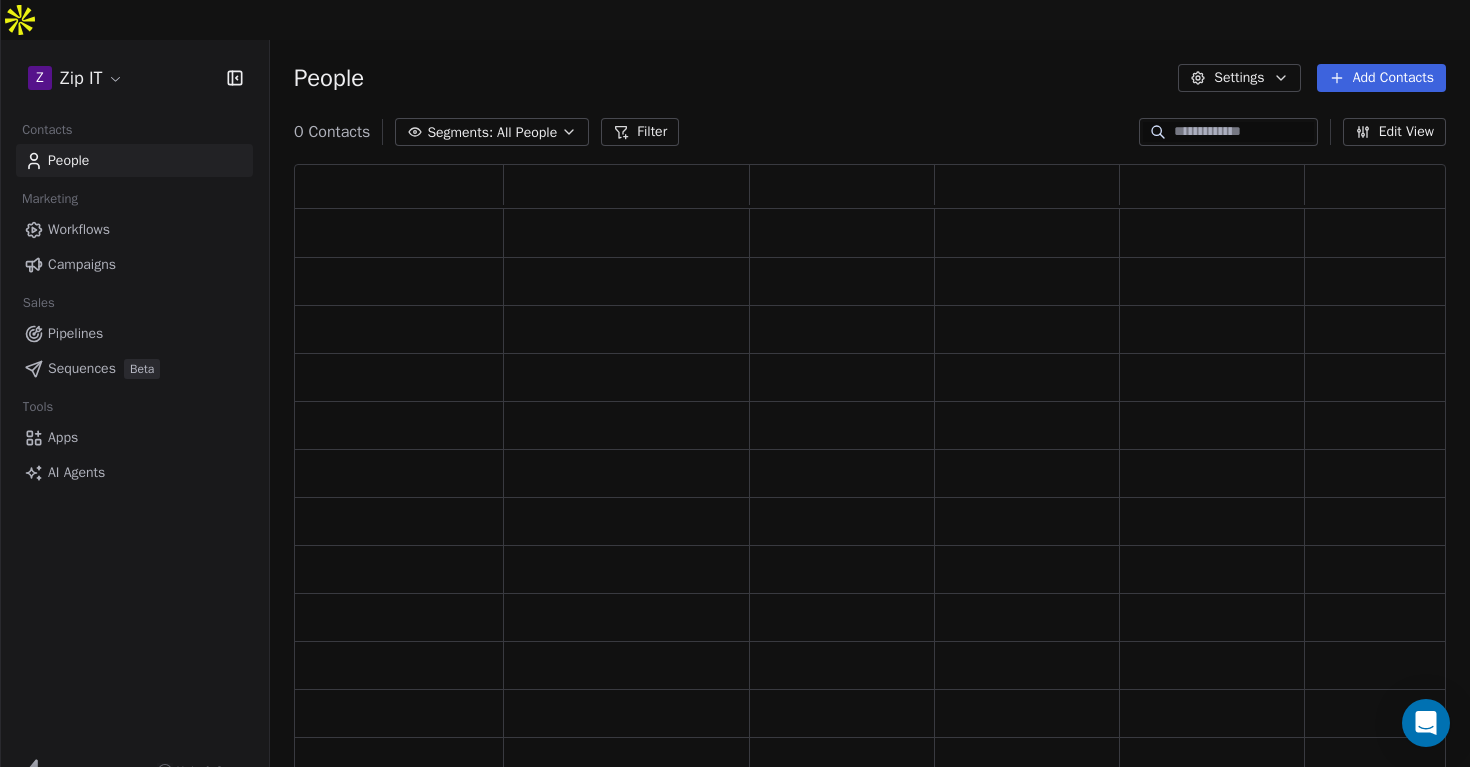 scroll, scrollTop: 1, scrollLeft: 1, axis: both 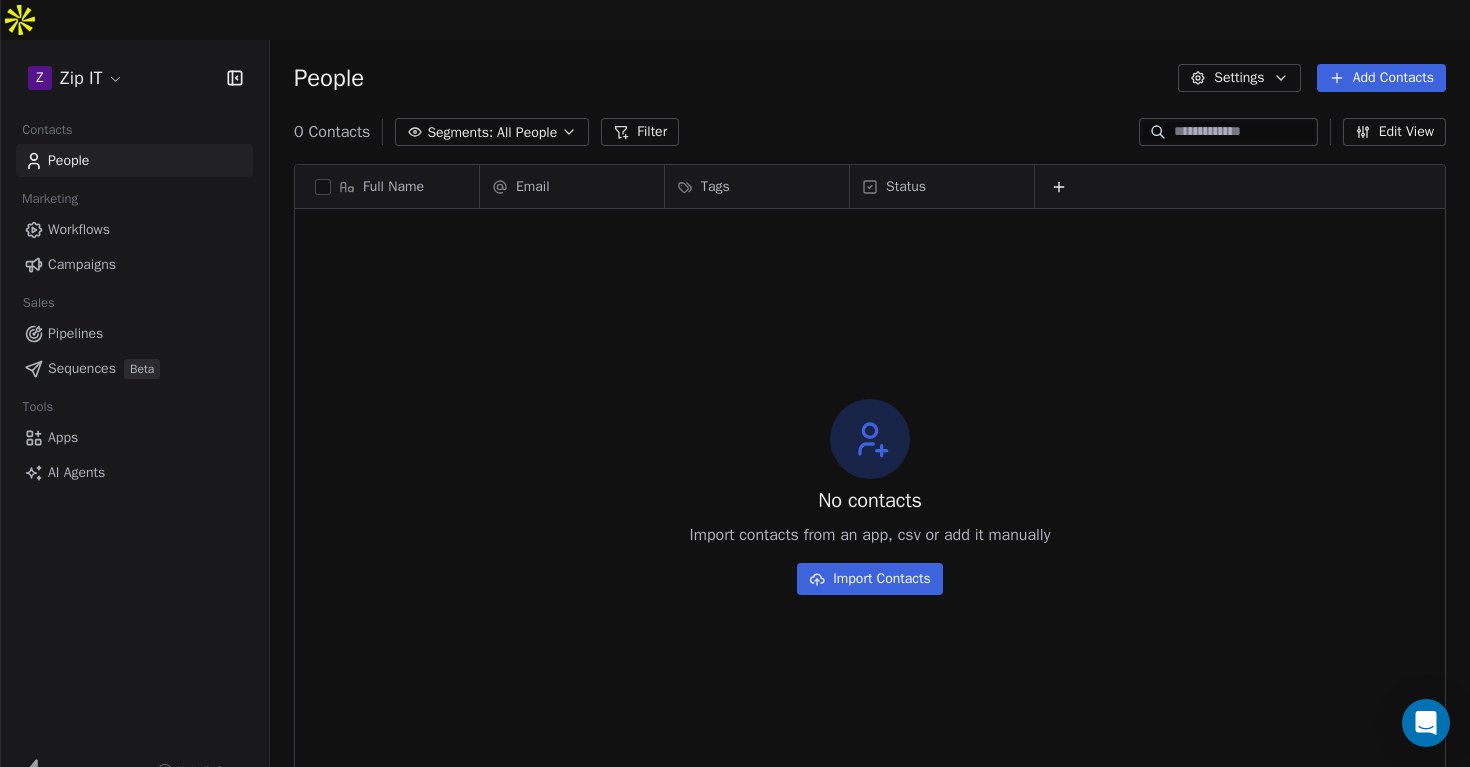 click on "No contacts Import contacts from an app, csv or add it manually   Import Contacts" at bounding box center (870, 496) 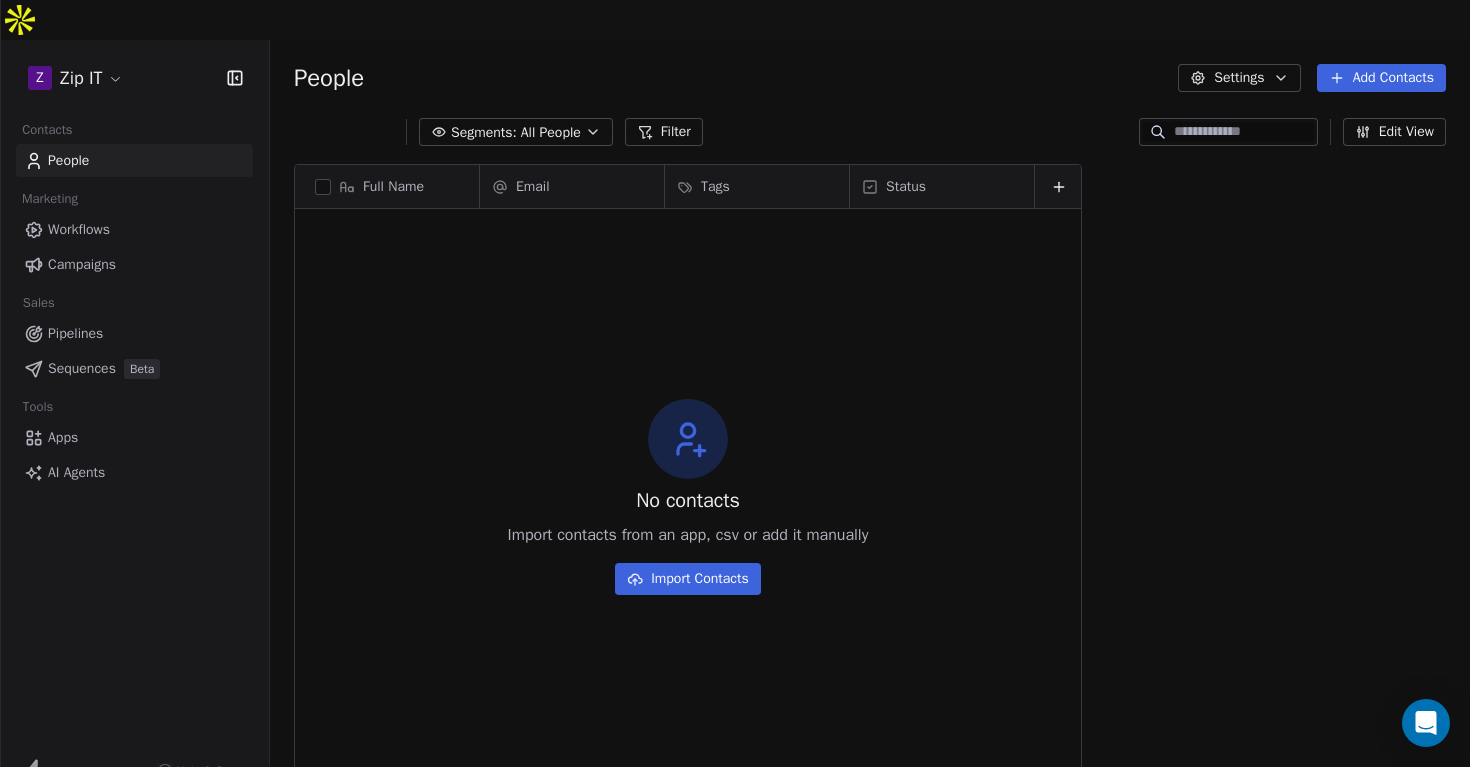 scroll, scrollTop: 1, scrollLeft: 1, axis: both 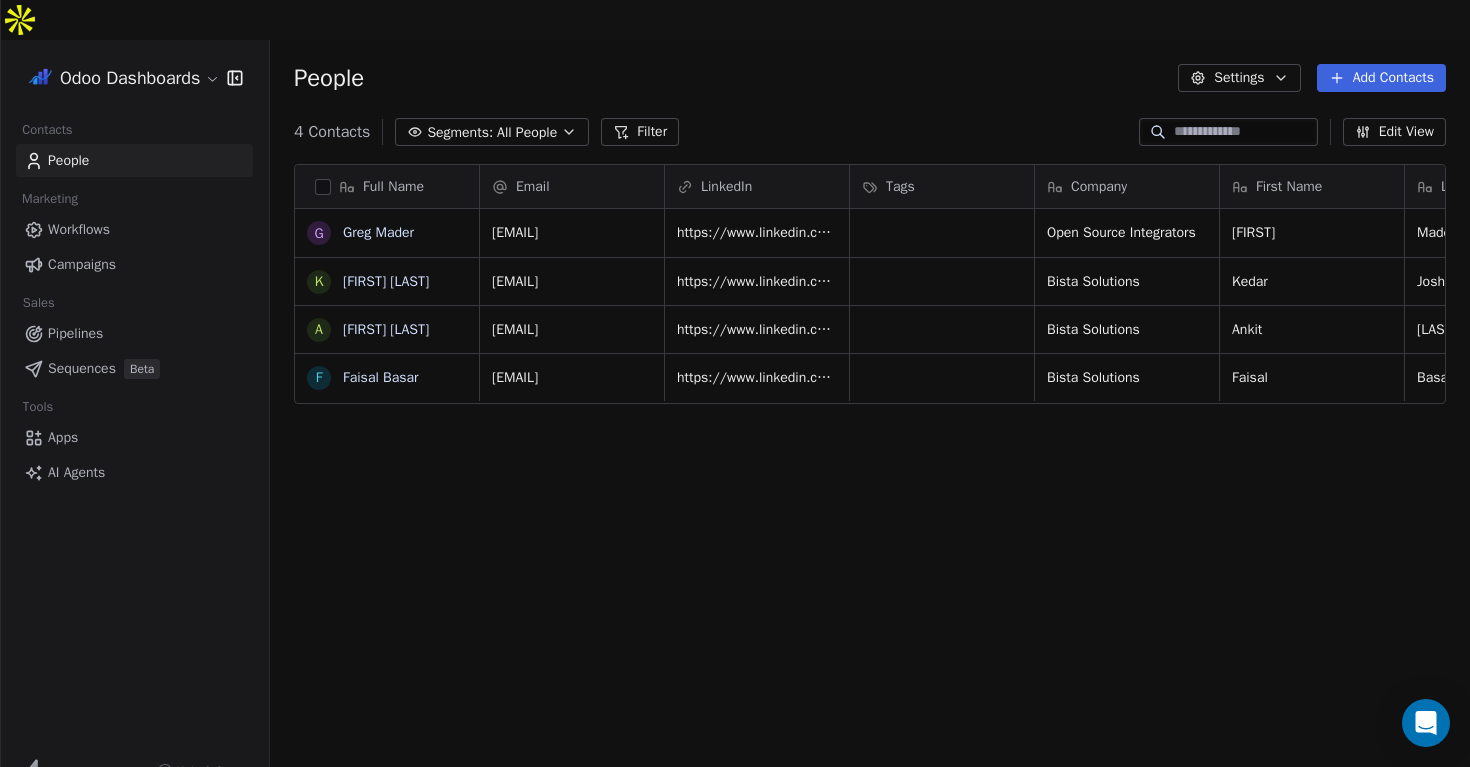 click on "People" at bounding box center (134, 160) 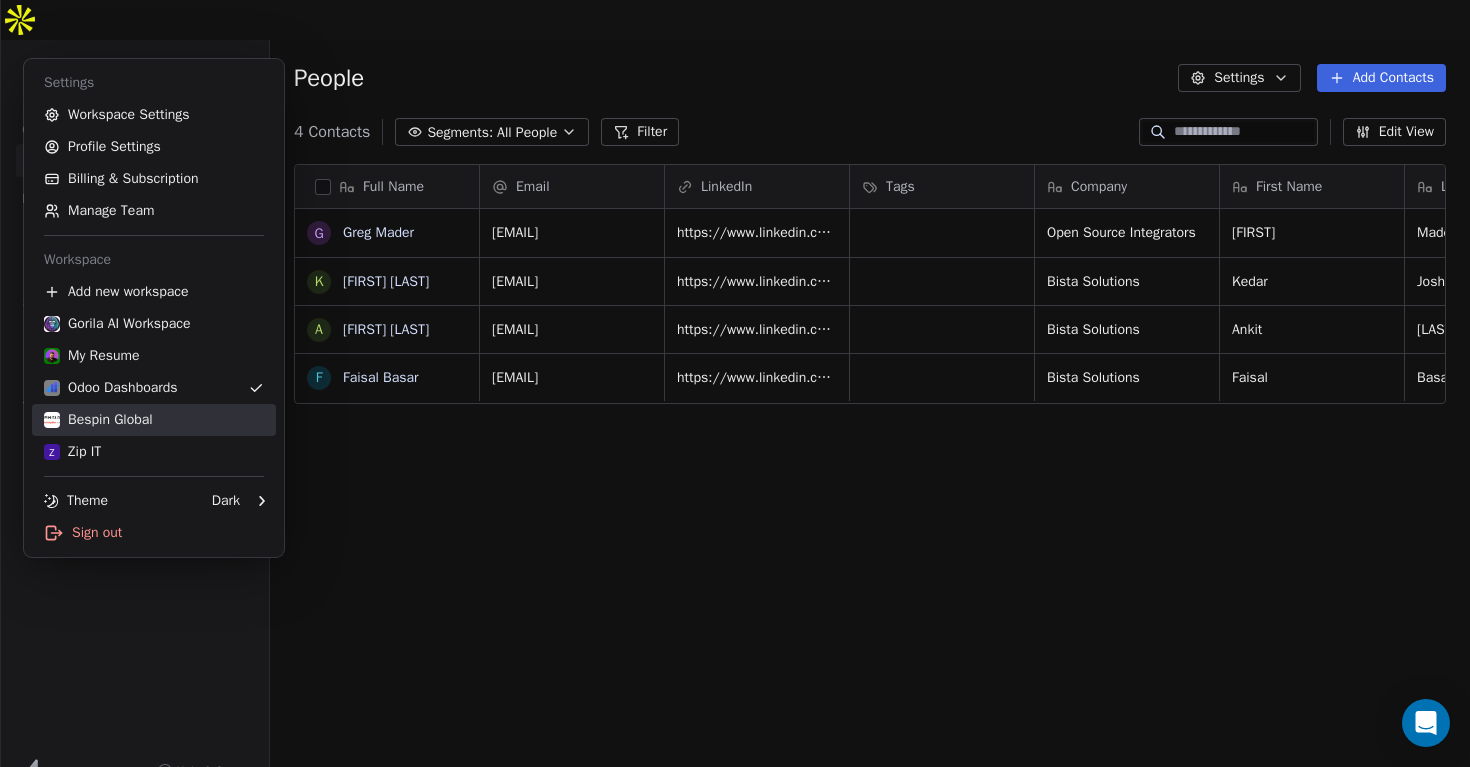 click on "Bespin Global" at bounding box center [154, 420] 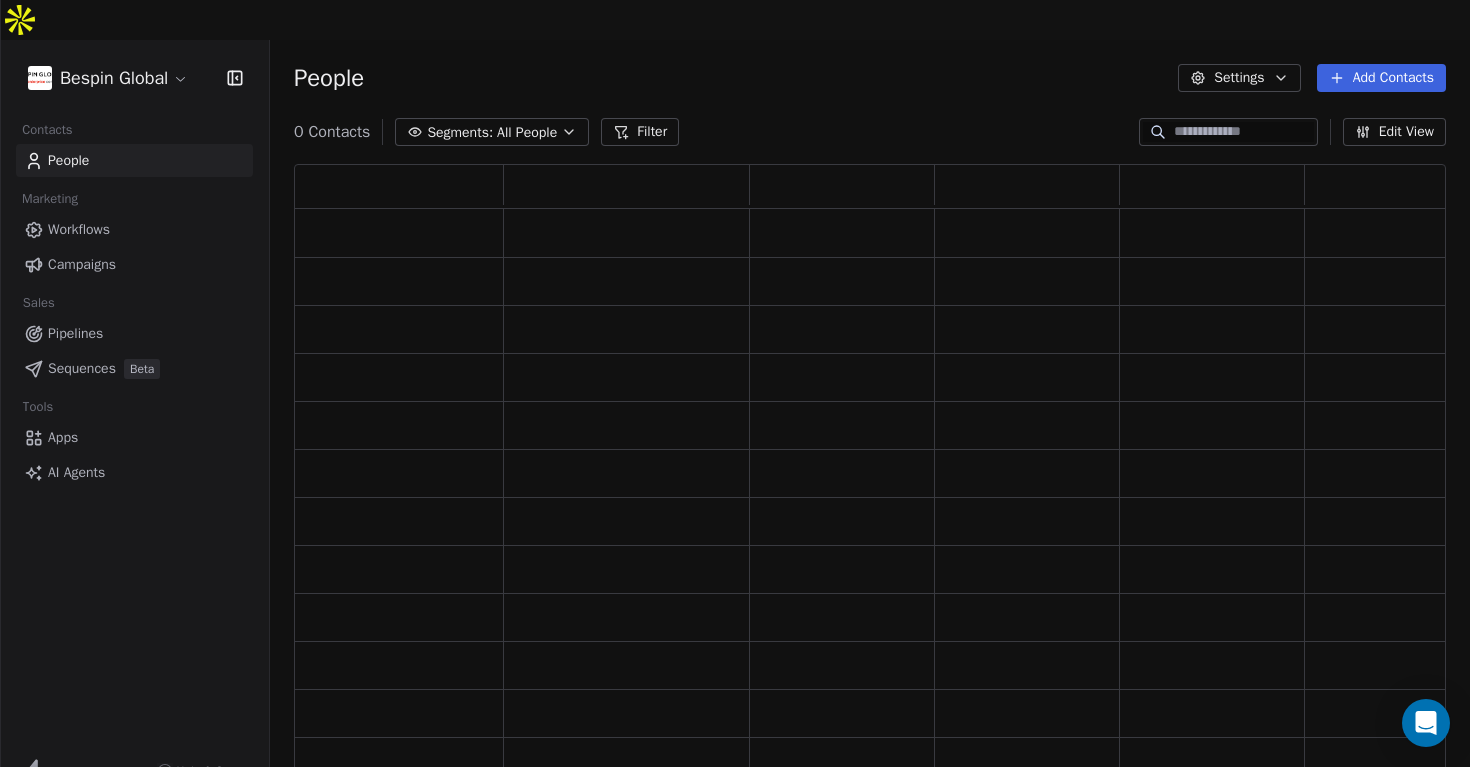 scroll, scrollTop: 627, scrollLeft: 1152, axis: both 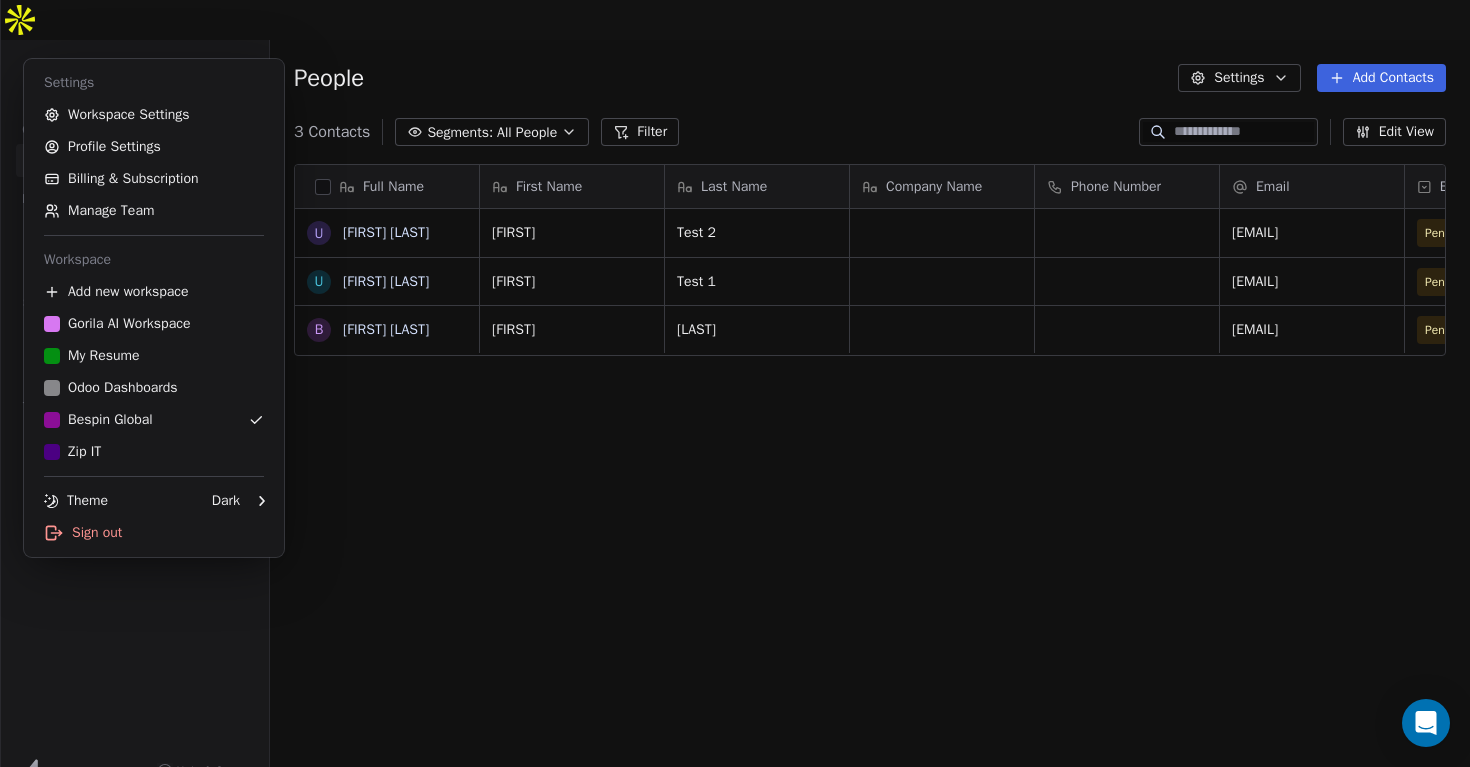 click on "Bespin Global Contacts People Marketing Workflows Campaigns Sales Pipelines Sequences Beta Tools Apps AI Agents Help & Support People Settings  Add Contacts 3 Contacts Segments: All People Filter  Edit View Tag Add to Sequence Export Full Name U Umesh Test 2 U Umest Test 1 B Burhan Awan First Name Last Name Company Name Phone Number Email Email Verification Status Tags Status LinkedIn Umesh Test 2 umesh2@swipepages.com Pending Umest Test 1 umesh@swipepages.com Pending Burhan Awan burhan.humayun90@gmail.com Pending
To pick up a draggable item, press the space bar.
While dragging, use the arrow keys to move the item.
Press space again to drop the item in its new position, or press escape to cancel.
Settings Workspace Settings Profile Settings Billing & Subscription Manage Team   Workspace Add new workspace Gorila AI Workspace My Resume Odoo Dashboards Bespin Global Zip IT Theme Dark Sign out" at bounding box center [735, 403] 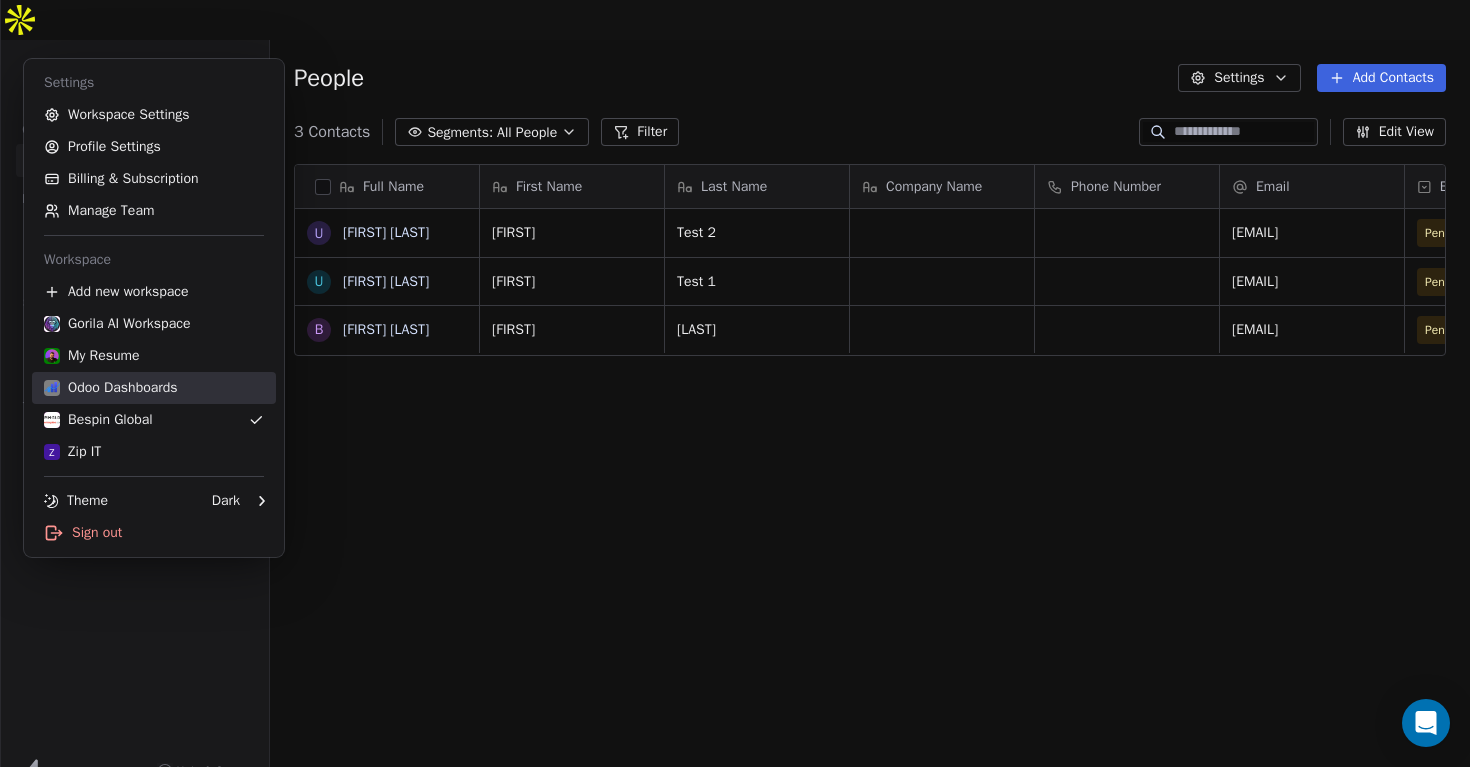 click on "Odoo Dashboards" at bounding box center [111, 388] 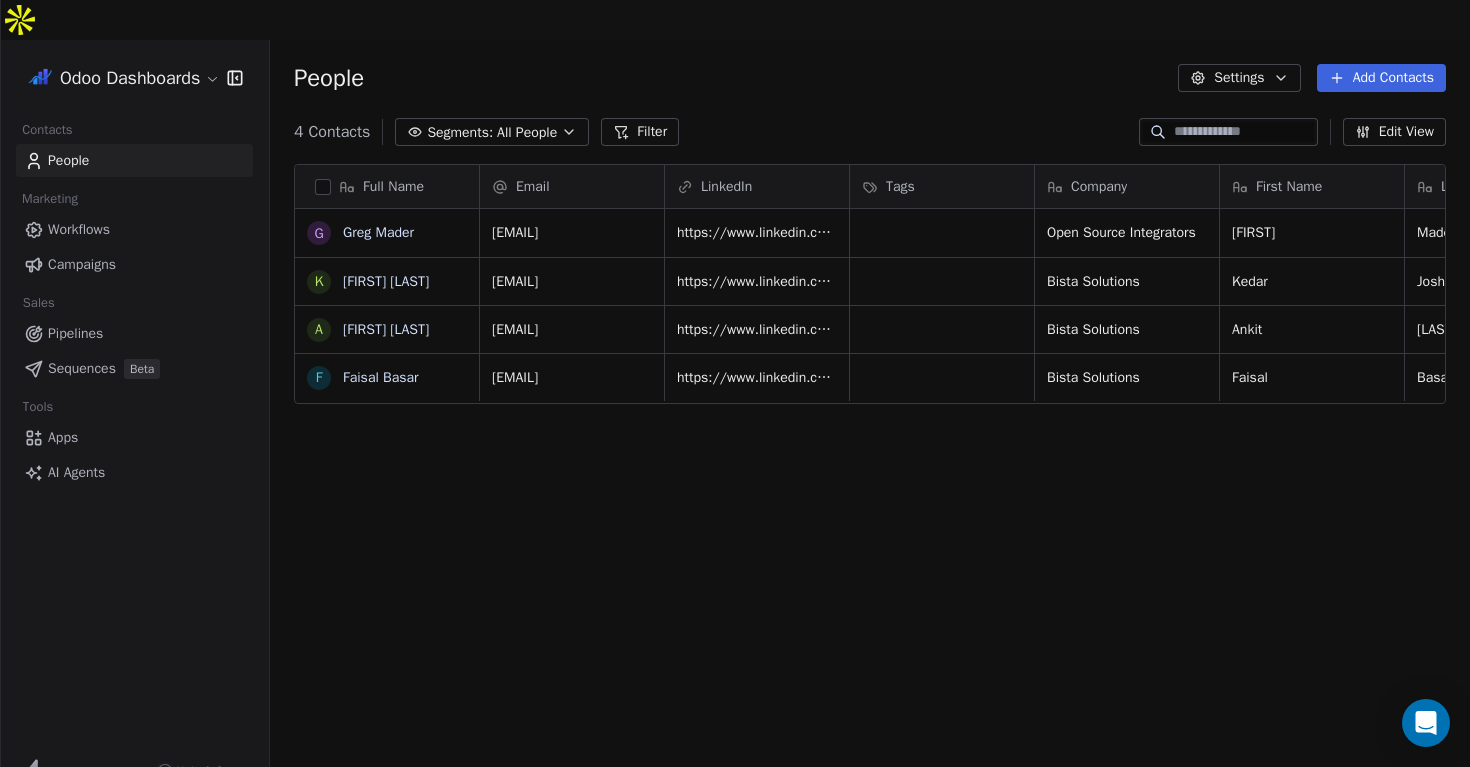 scroll, scrollTop: 1, scrollLeft: 1, axis: both 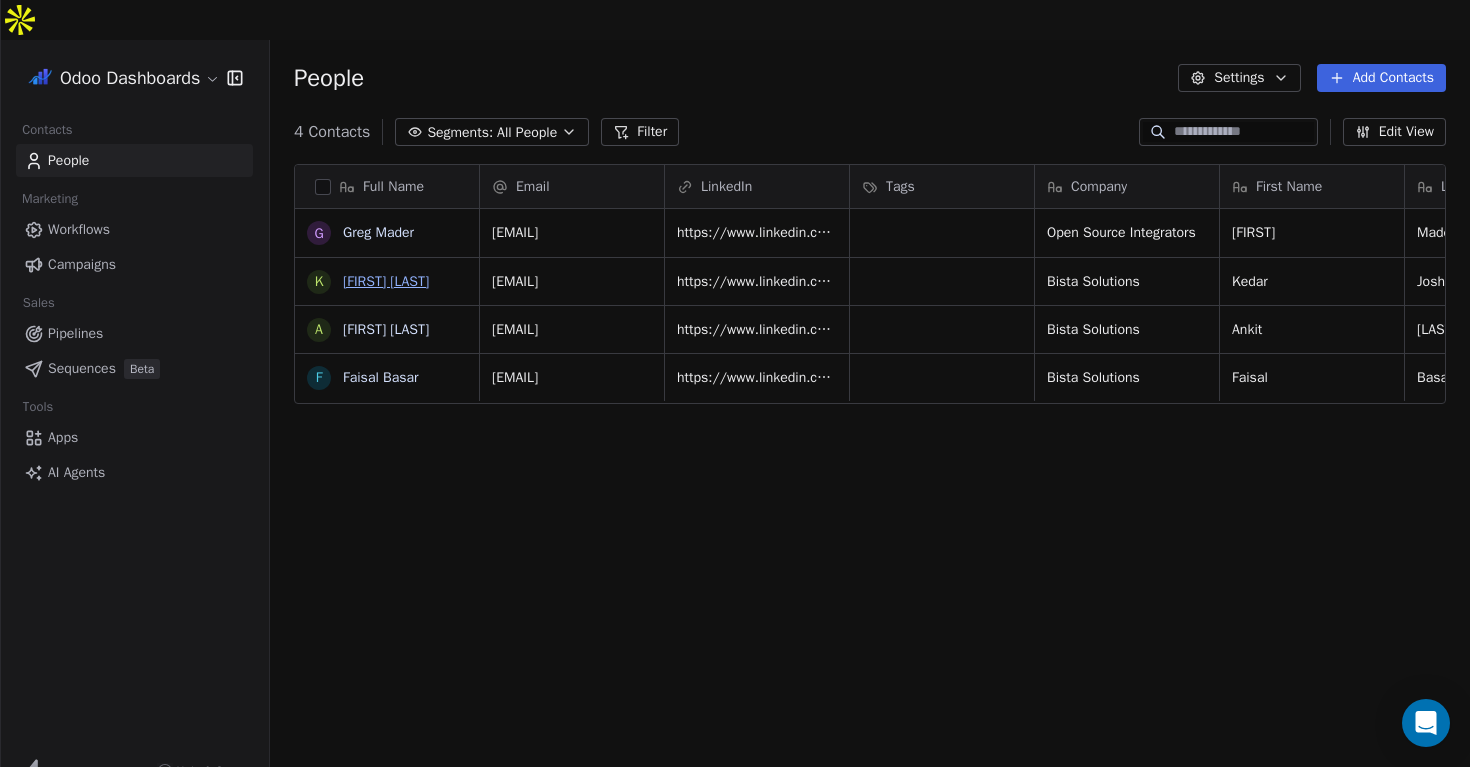 click on "[FIRST] [LAST]" at bounding box center [386, 281] 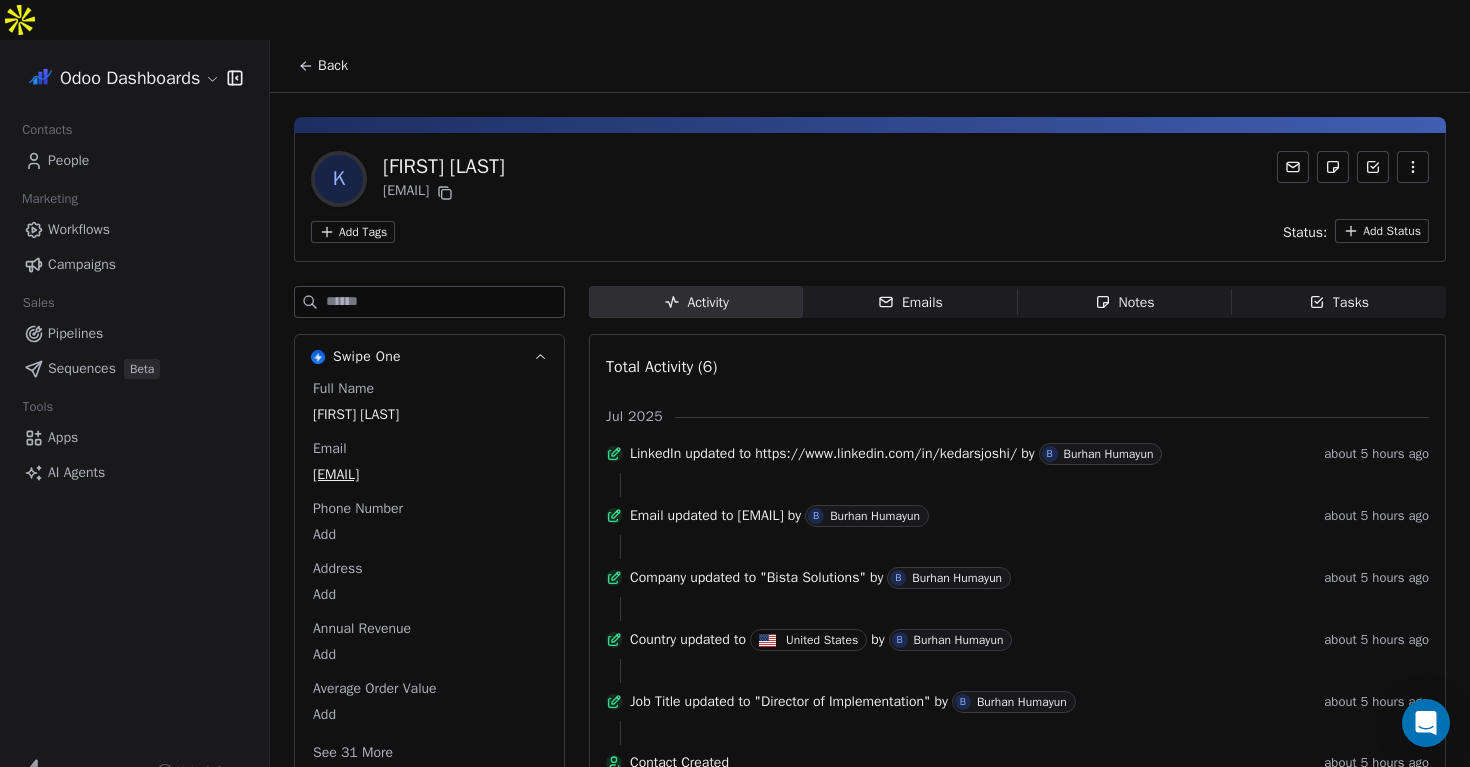 scroll, scrollTop: 61, scrollLeft: 0, axis: vertical 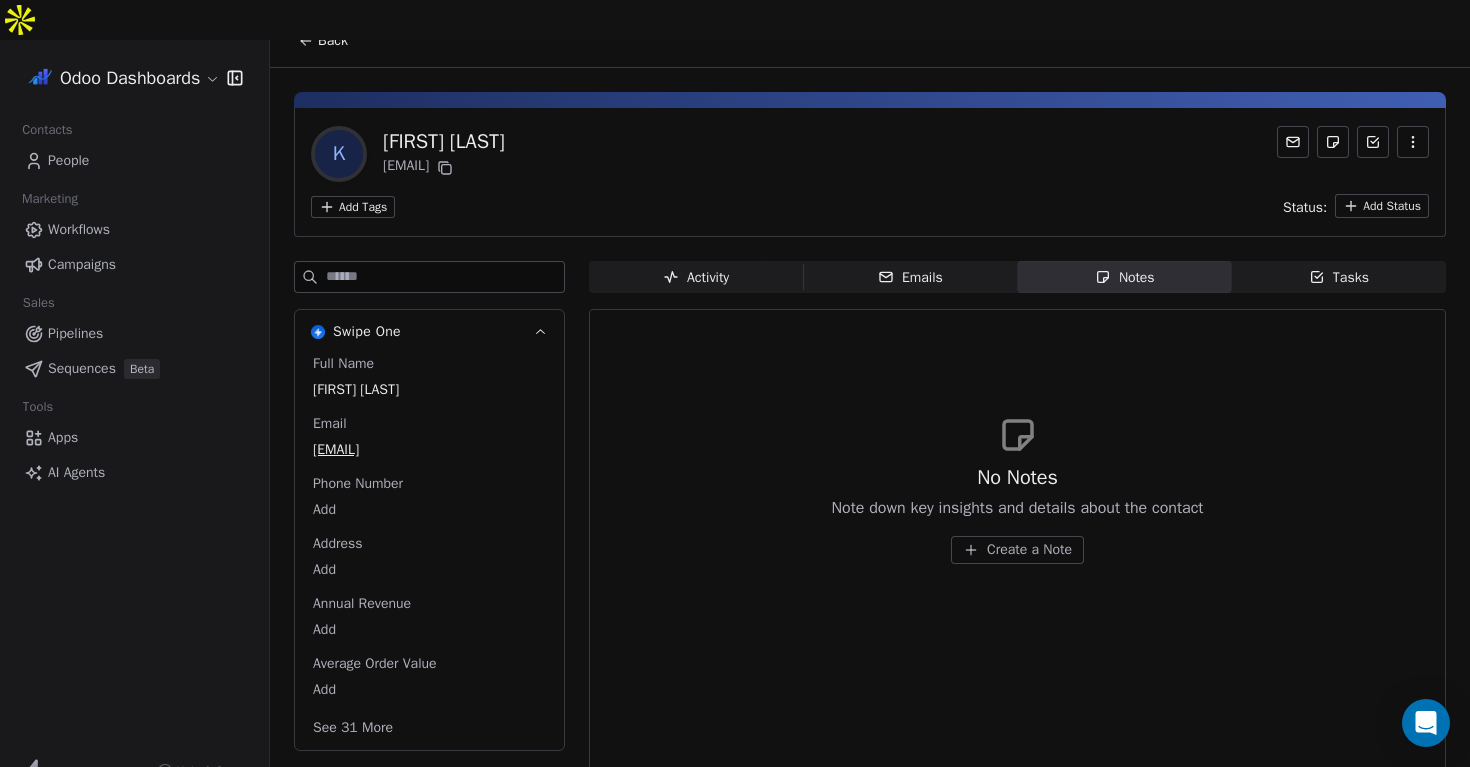 click on "Activity" at bounding box center [696, 277] 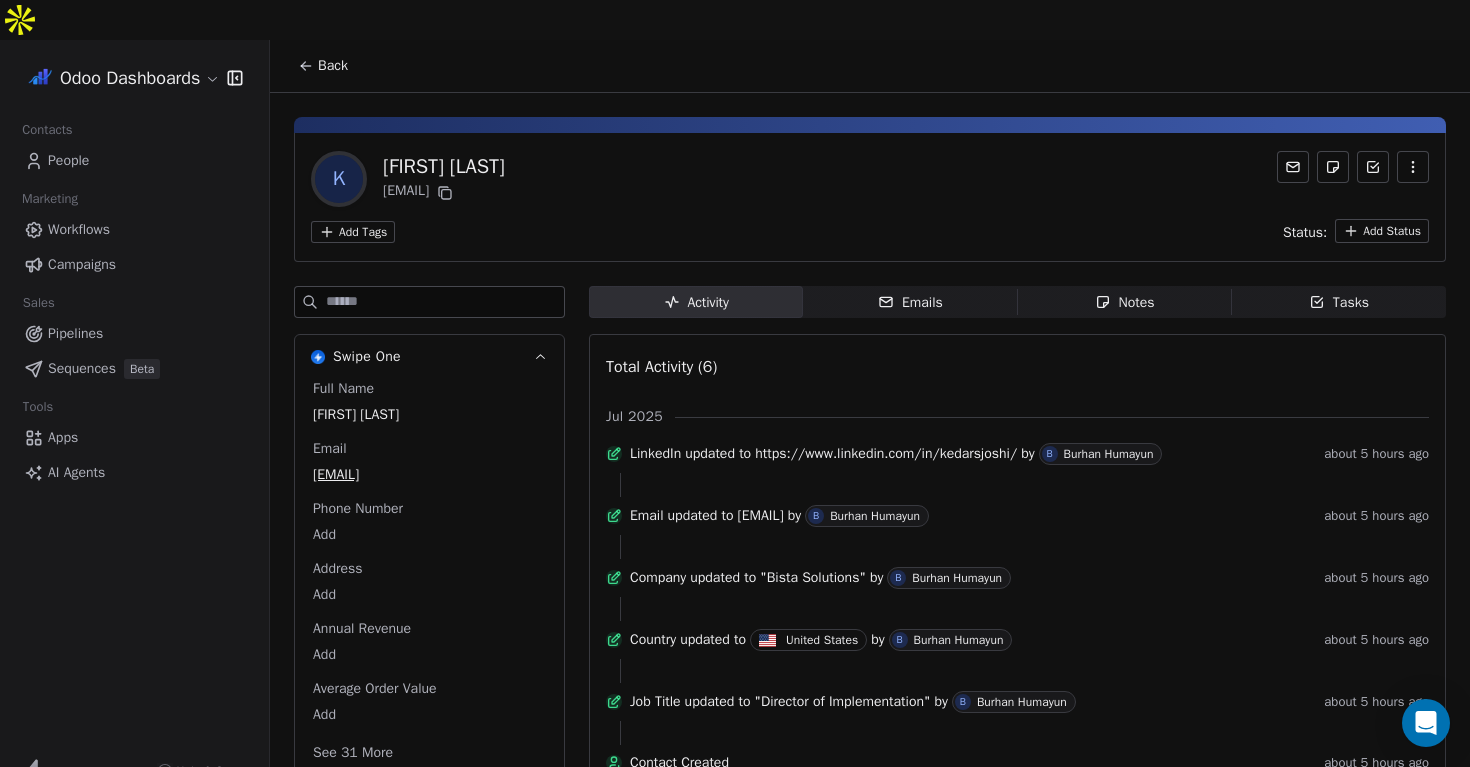 click on "AI Agents" at bounding box center [134, 472] 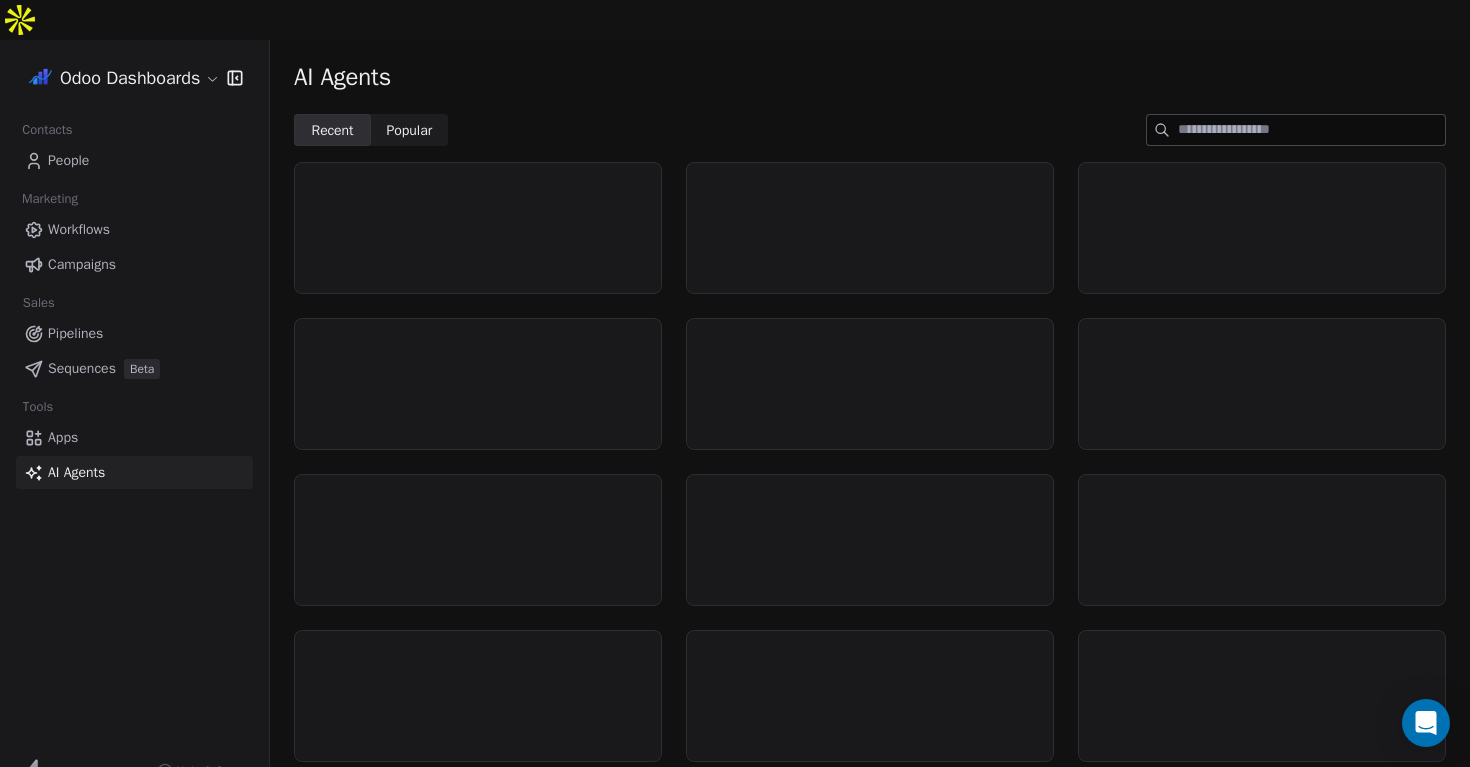 scroll, scrollTop: 0, scrollLeft: 0, axis: both 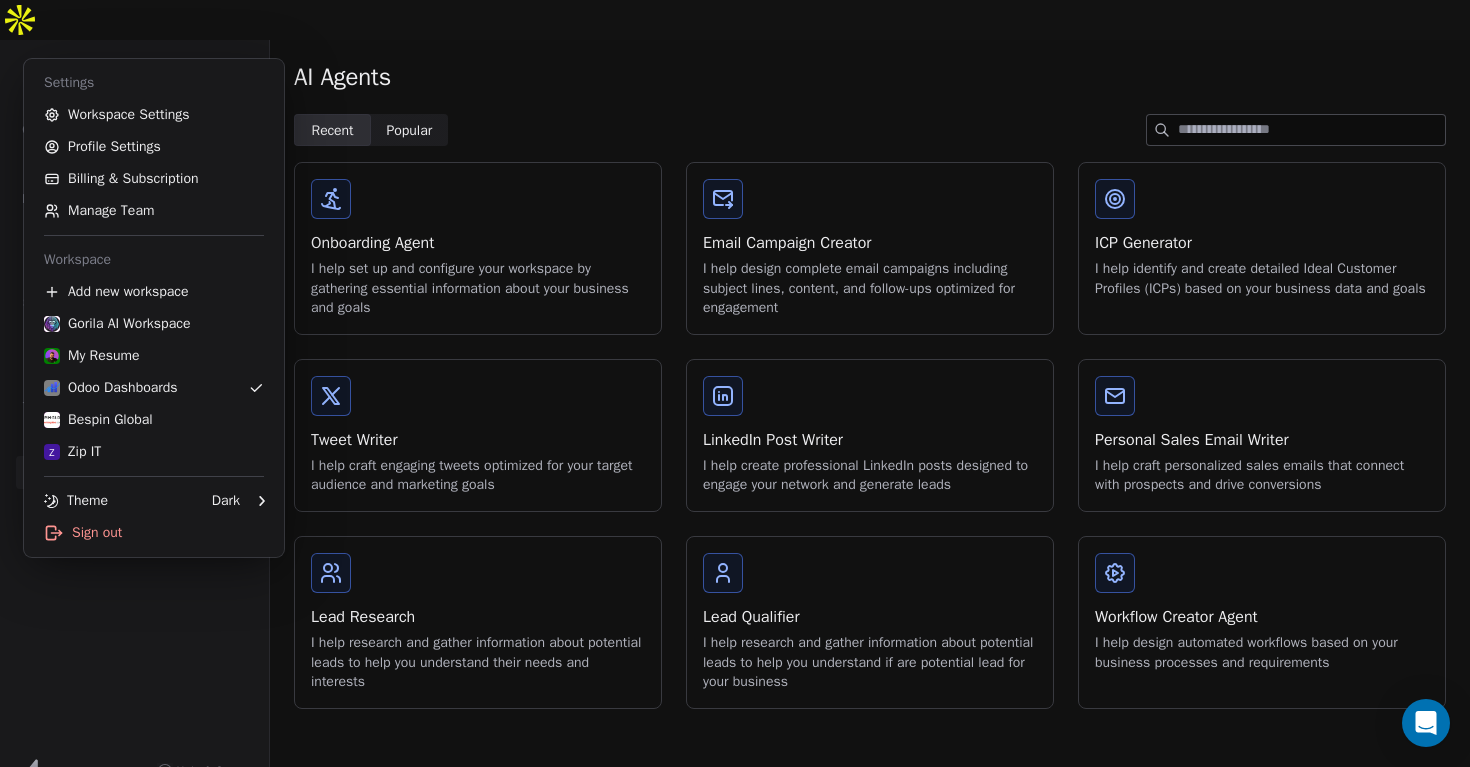 click on "Odoo Dashboards Contacts People Marketing Workflows Campaigns Sales Pipelines Sequences Beta Tools Apps AI Agents Help & Support AI Agents Recent Recent Popular Popular Onboarding Agent I help set up and configure your workspace by gathering essential information about your business and goals Email Campaign Creator I help design complete email campaigns including subject lines, content, and follow-ups optimized for engagement ICP Generator I help identify and create detailed Ideal Customer Profiles (ICPs) based on your business data and goals Tweet Writer I help craft engaging tweets optimized for your target audience and marketing goals LinkedIn Post Writer I help create professional LinkedIn posts designed to engage your network and generate leads Personal Sales Email Writer I help craft personalized sales emails that connect with prospects and drive conversions Lead Research I help research and gather information about potential leads to help you understand their needs and interests Lead Qualifier" at bounding box center [735, 403] 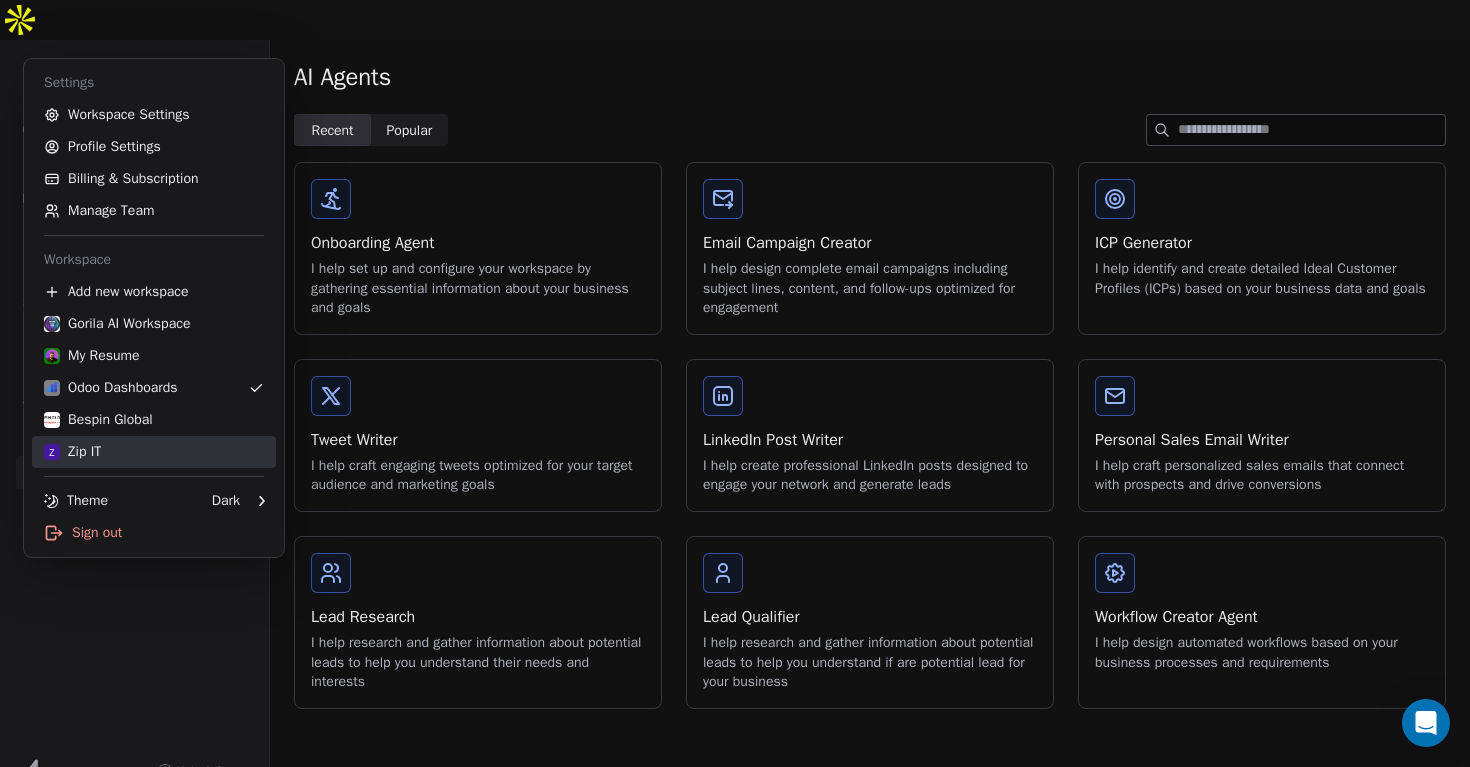 click on "Z Zip IT" at bounding box center [72, 452] 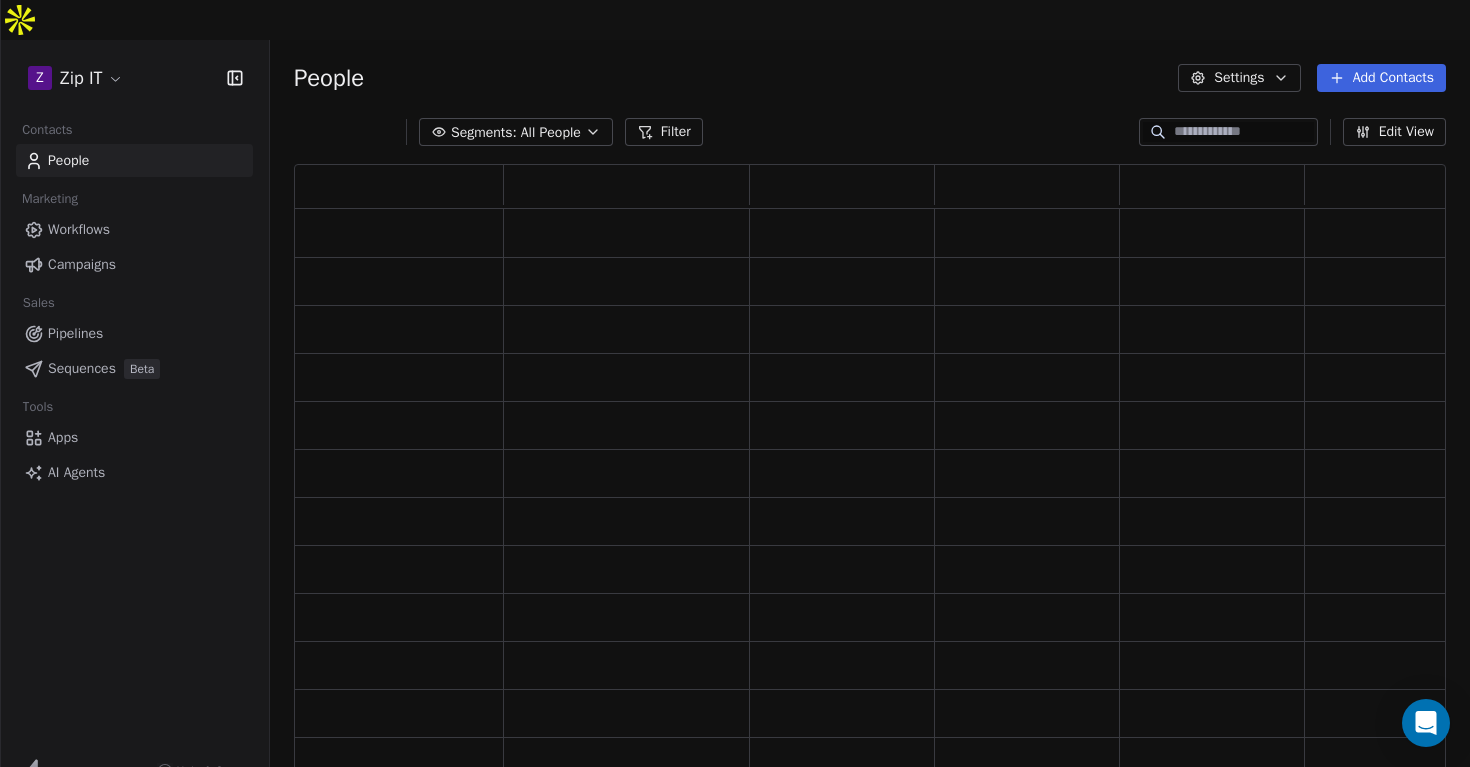 scroll, scrollTop: 1, scrollLeft: 1, axis: both 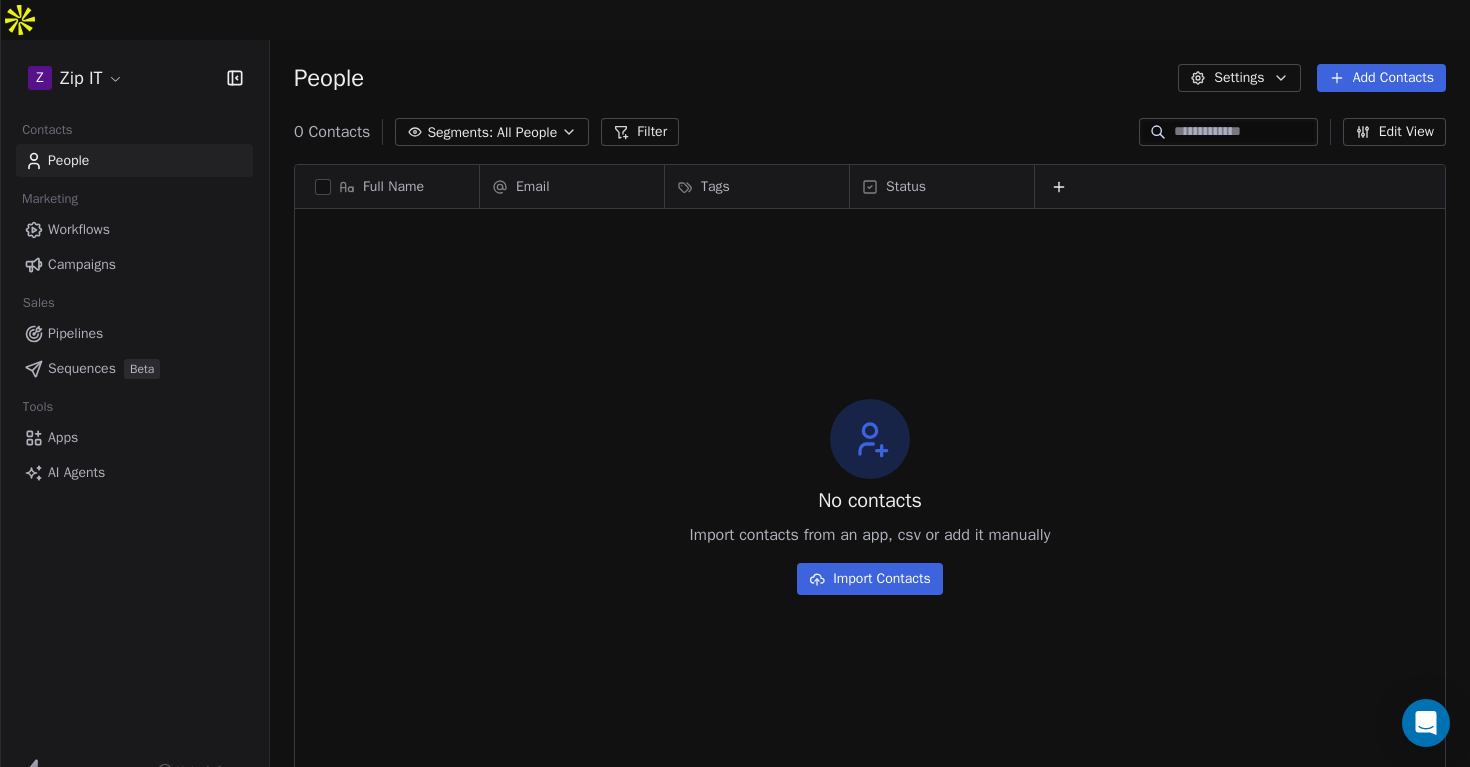 click on "Add Contacts" at bounding box center (1381, 78) 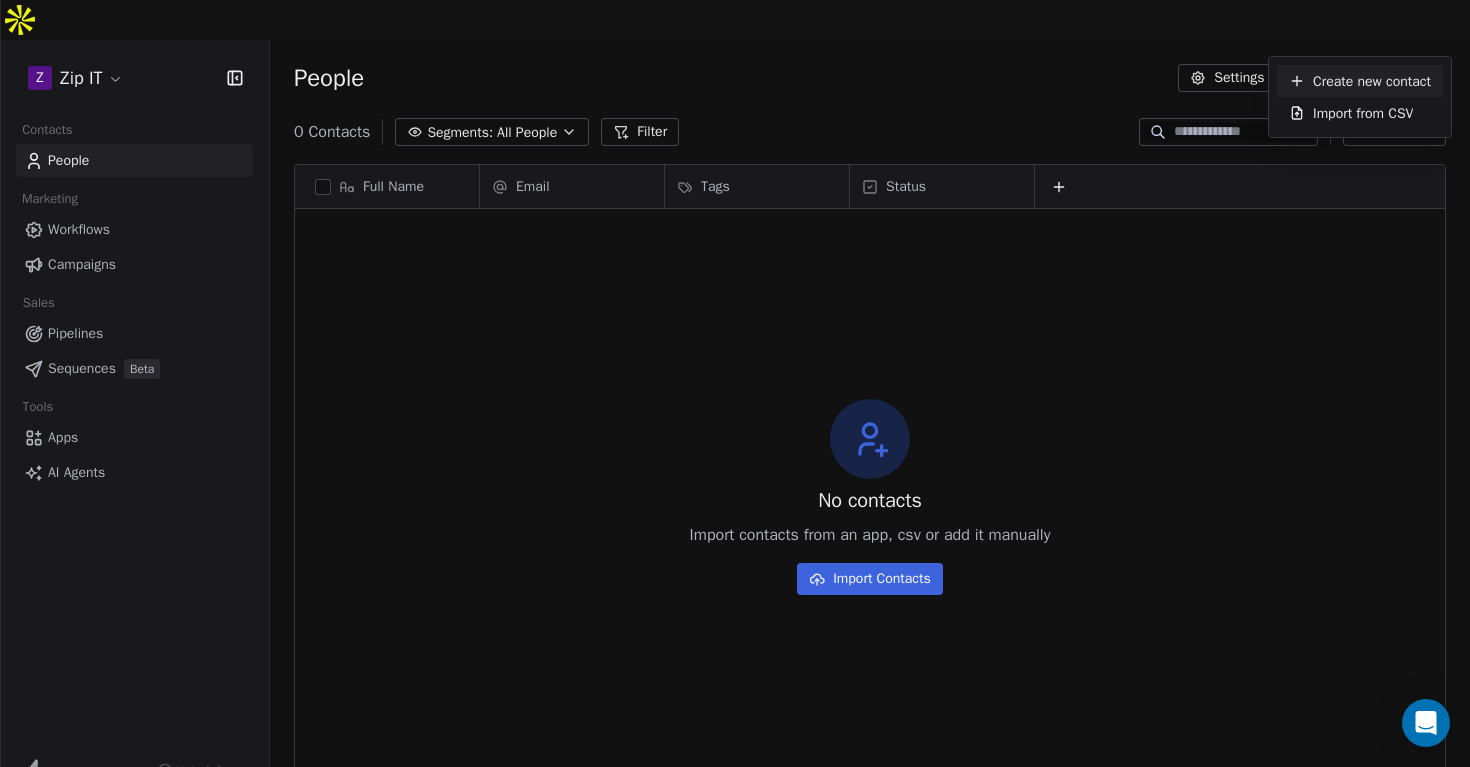 click on "Create new contact" at bounding box center [1372, 81] 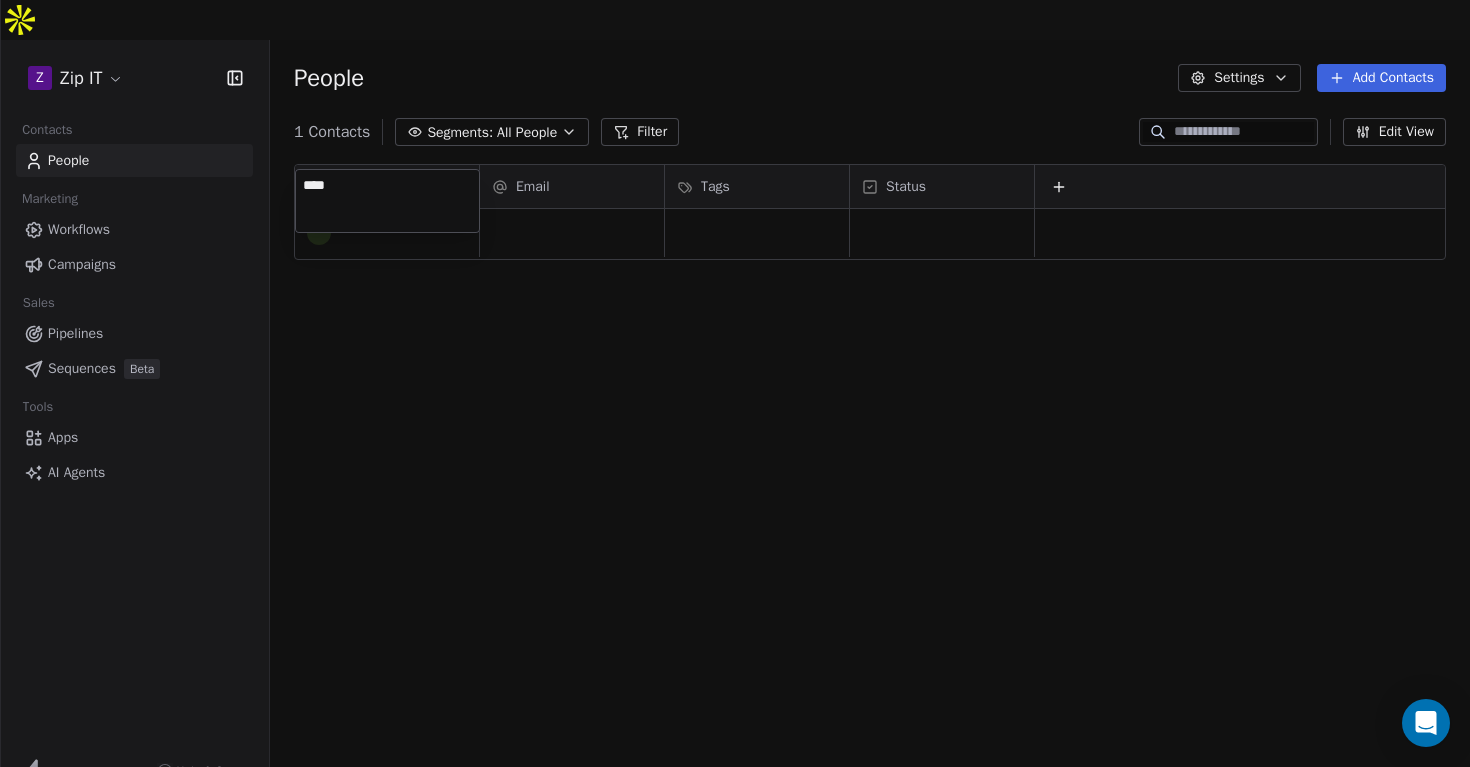 type on "****" 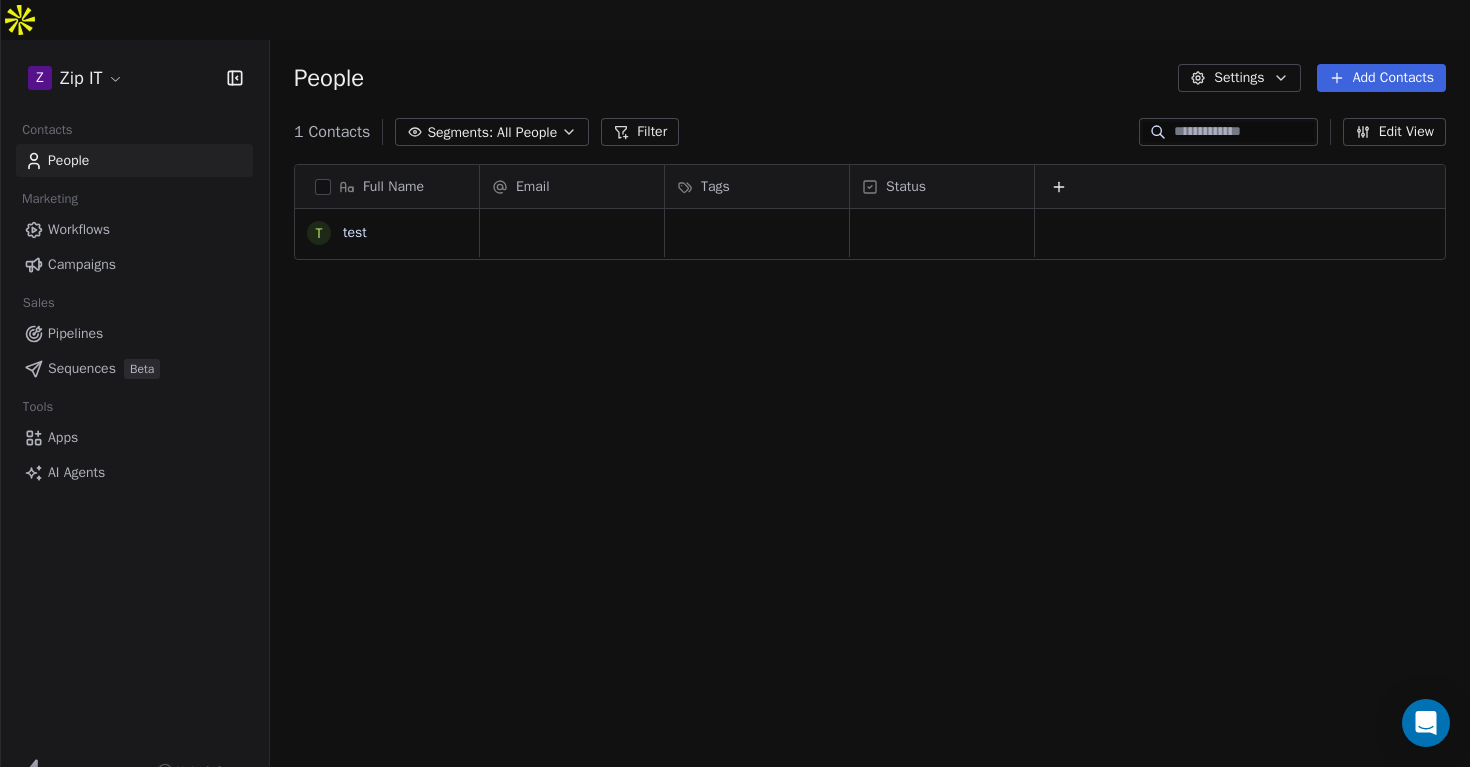 click on "Add Contacts" at bounding box center (1381, 78) 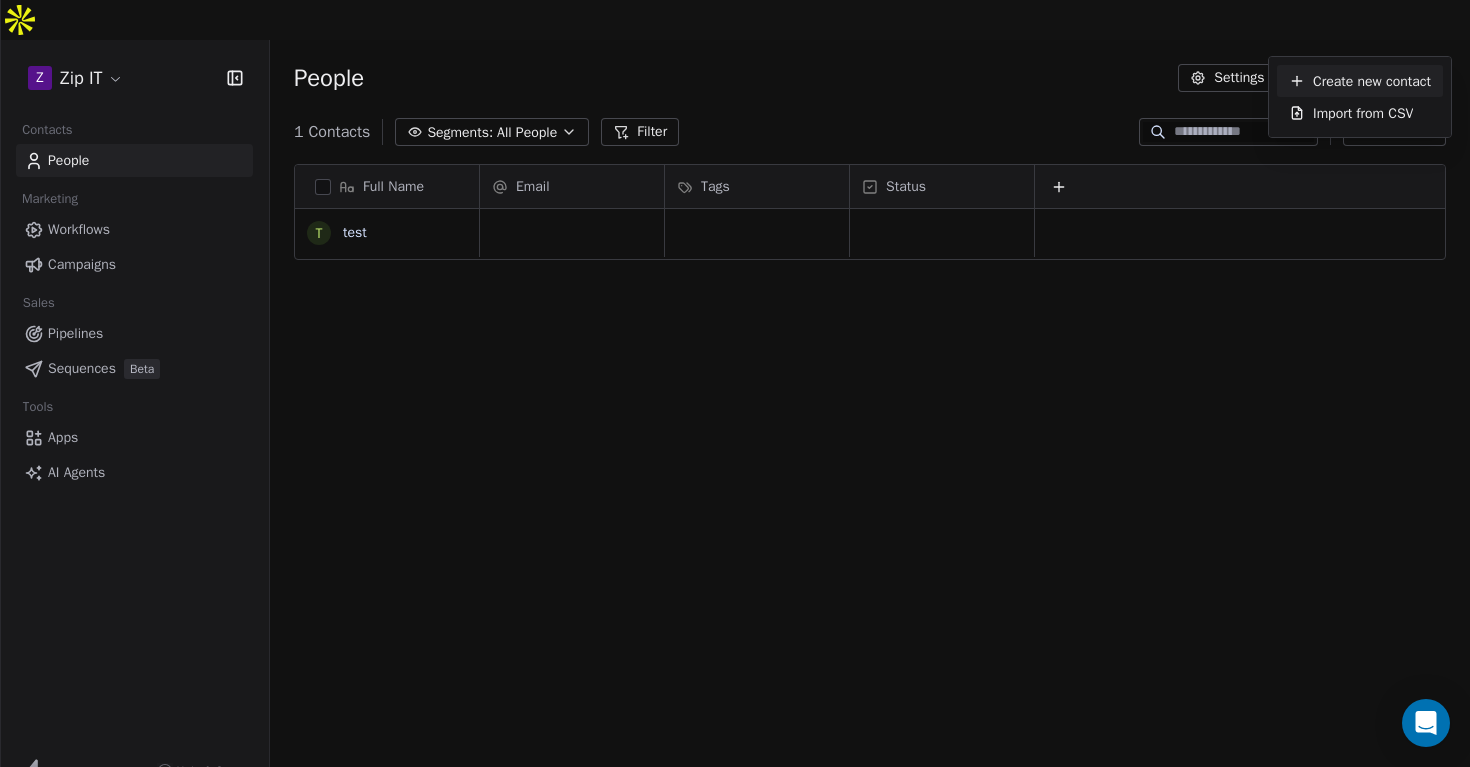 click on "Create new contact" at bounding box center [1372, 81] 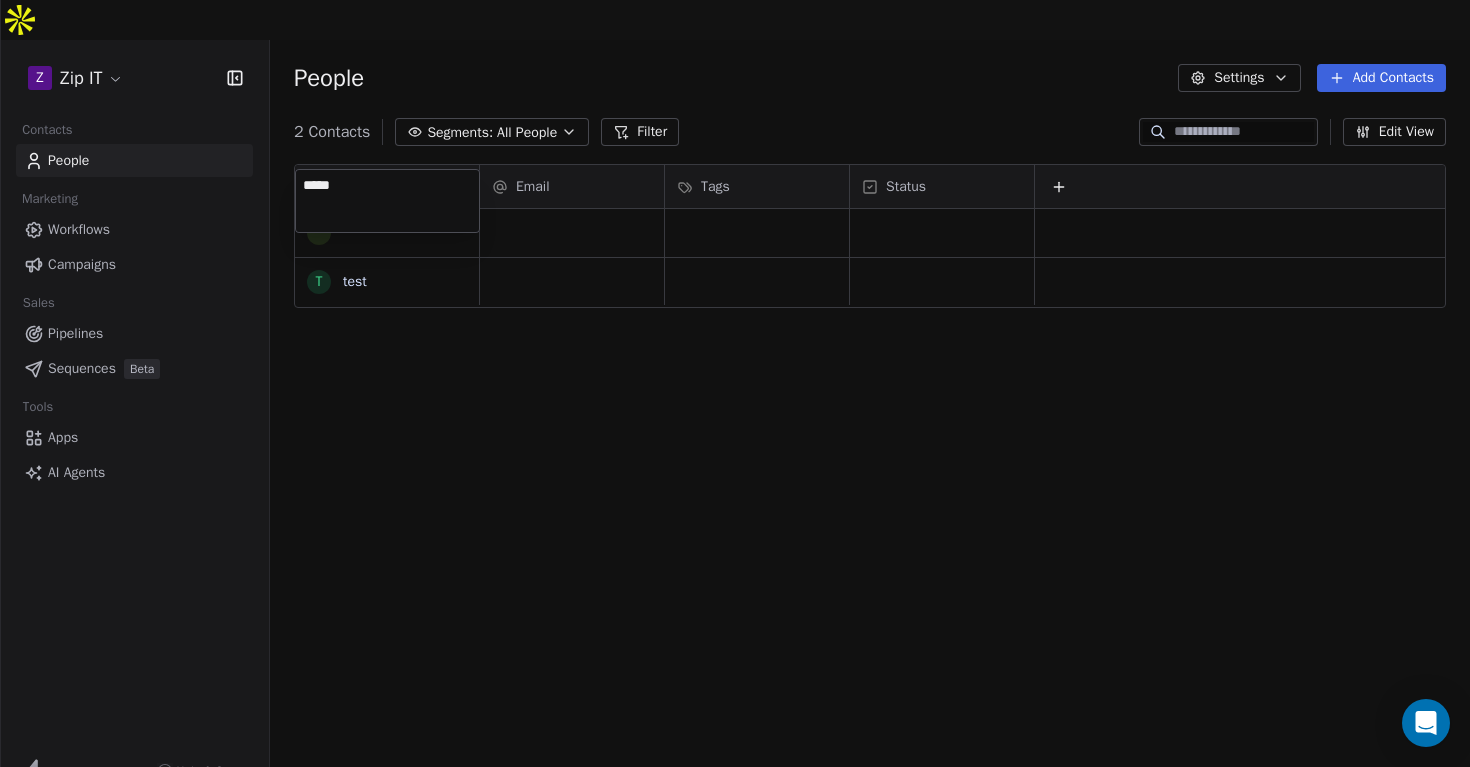 type on "******" 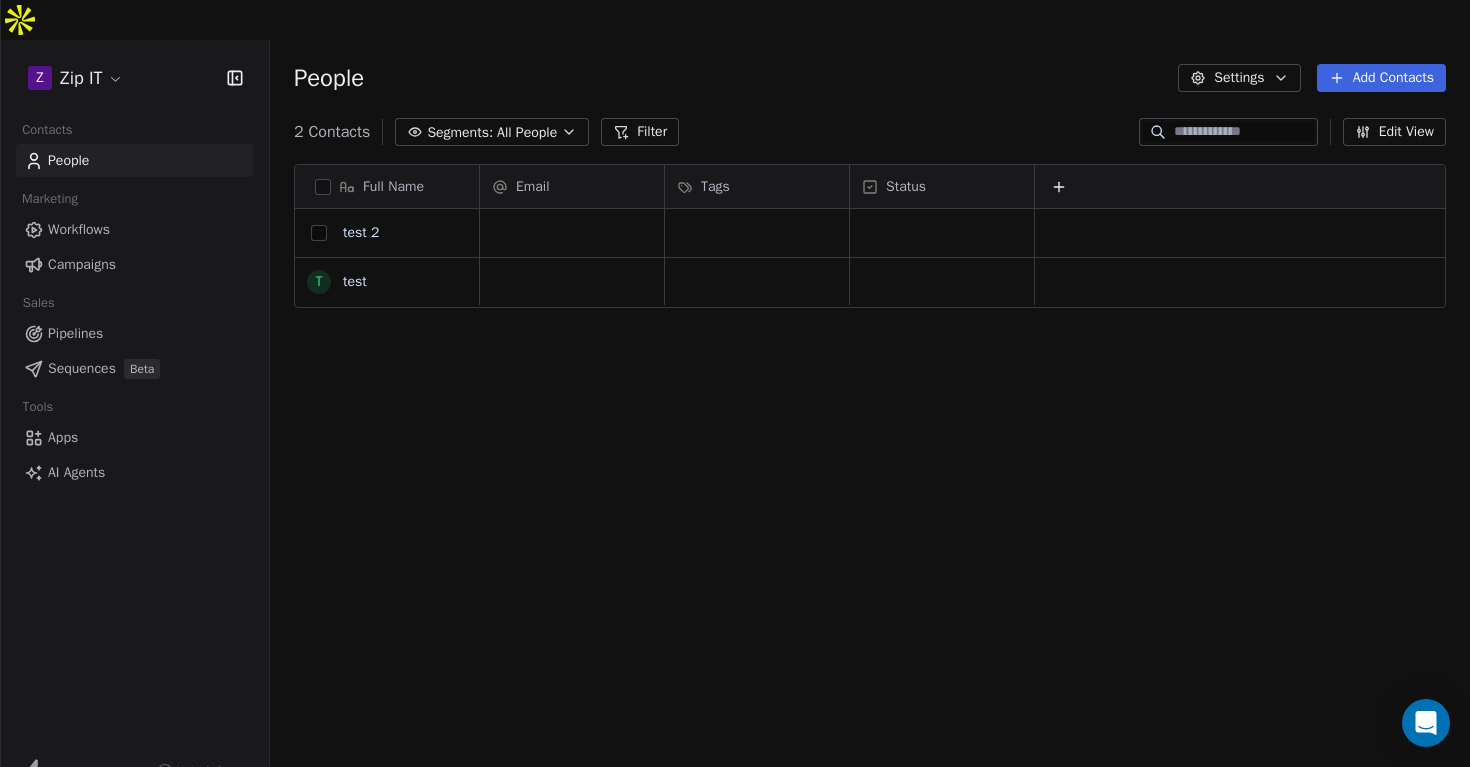 click at bounding box center (319, 233) 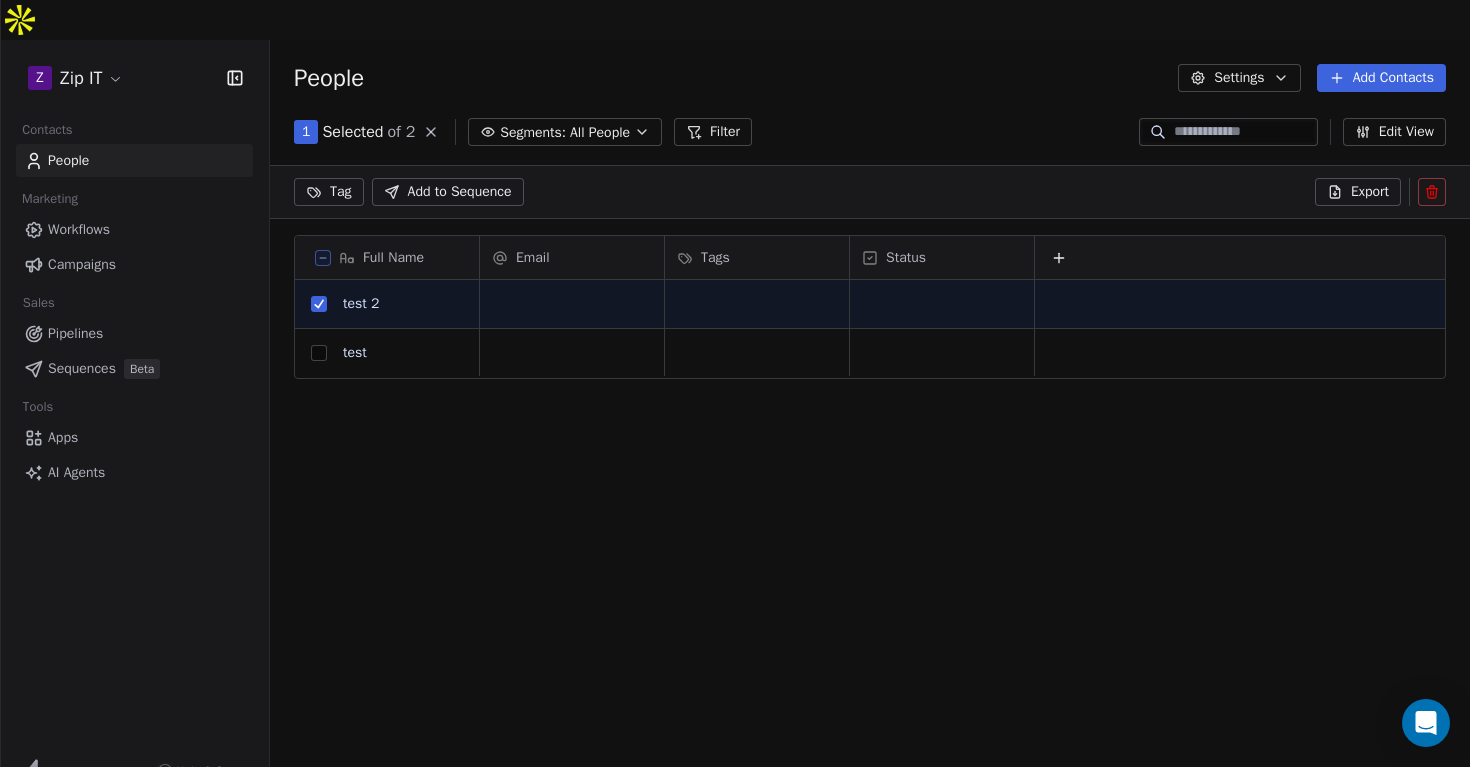 click at bounding box center (319, 353) 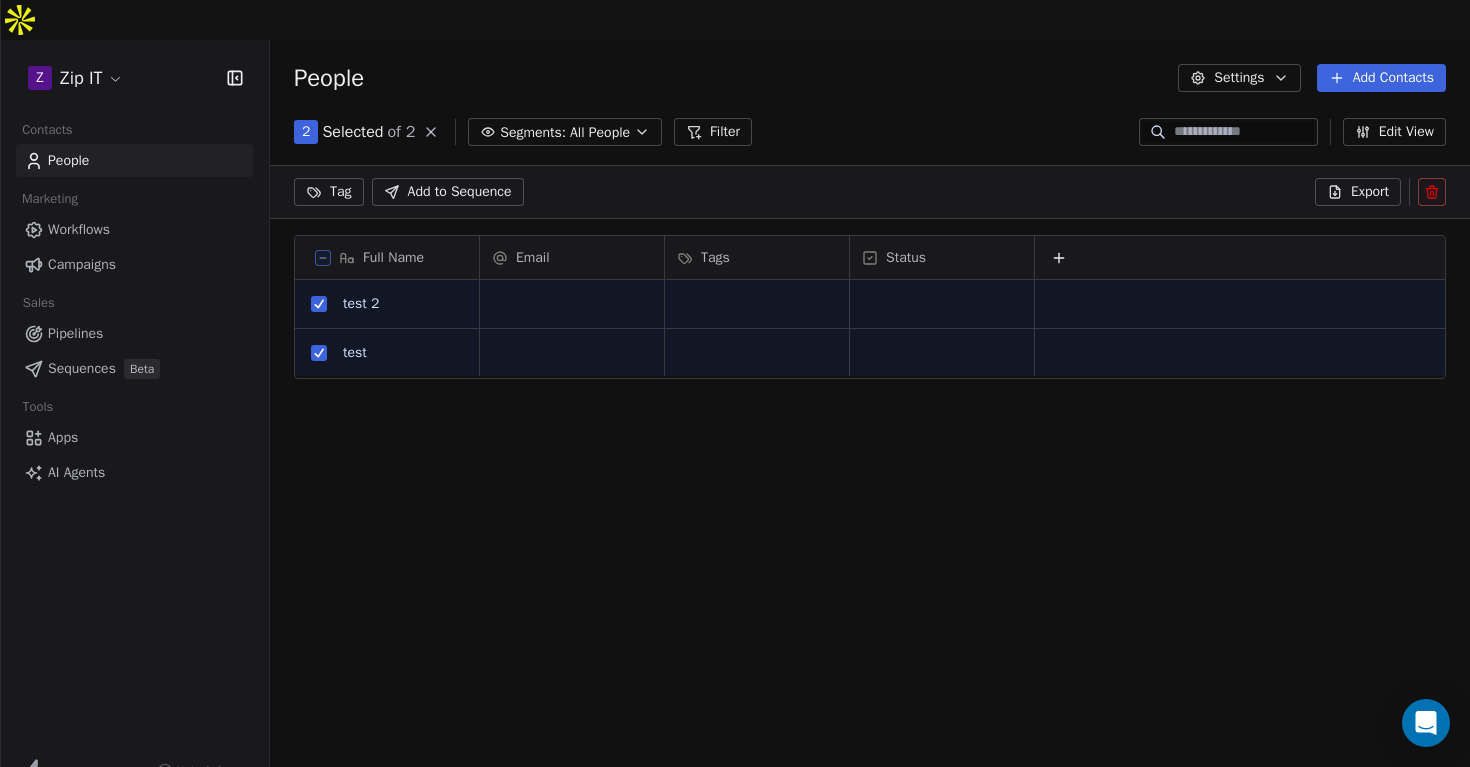 click 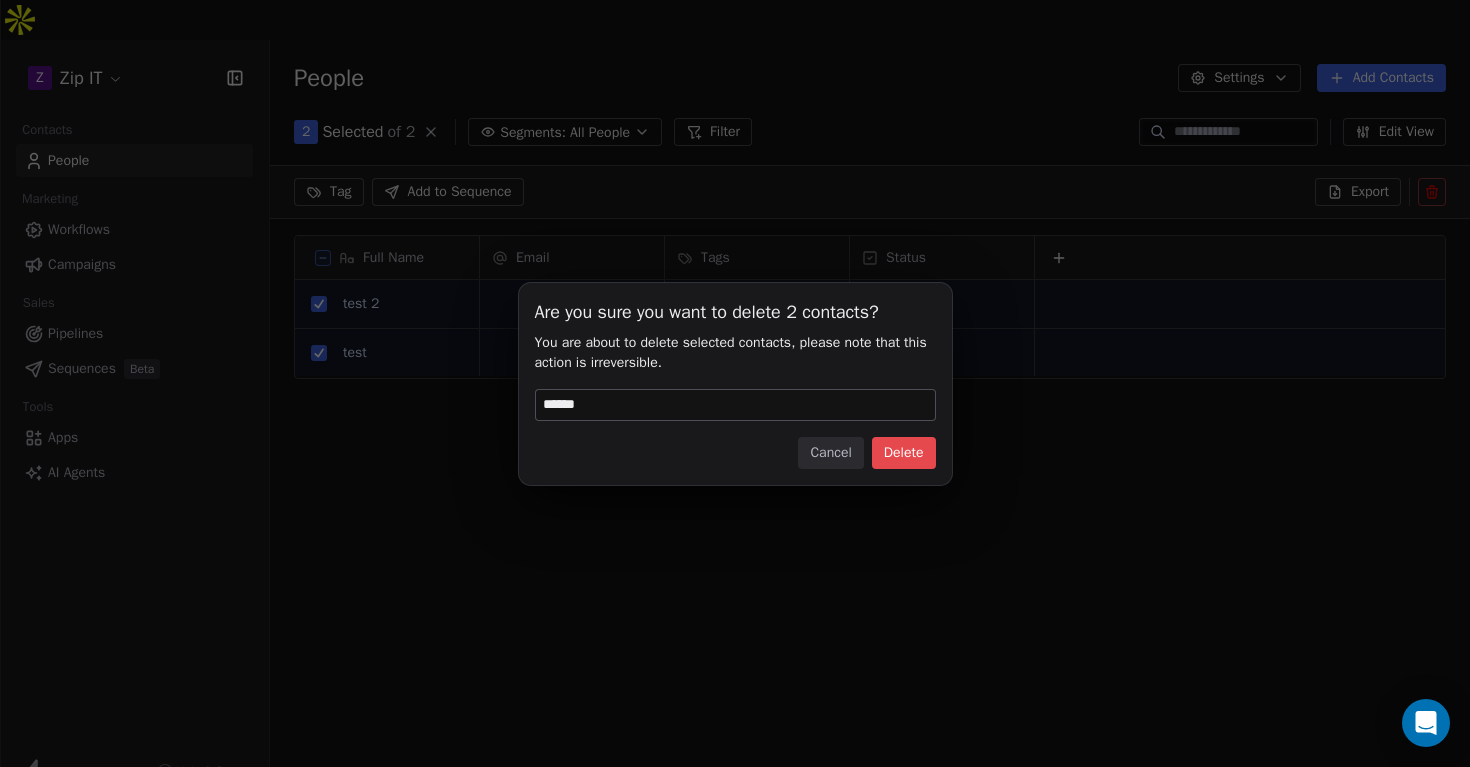 type on "******" 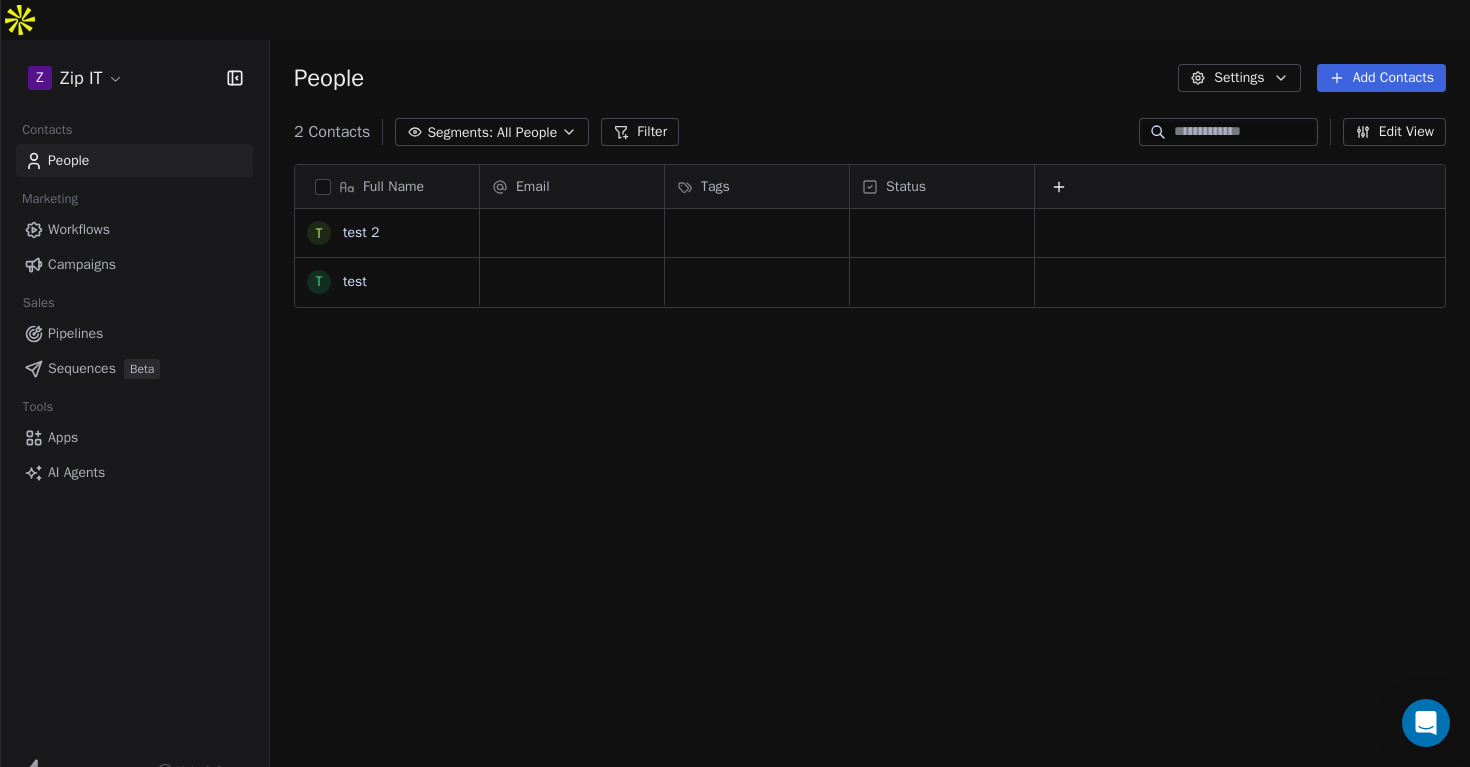 scroll, scrollTop: 1, scrollLeft: 1, axis: both 